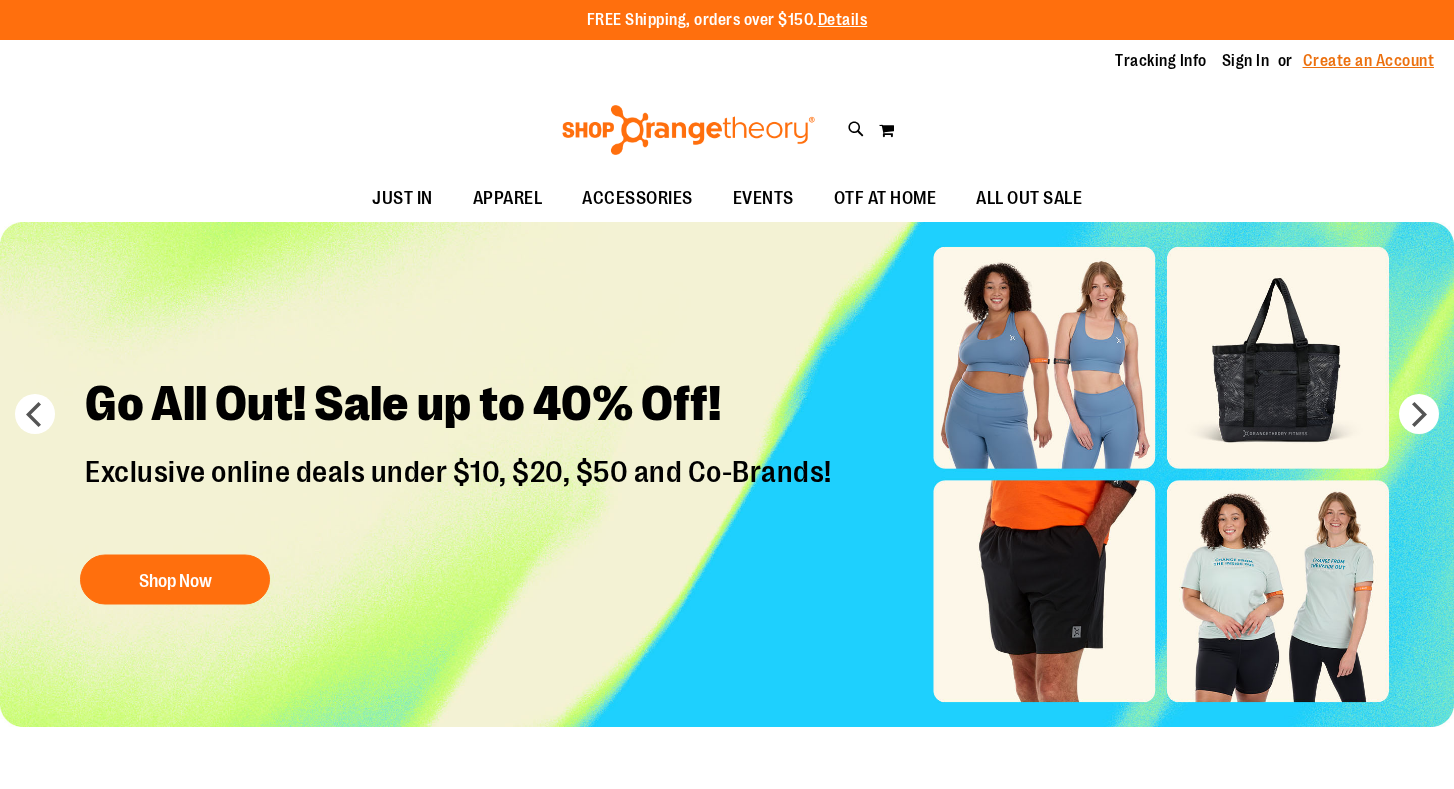 scroll, scrollTop: 0, scrollLeft: 0, axis: both 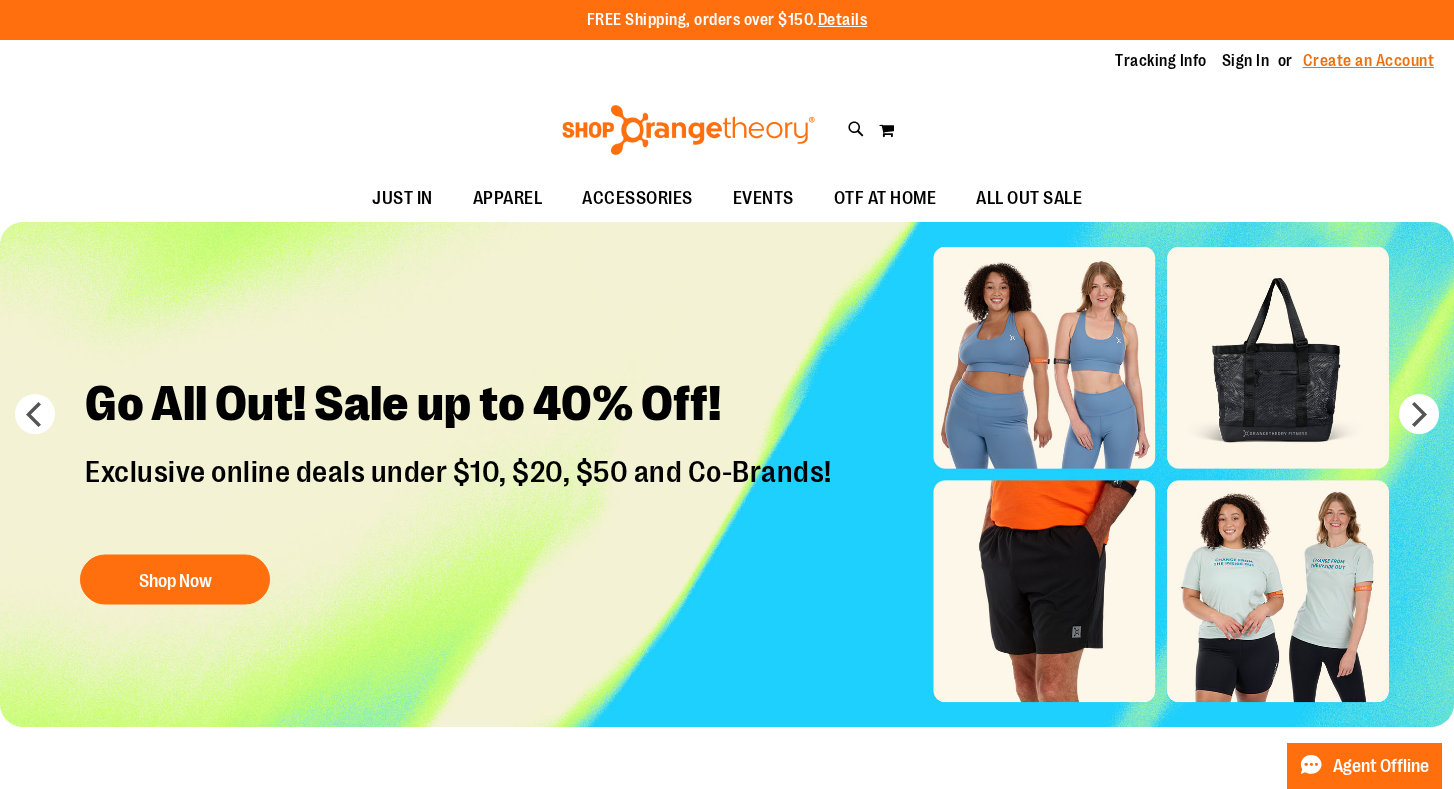 click on "Create an Account" at bounding box center (1369, 61) 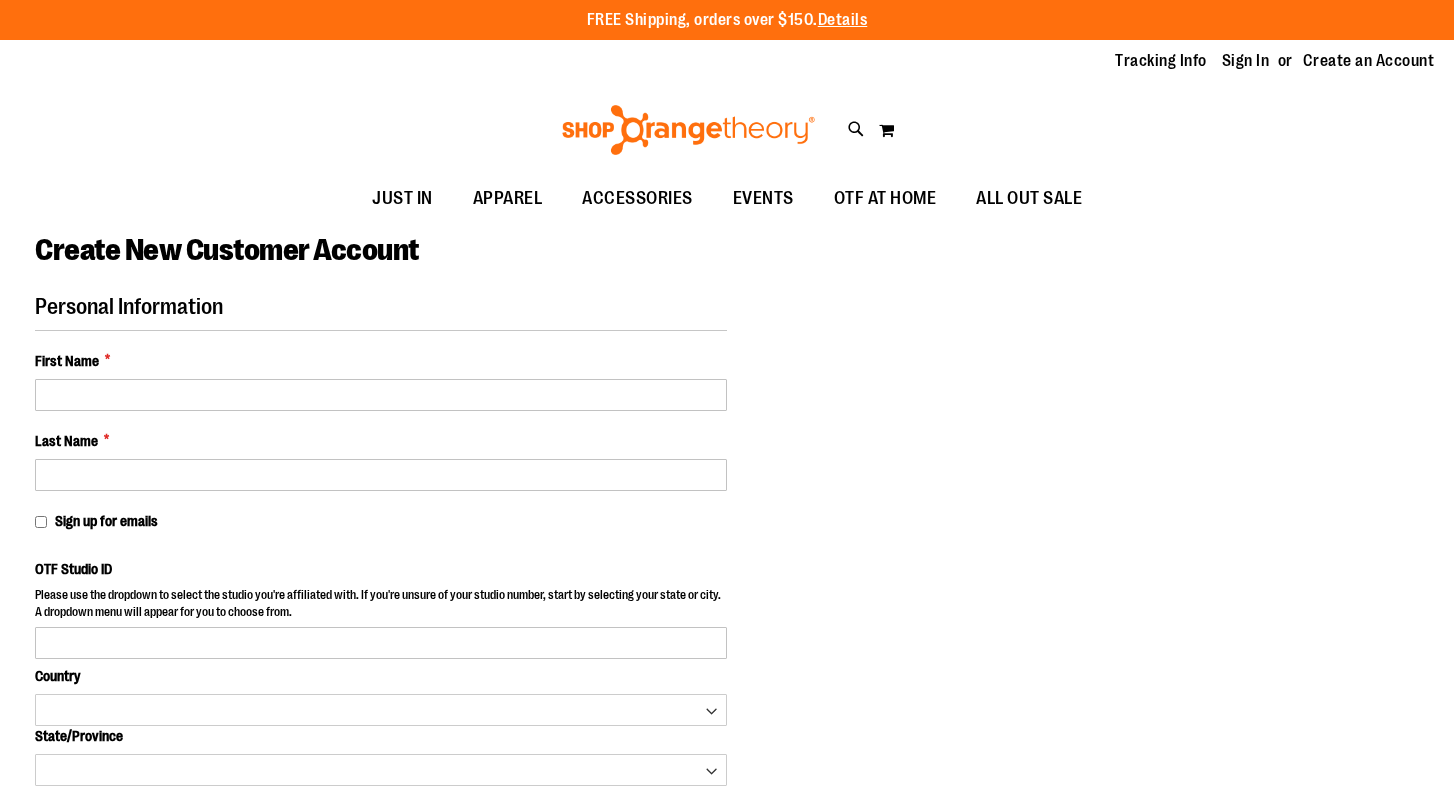 scroll, scrollTop: 0, scrollLeft: 0, axis: both 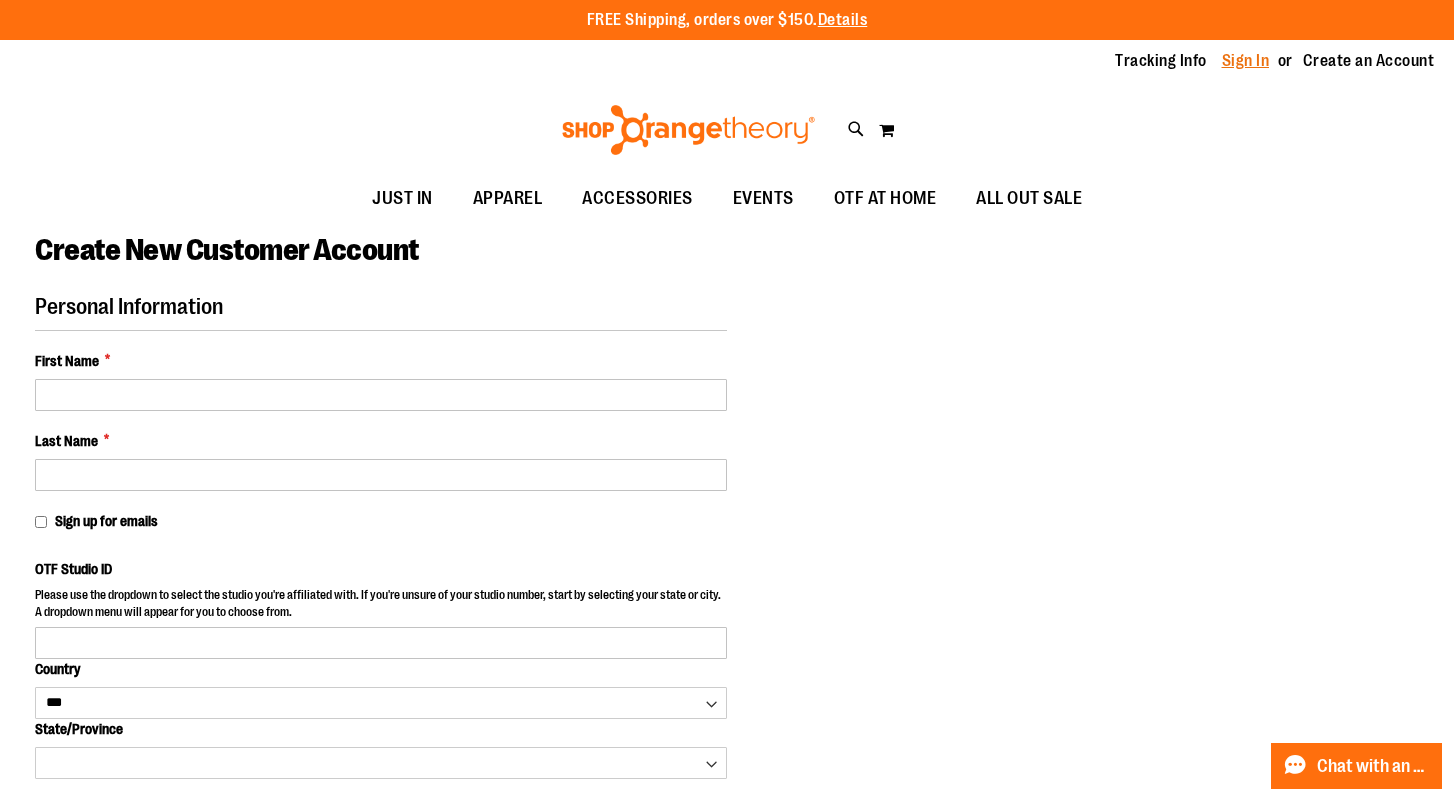 click on "Sign In" at bounding box center (1246, 61) 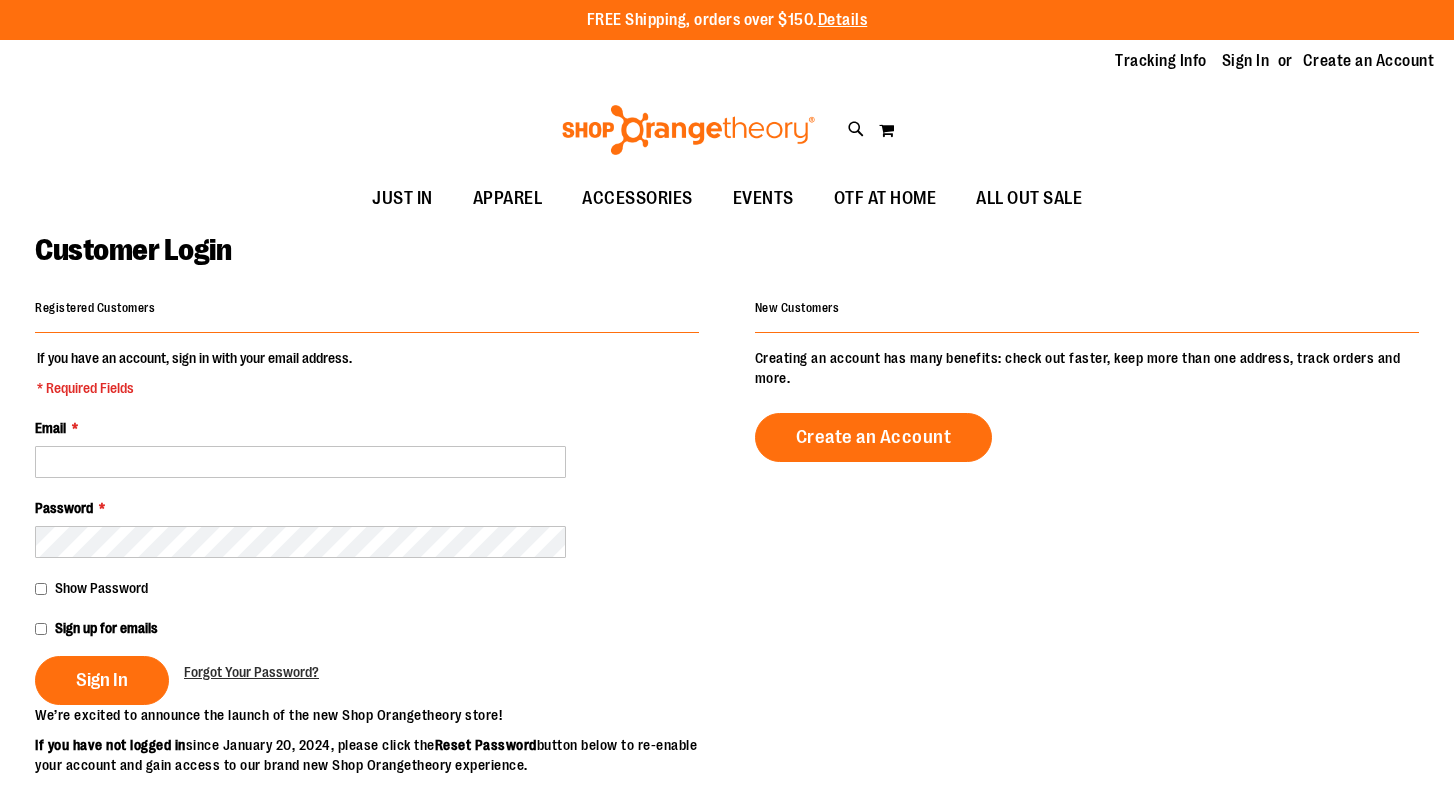 scroll, scrollTop: 0, scrollLeft: 0, axis: both 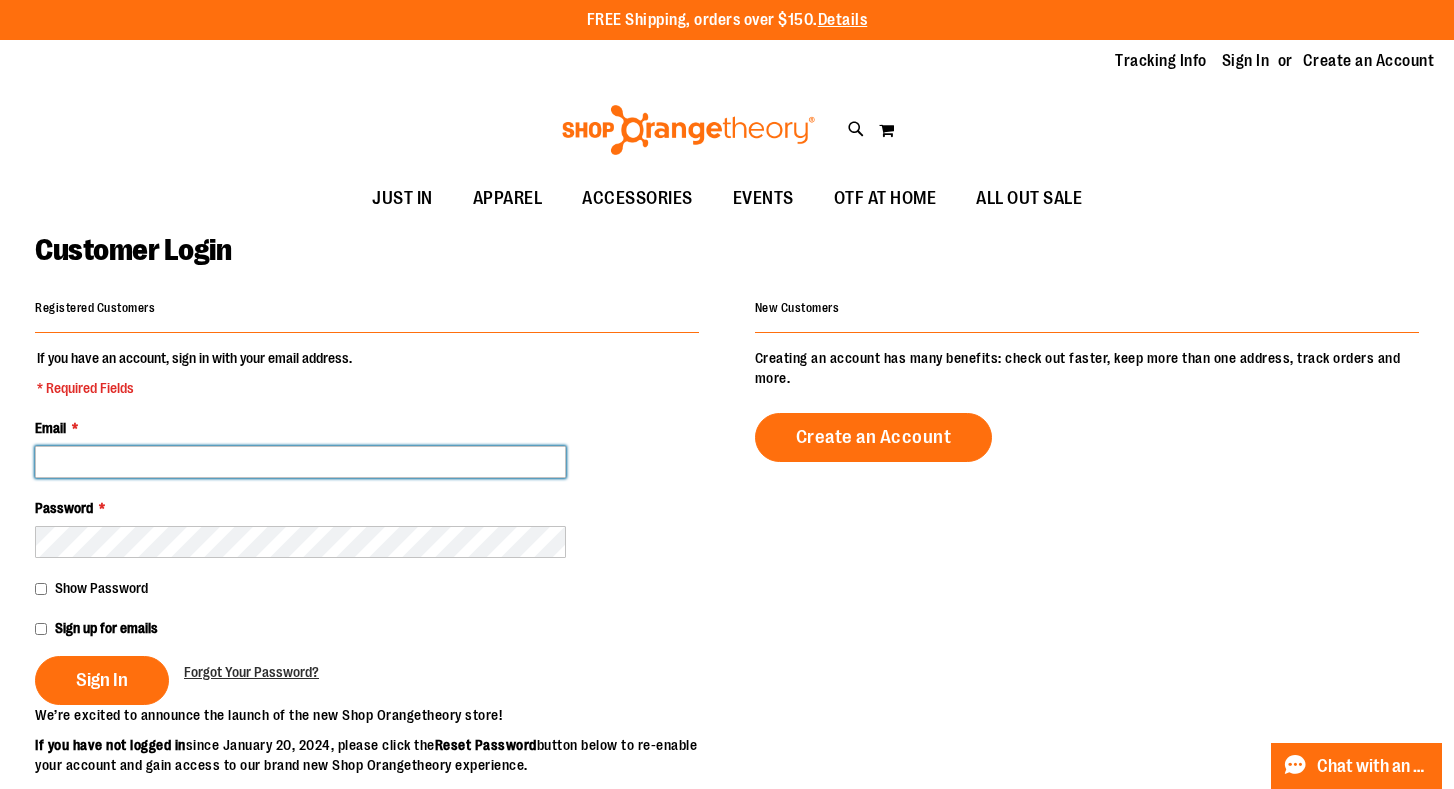 type on "**********" 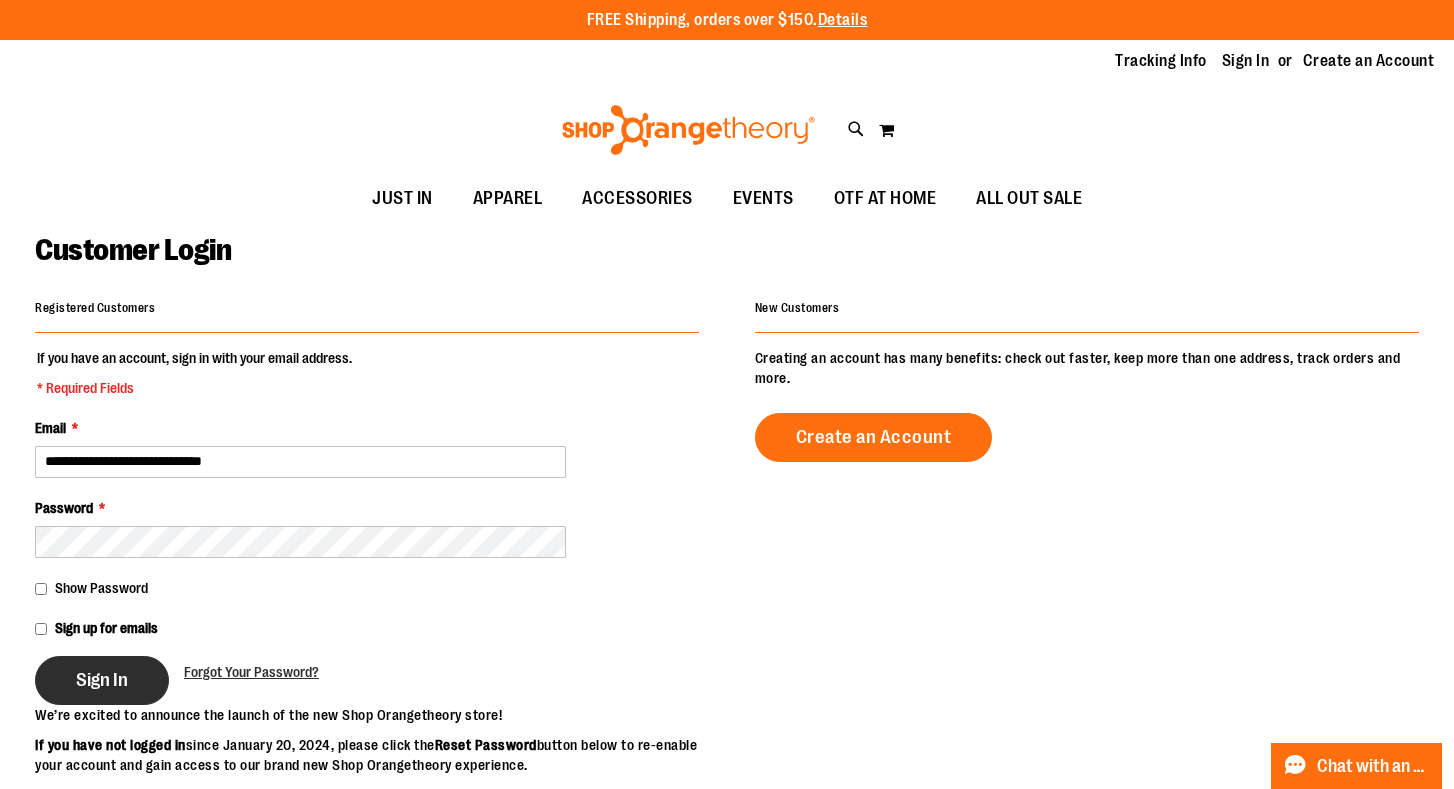 click on "Sign In" at bounding box center (102, 680) 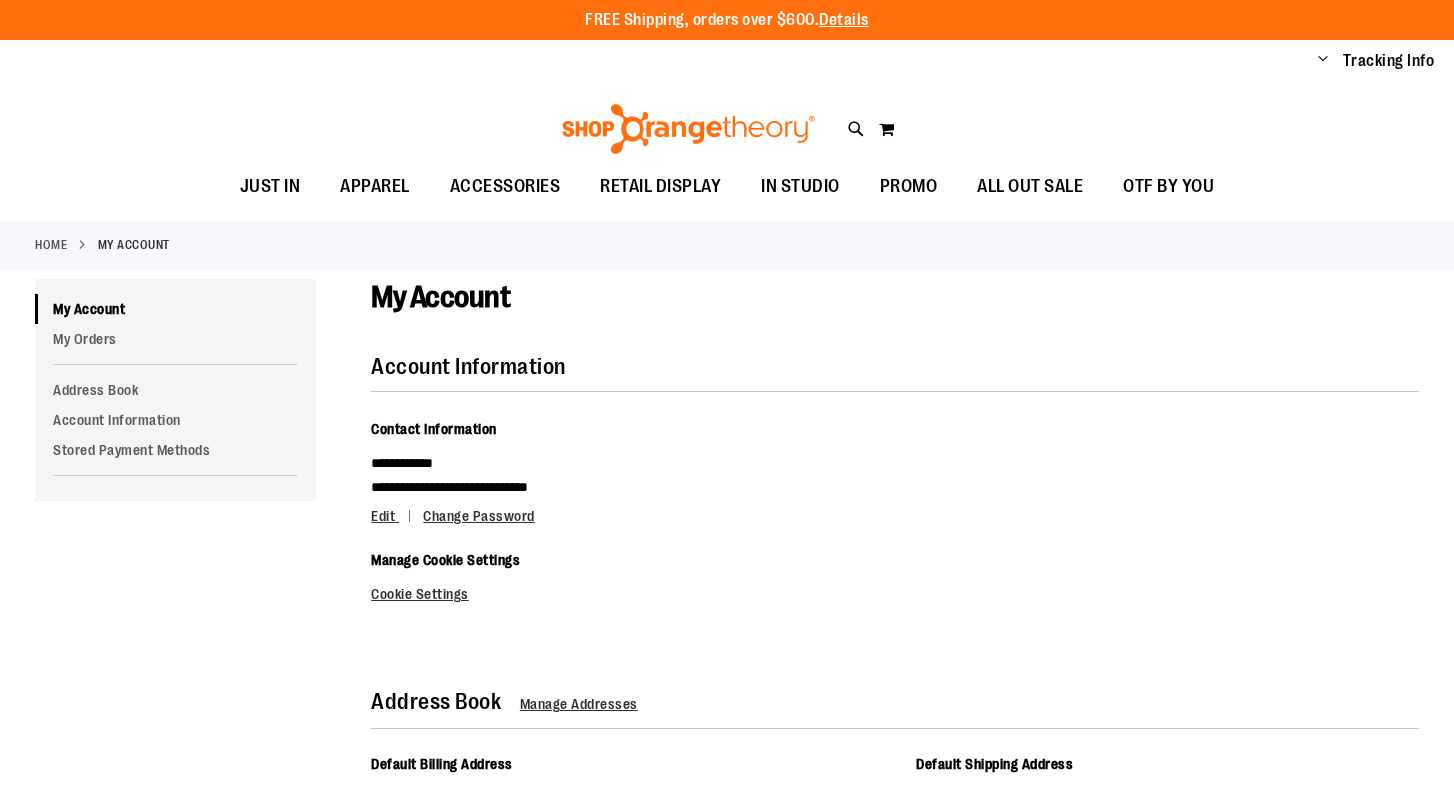 scroll, scrollTop: 0, scrollLeft: 0, axis: both 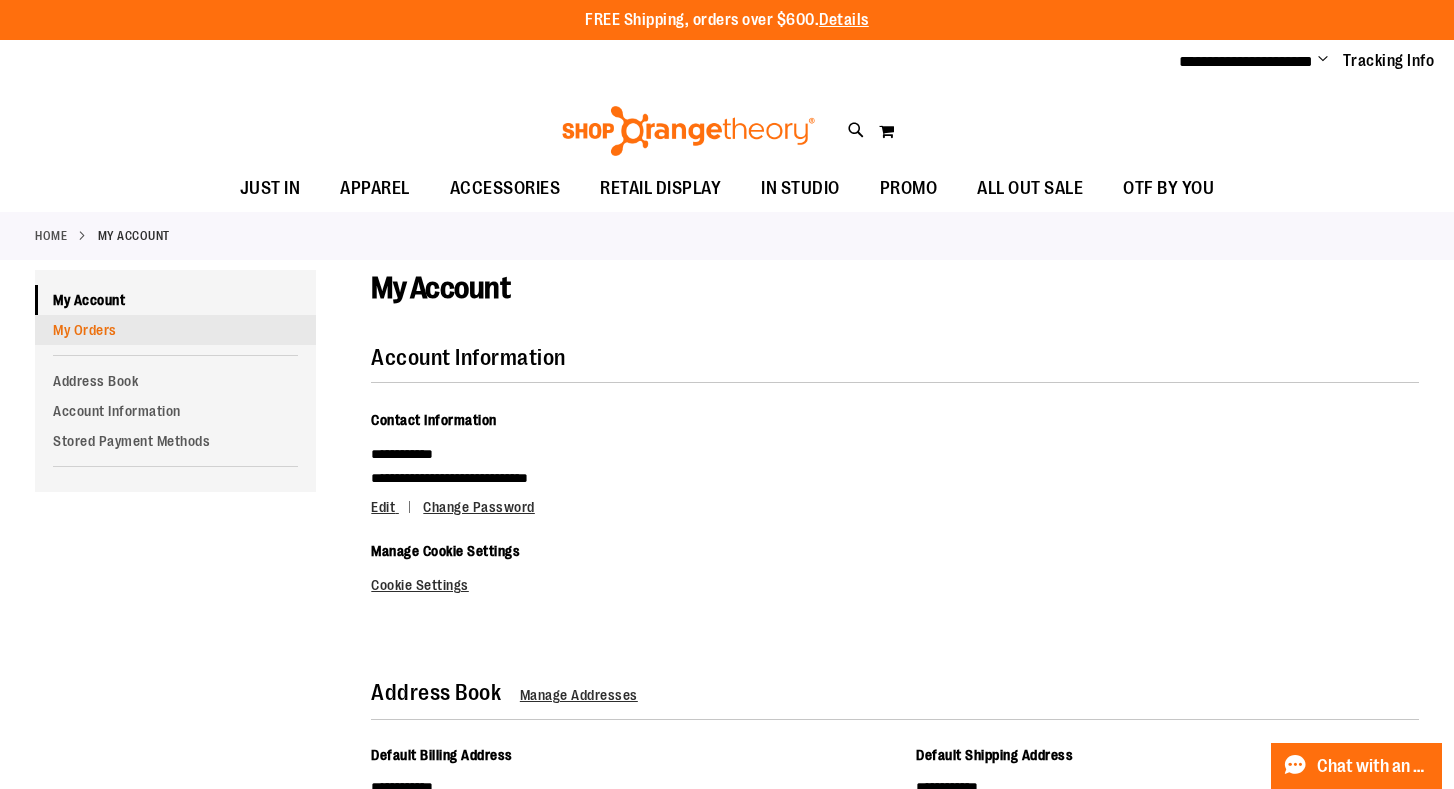 click on "My Orders" at bounding box center (175, 330) 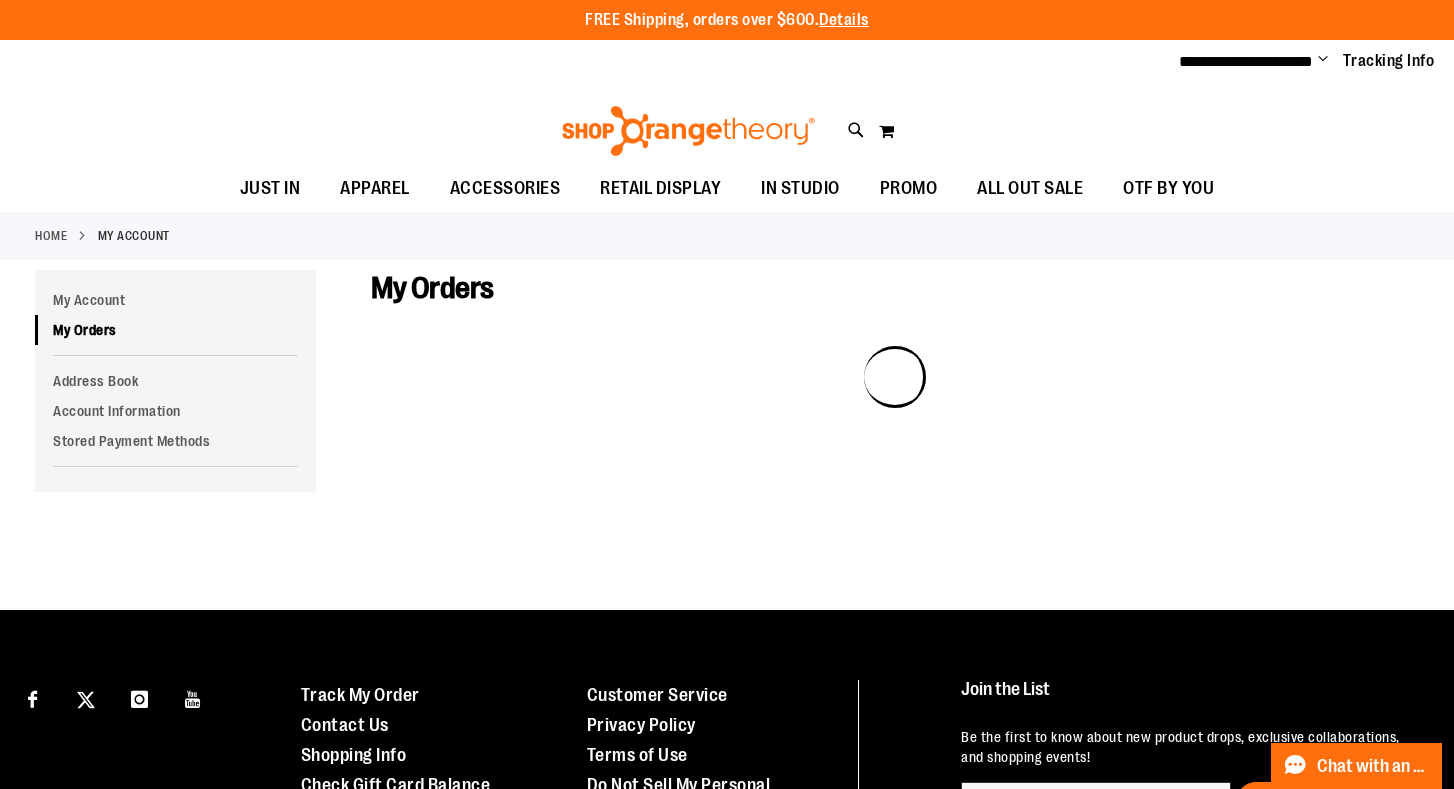 scroll, scrollTop: 2, scrollLeft: 0, axis: vertical 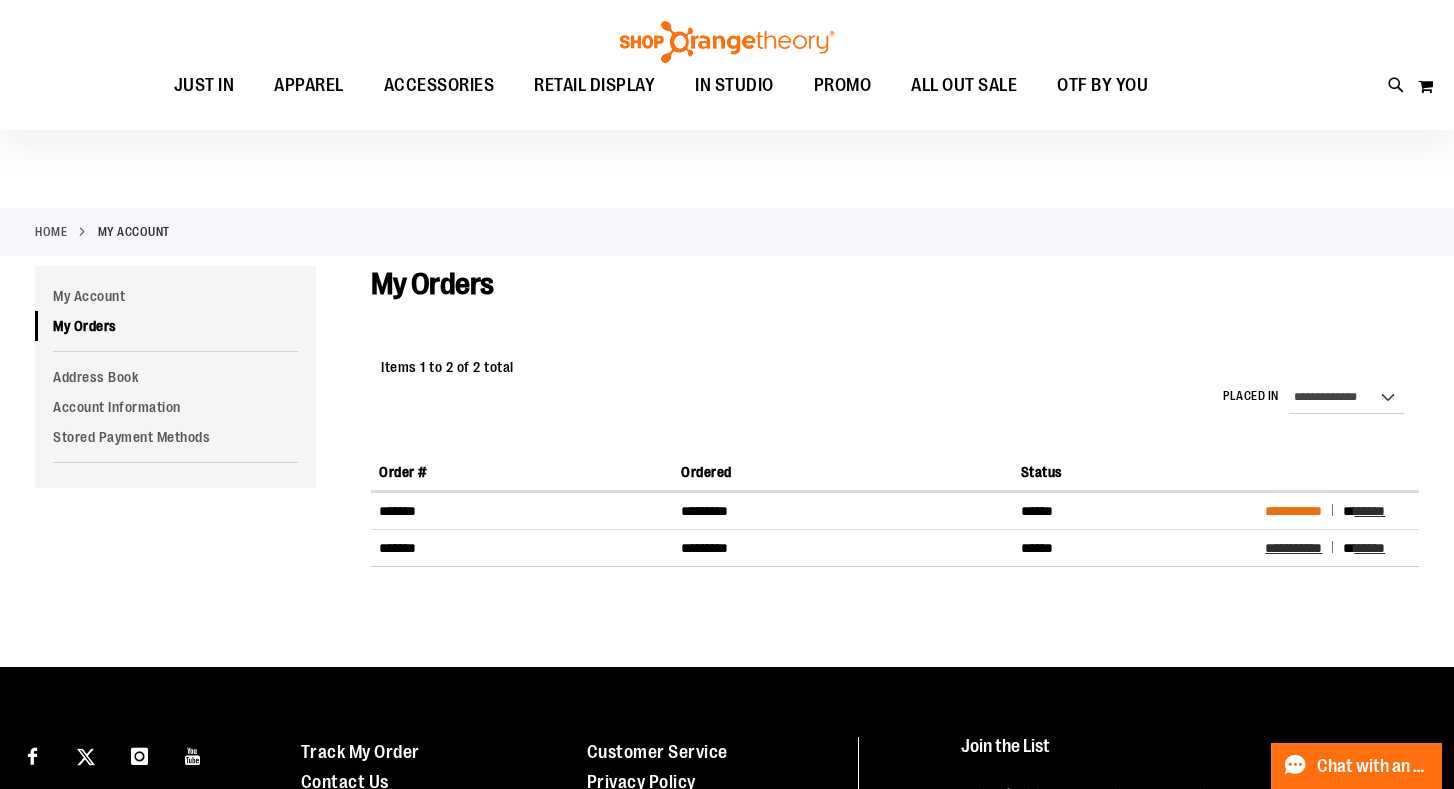 click on "**********" at bounding box center (1293, 511) 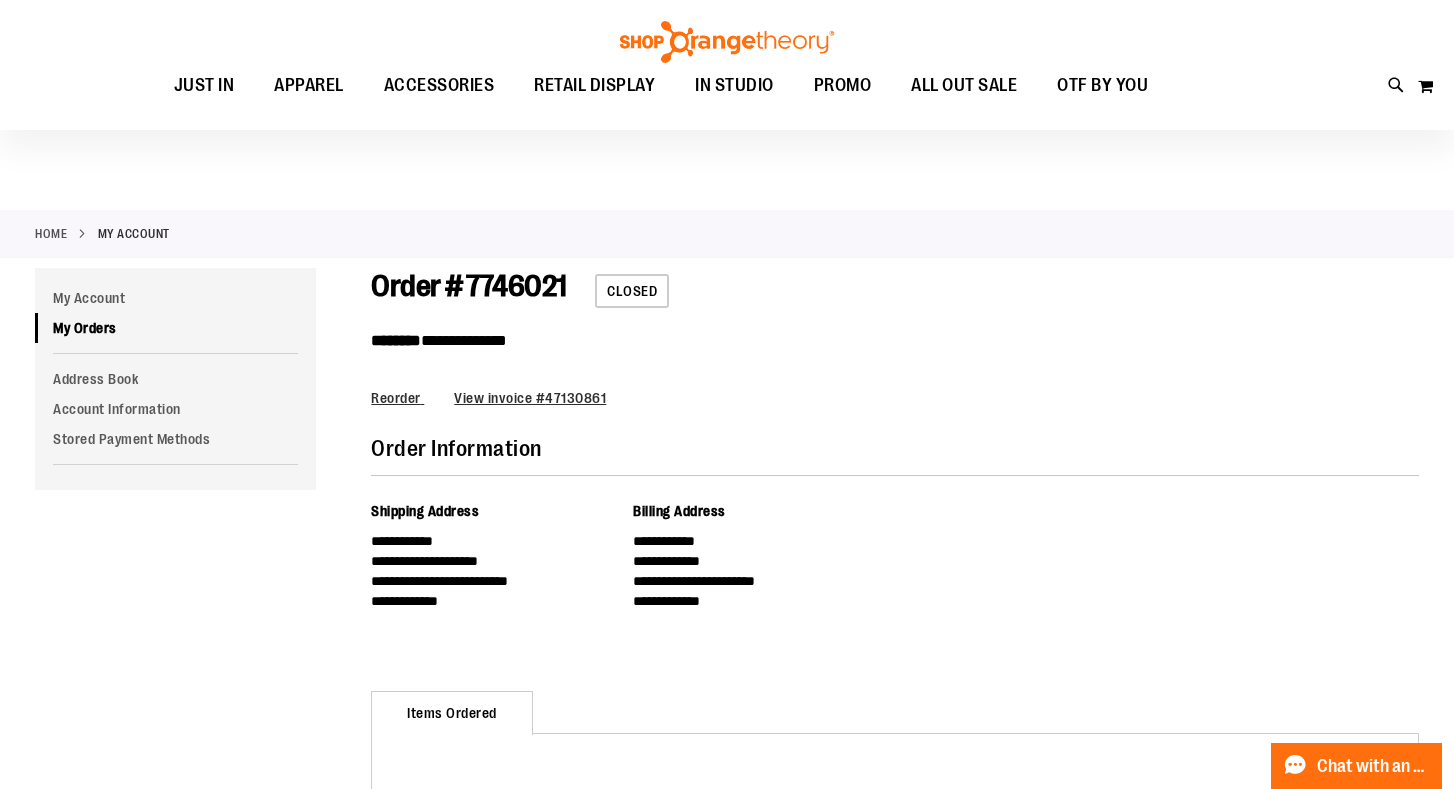 scroll, scrollTop: 0, scrollLeft: 0, axis: both 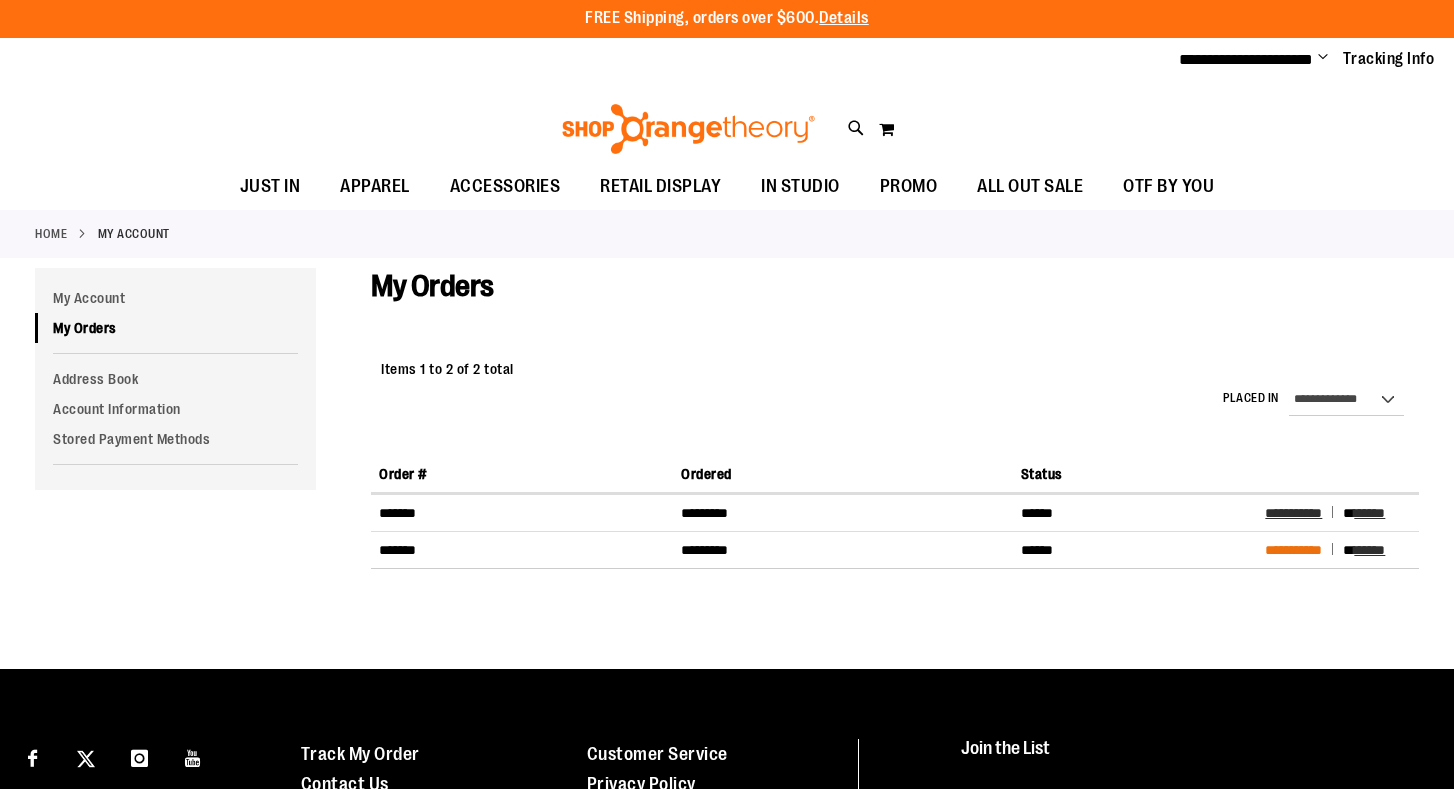 click on "**********" at bounding box center [1293, 550] 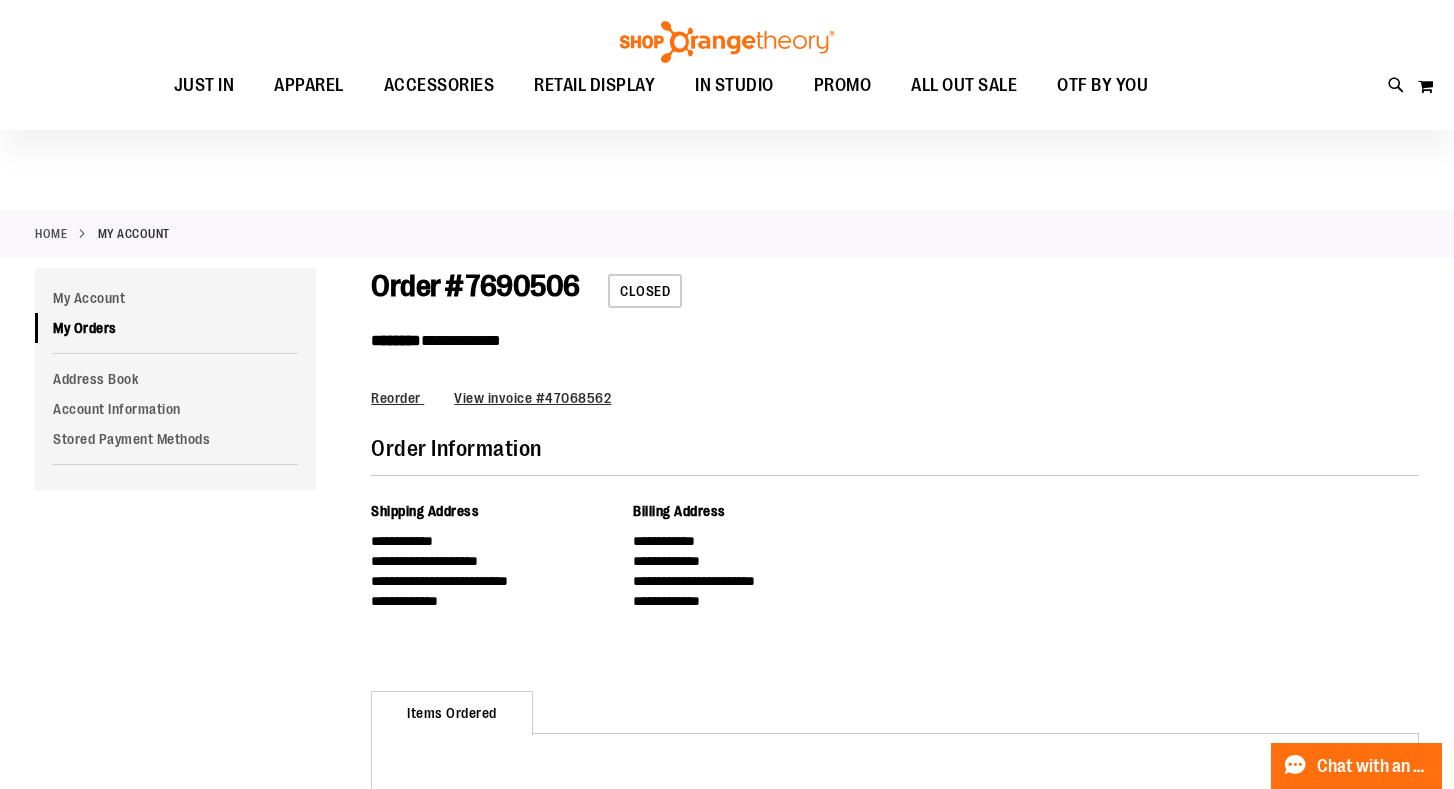 scroll, scrollTop: 0, scrollLeft: 0, axis: both 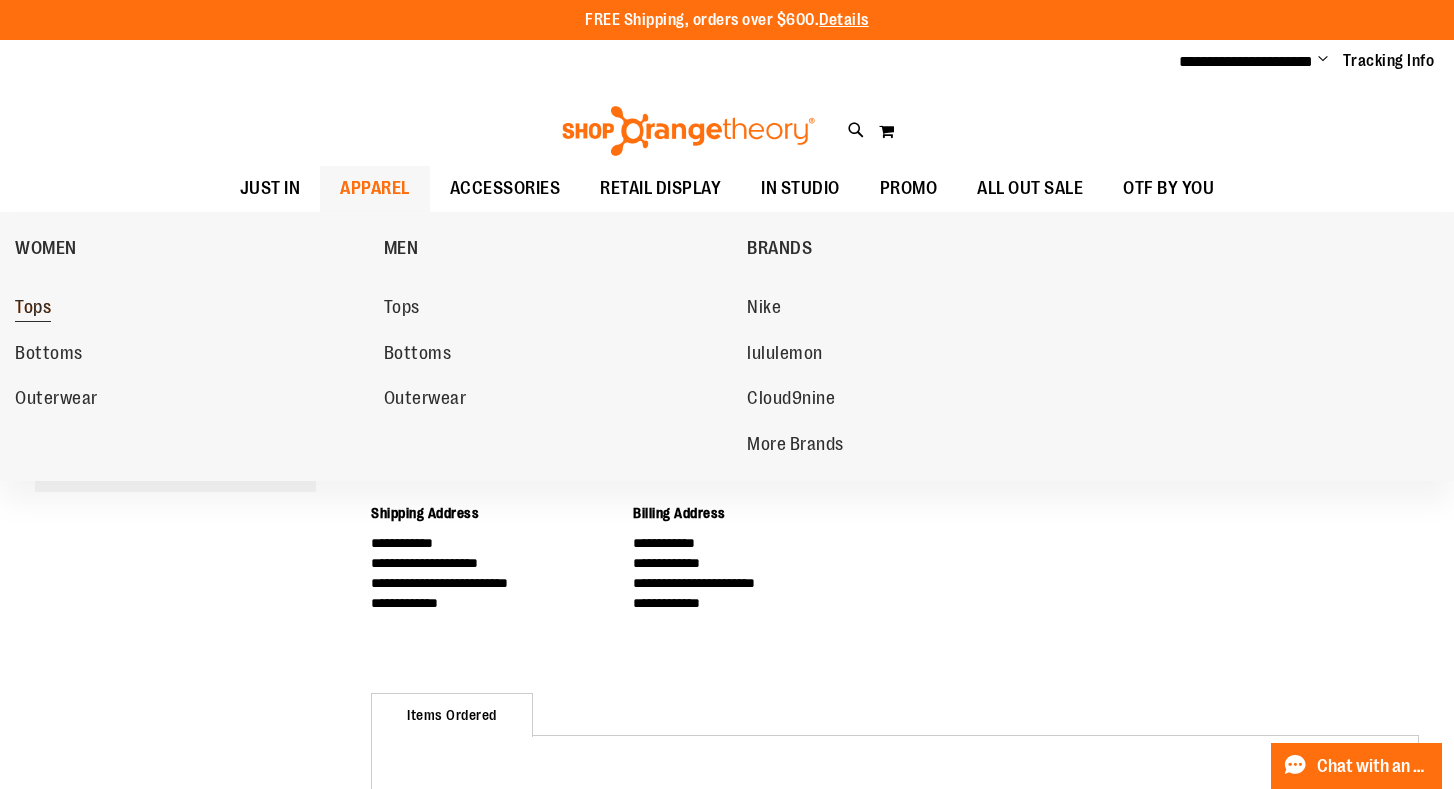 click on "Tops" at bounding box center [33, 309] 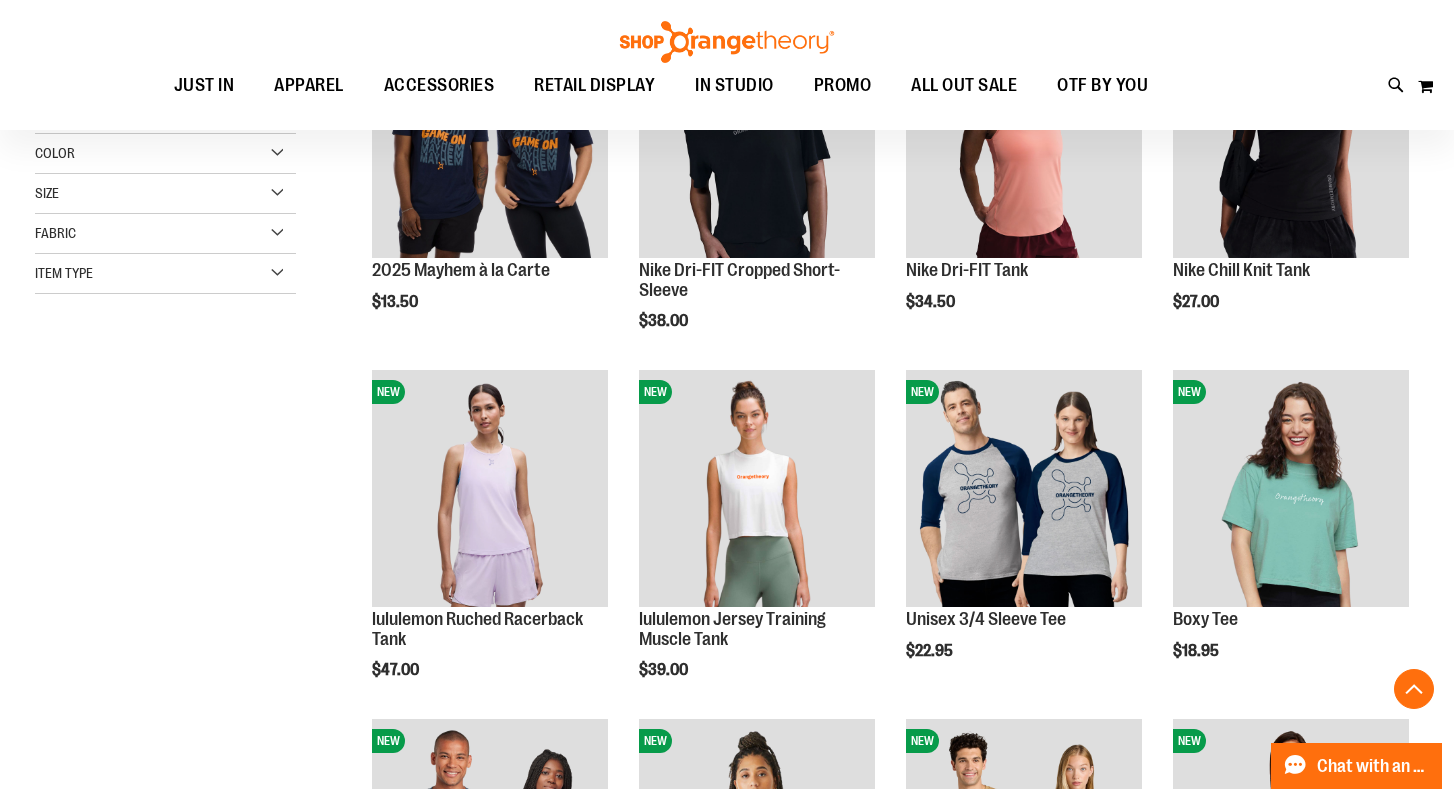 scroll, scrollTop: 384, scrollLeft: 0, axis: vertical 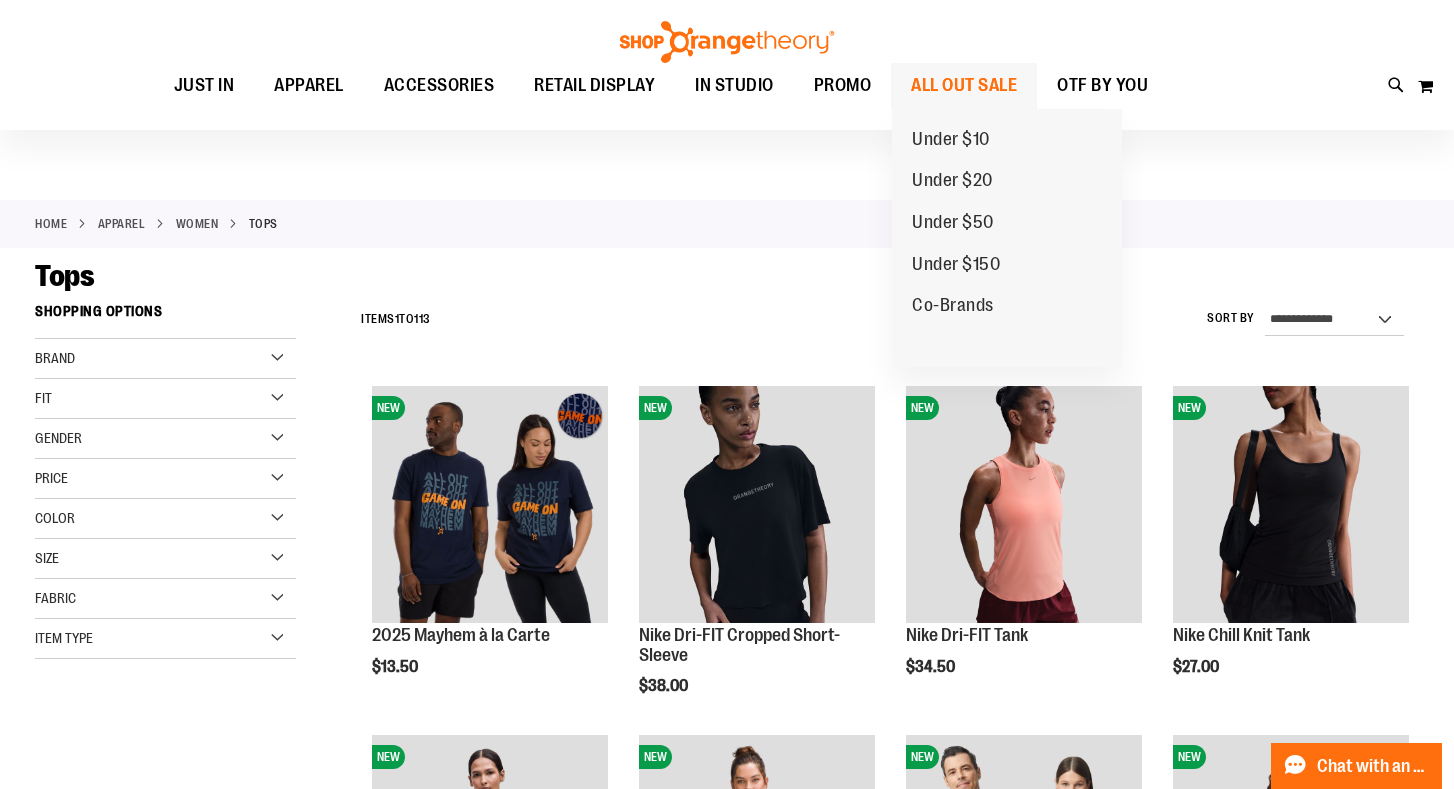 click on "ALL OUT SALE" at bounding box center [964, 85] 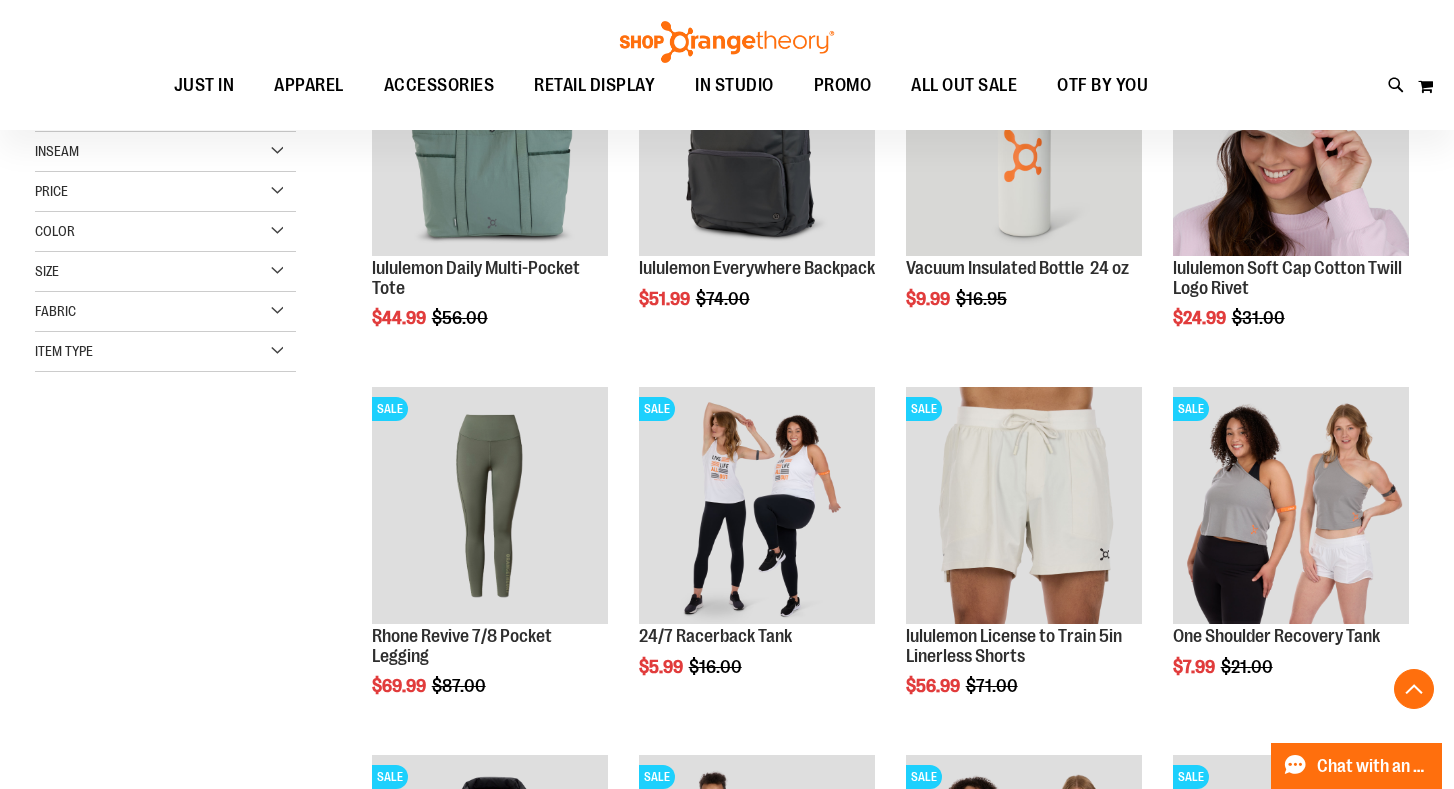 scroll, scrollTop: 382, scrollLeft: 0, axis: vertical 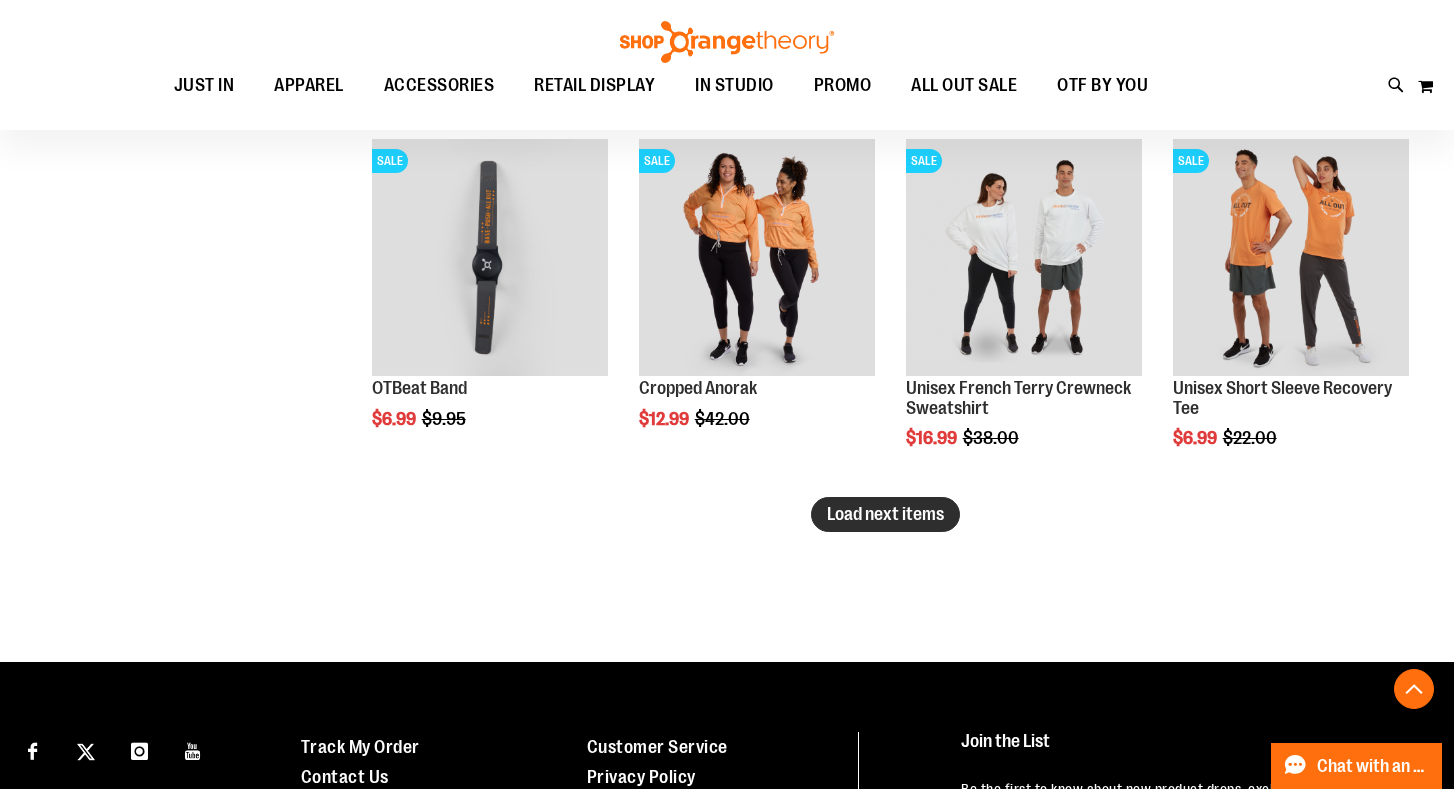 click on "Load next items" at bounding box center (885, 514) 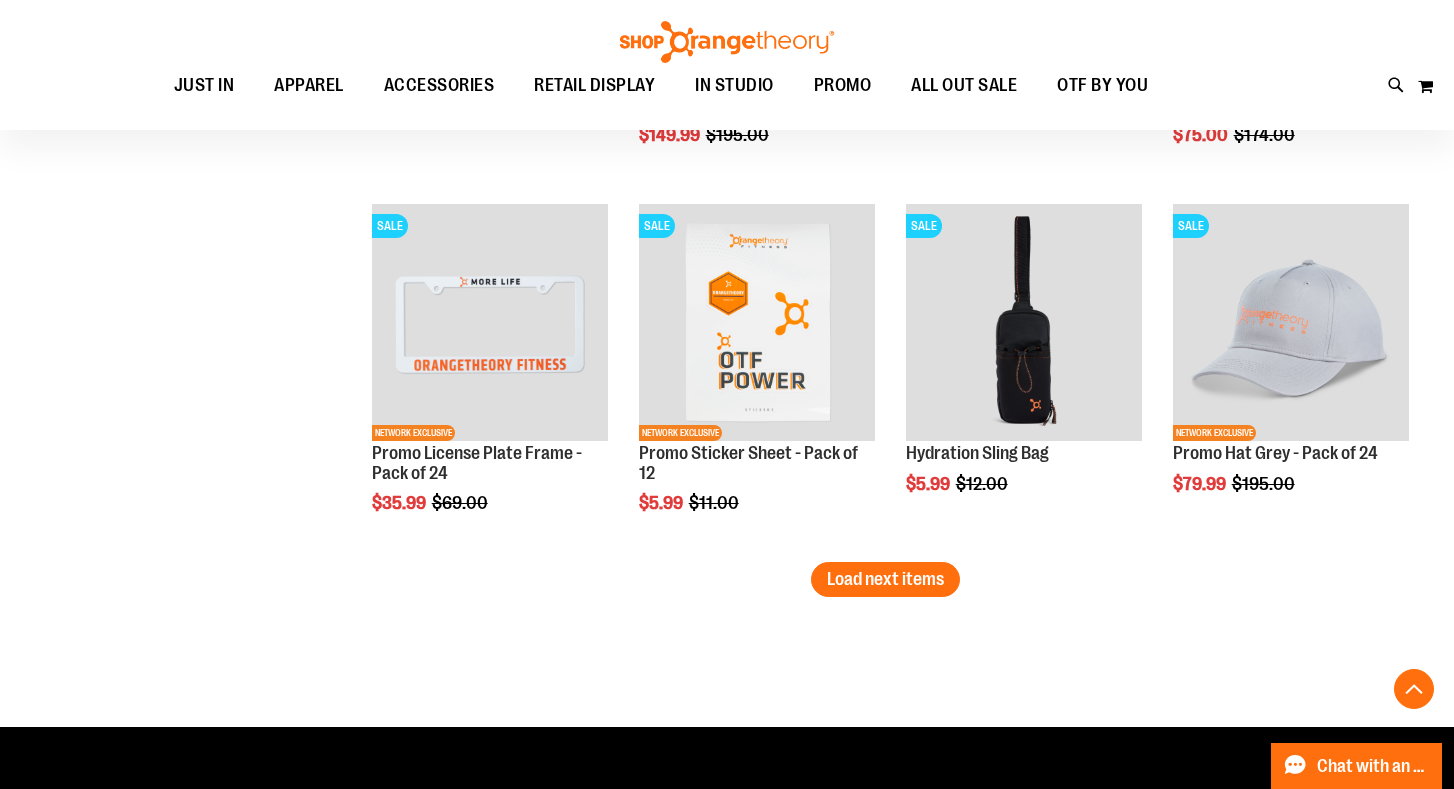 scroll, scrollTop: 4250, scrollLeft: 0, axis: vertical 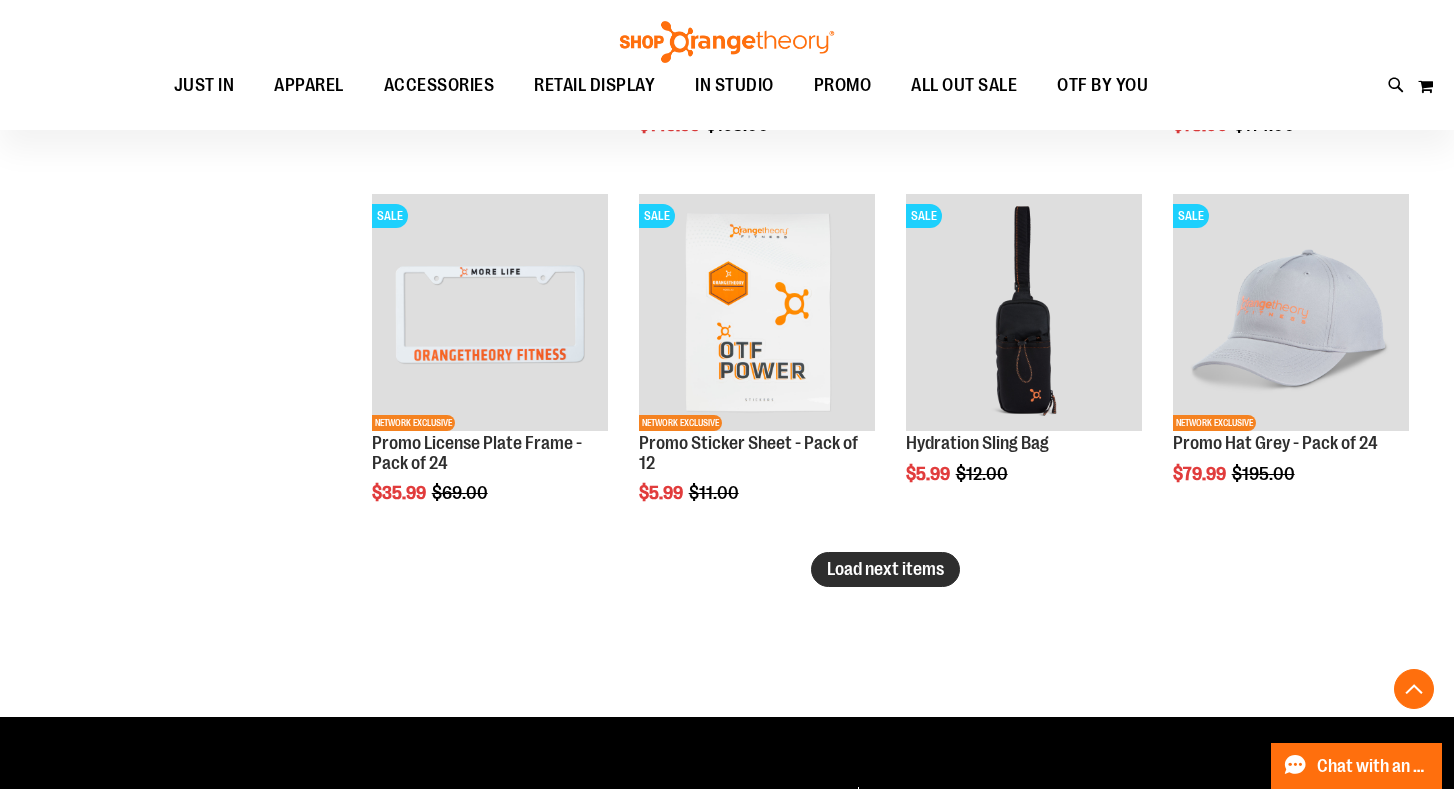 click on "Load next items" at bounding box center [885, 569] 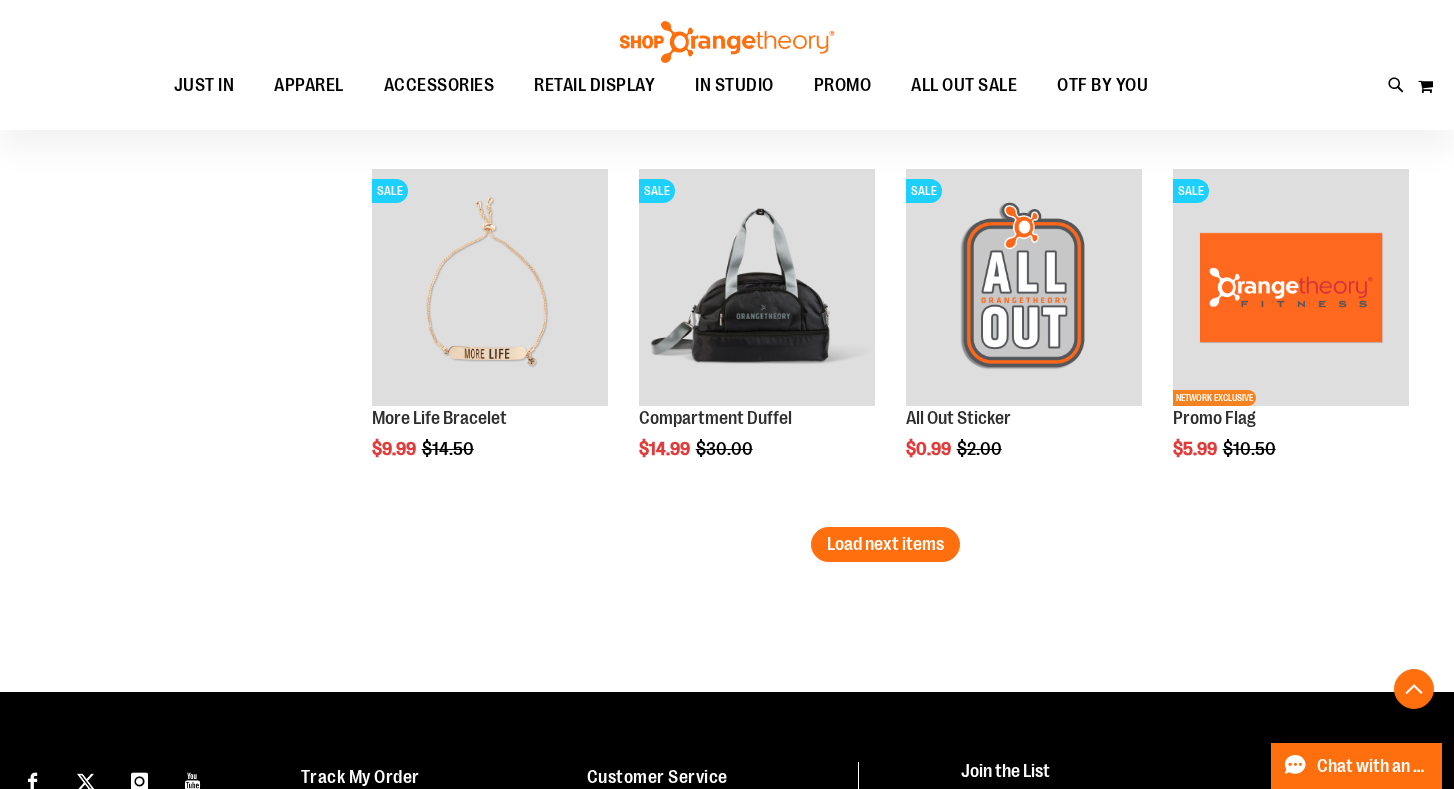 scroll, scrollTop: 5381, scrollLeft: 0, axis: vertical 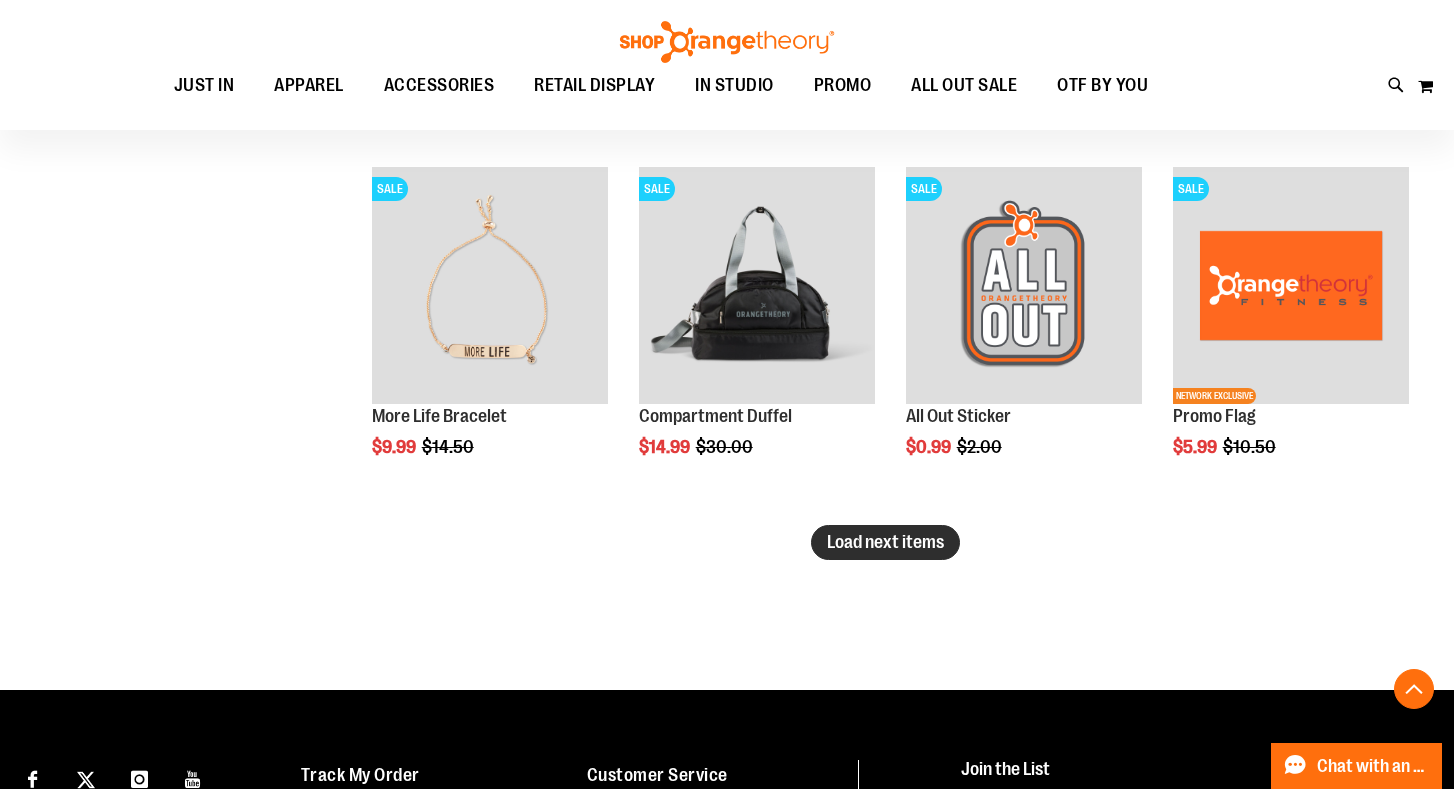 click on "Load next items" at bounding box center [885, 542] 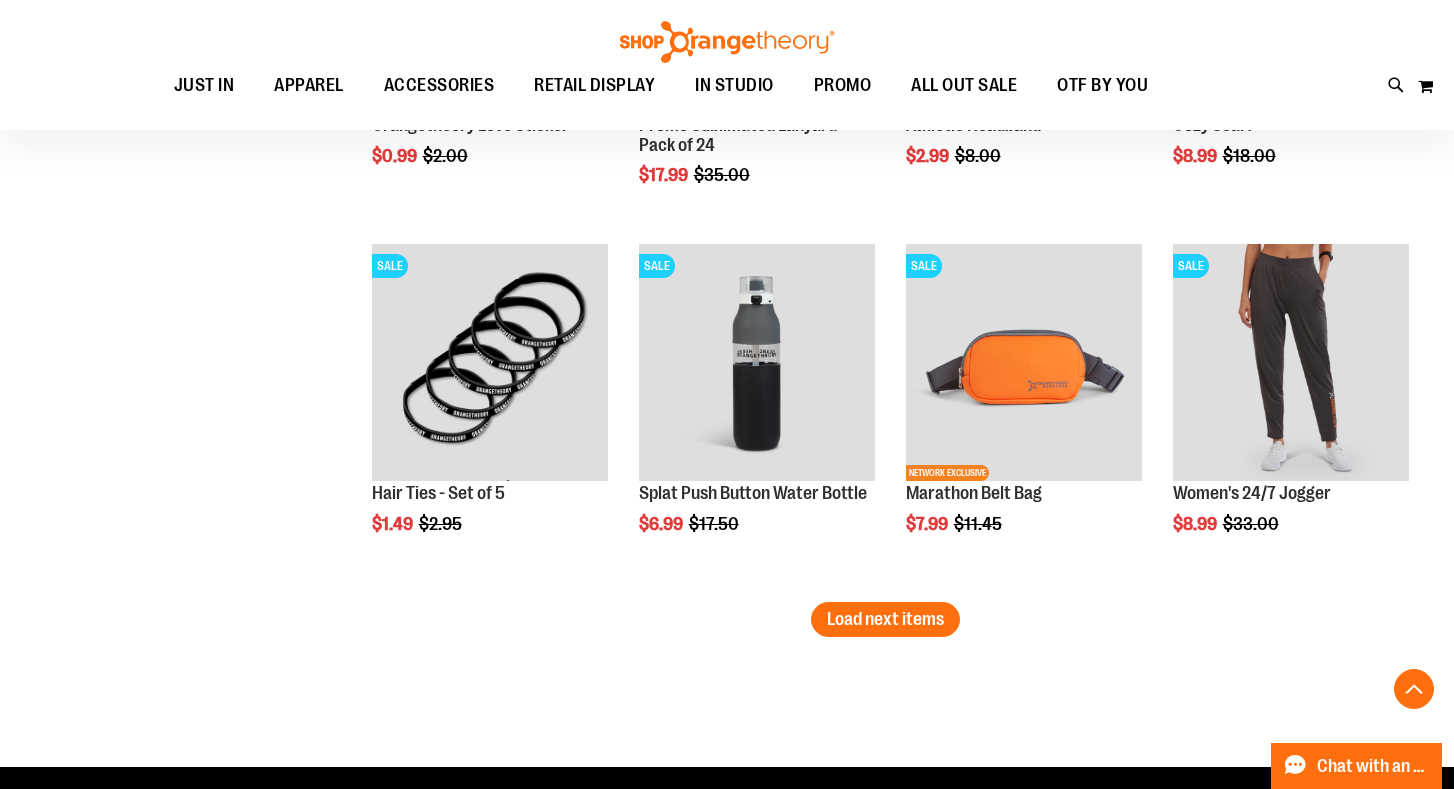 scroll, scrollTop: 6409, scrollLeft: 0, axis: vertical 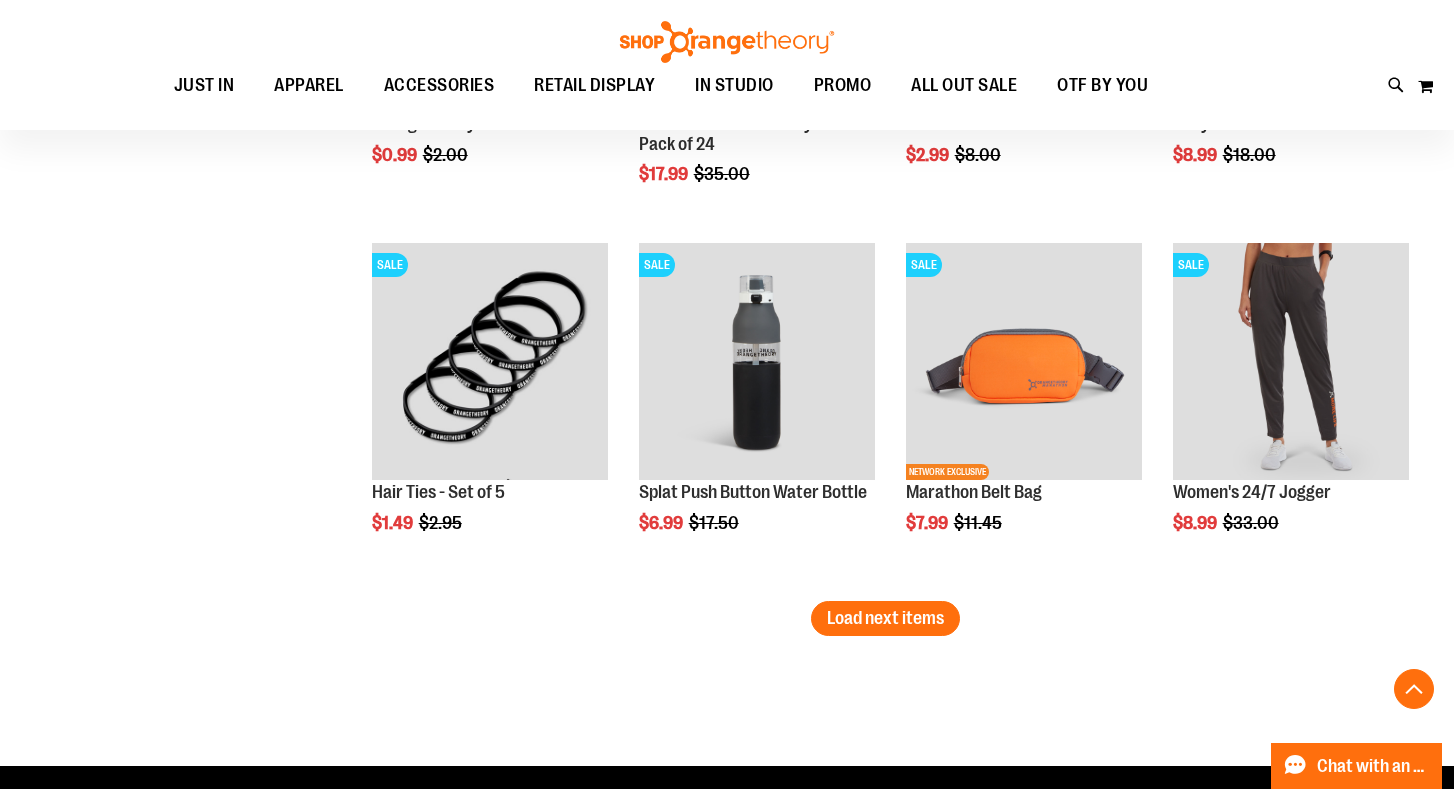 click on "Load next items" at bounding box center (885, 618) 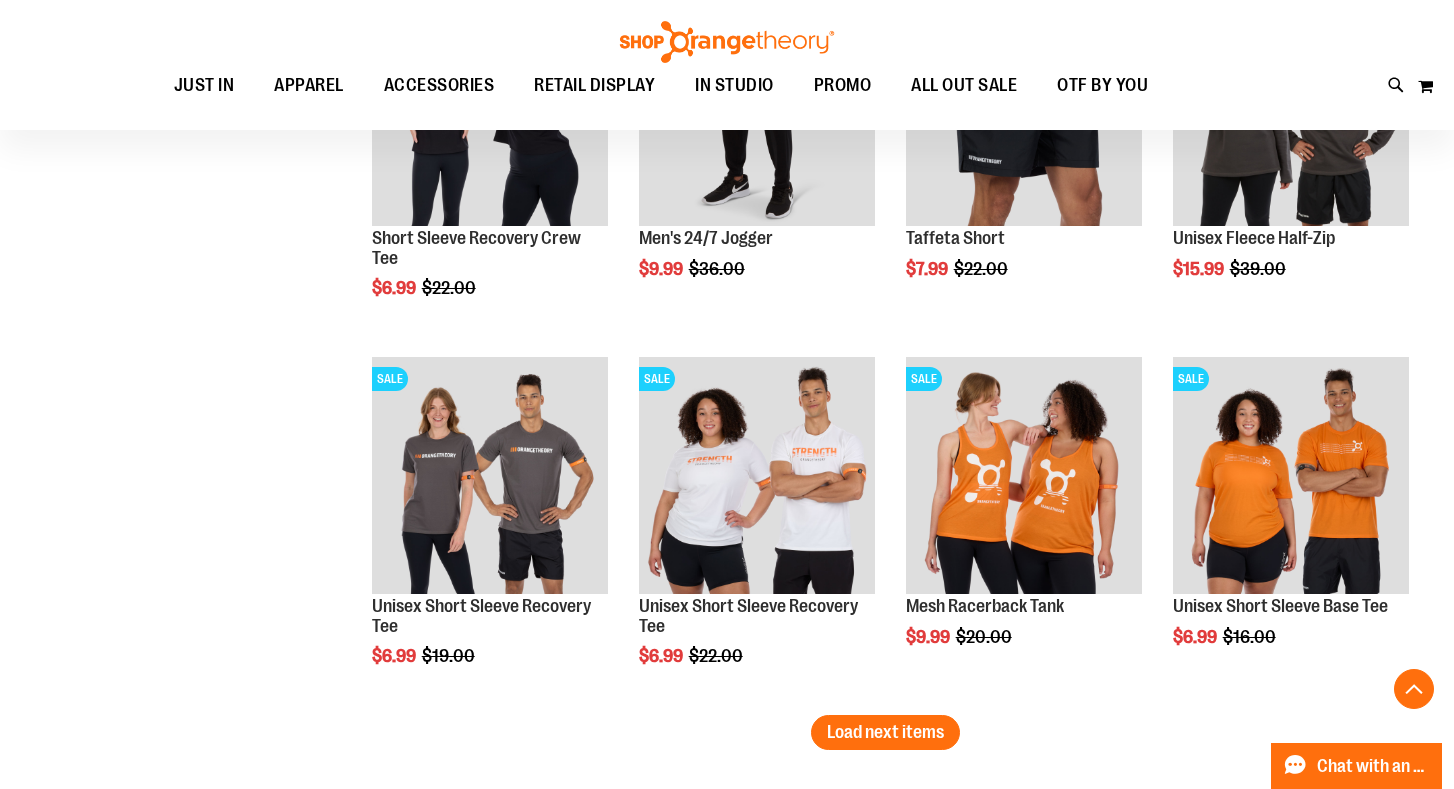 scroll, scrollTop: 7403, scrollLeft: 0, axis: vertical 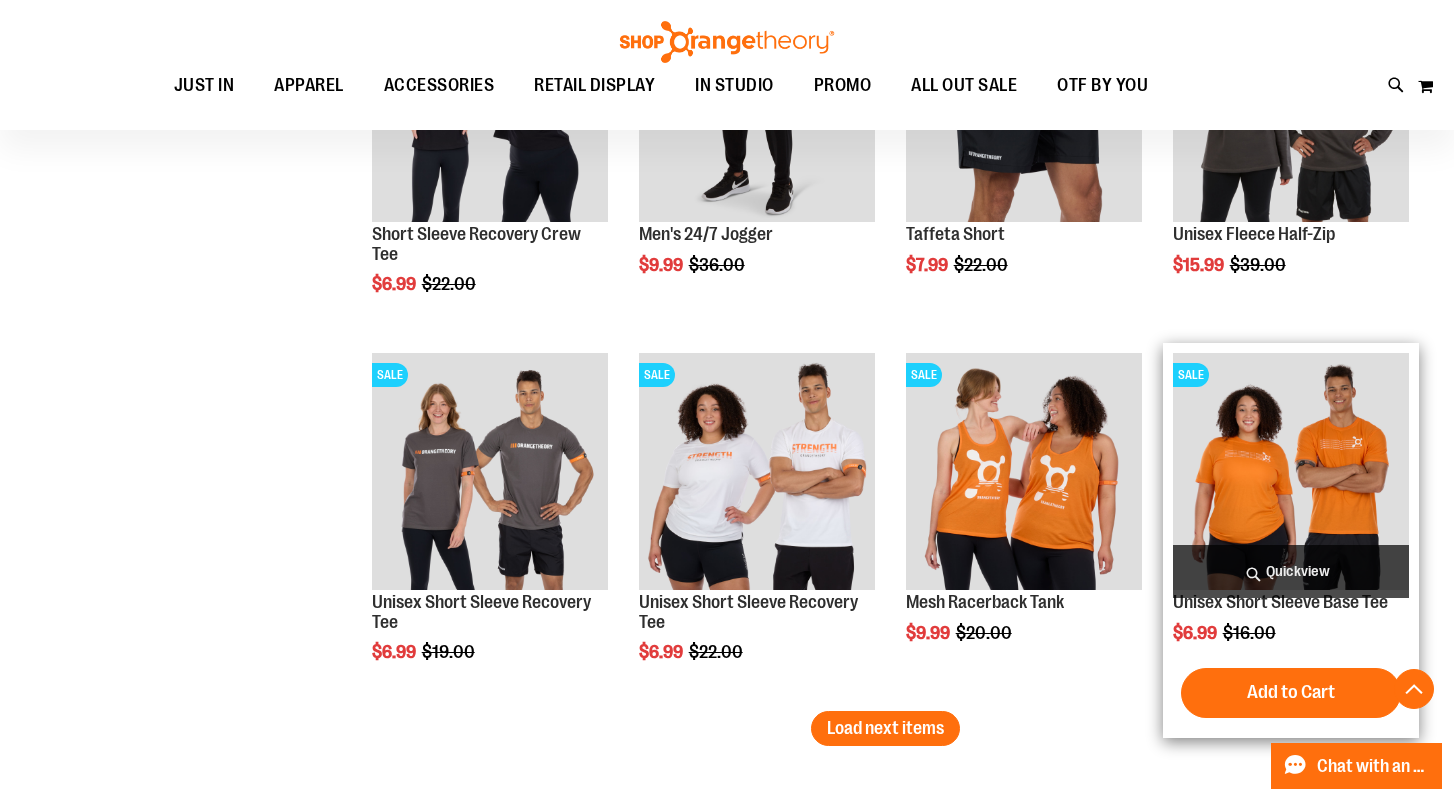 click at bounding box center [1291, 471] 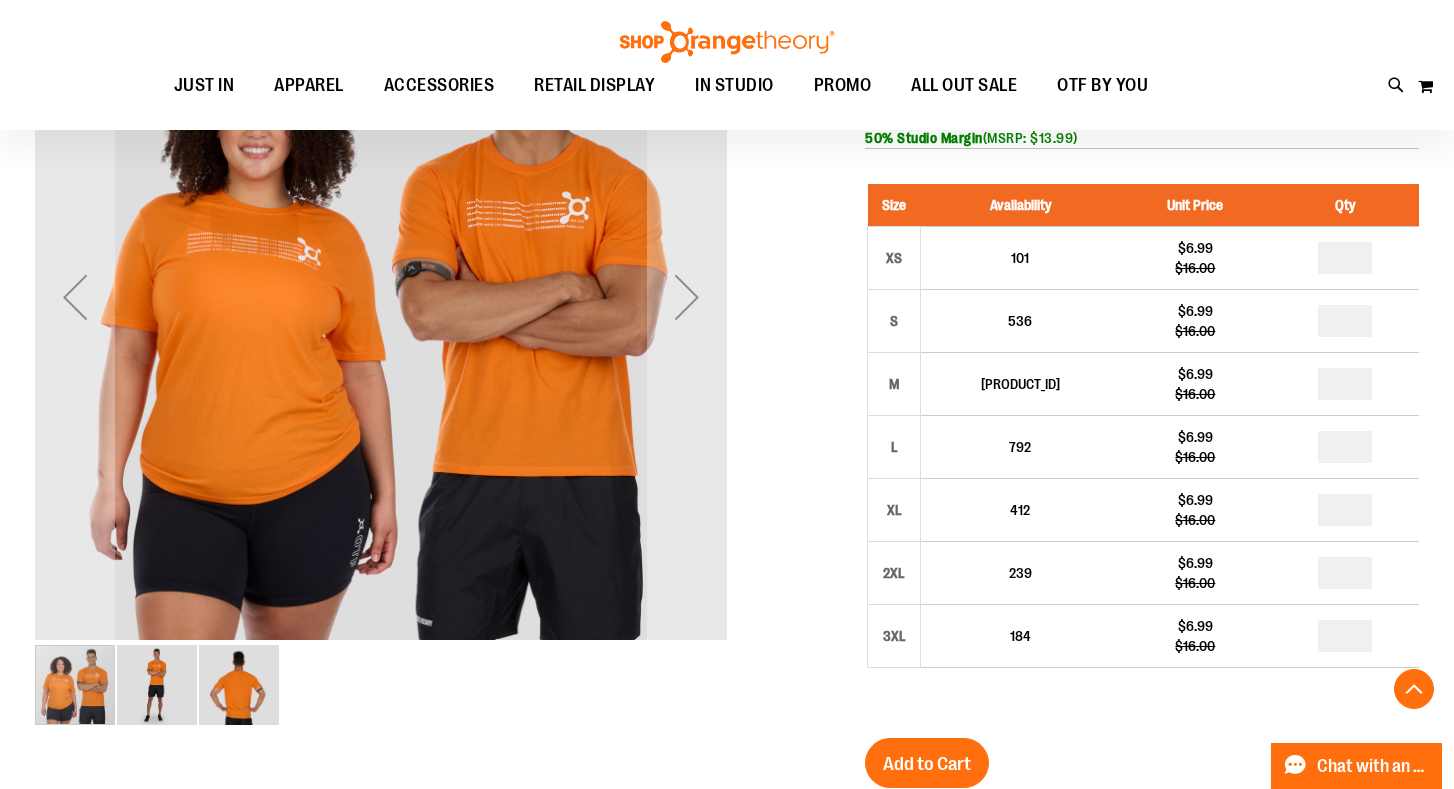 scroll, scrollTop: 332, scrollLeft: 0, axis: vertical 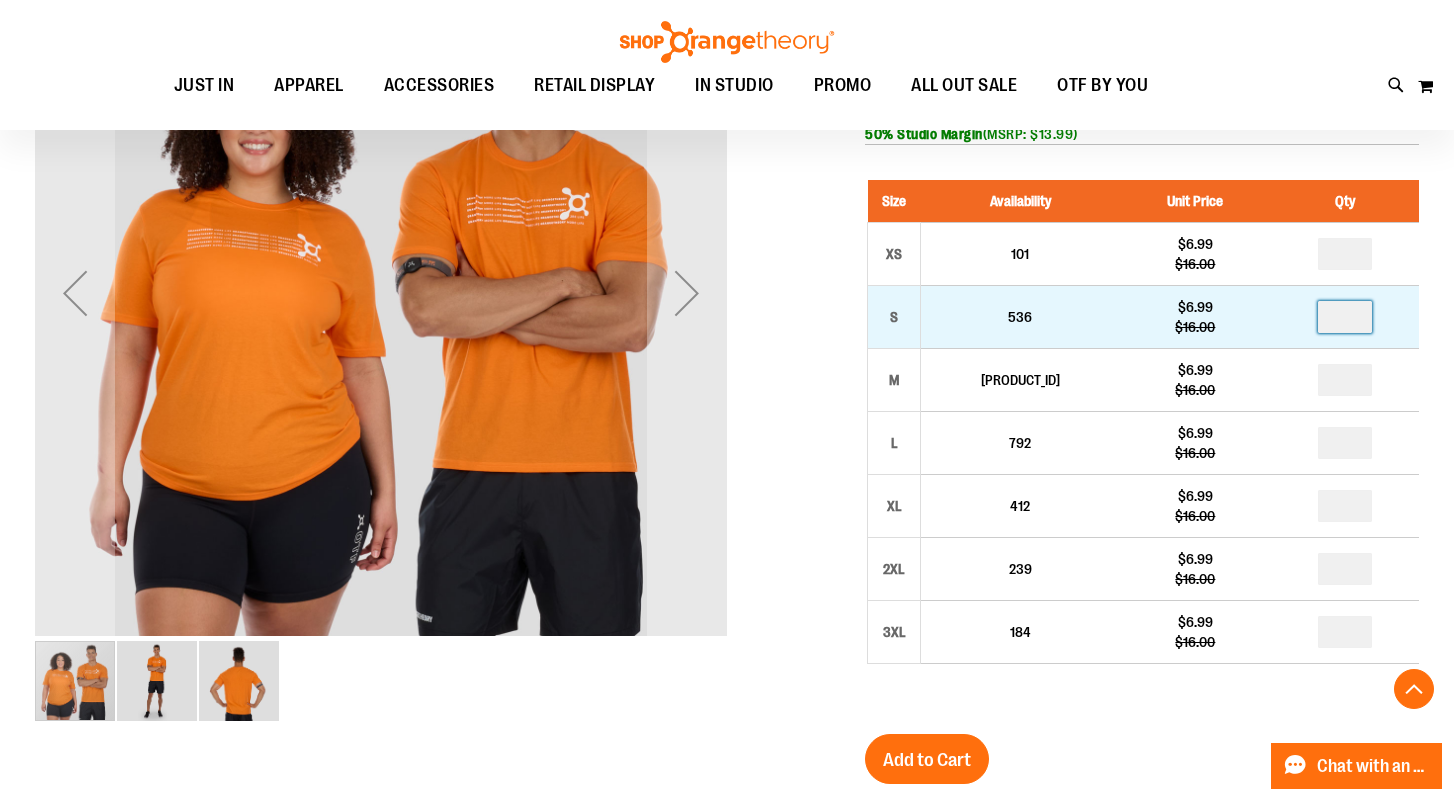 click at bounding box center [1345, 317] 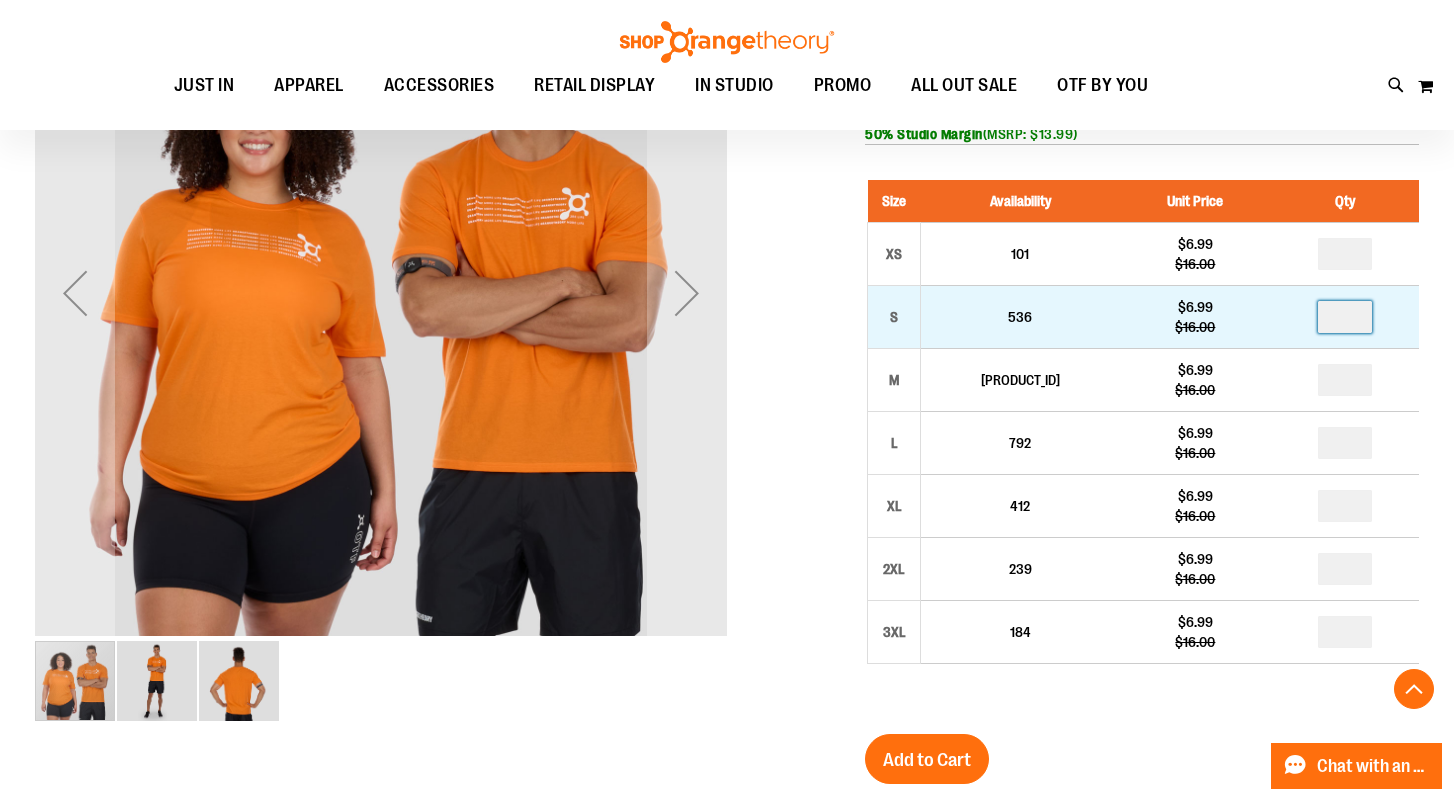 type on "*" 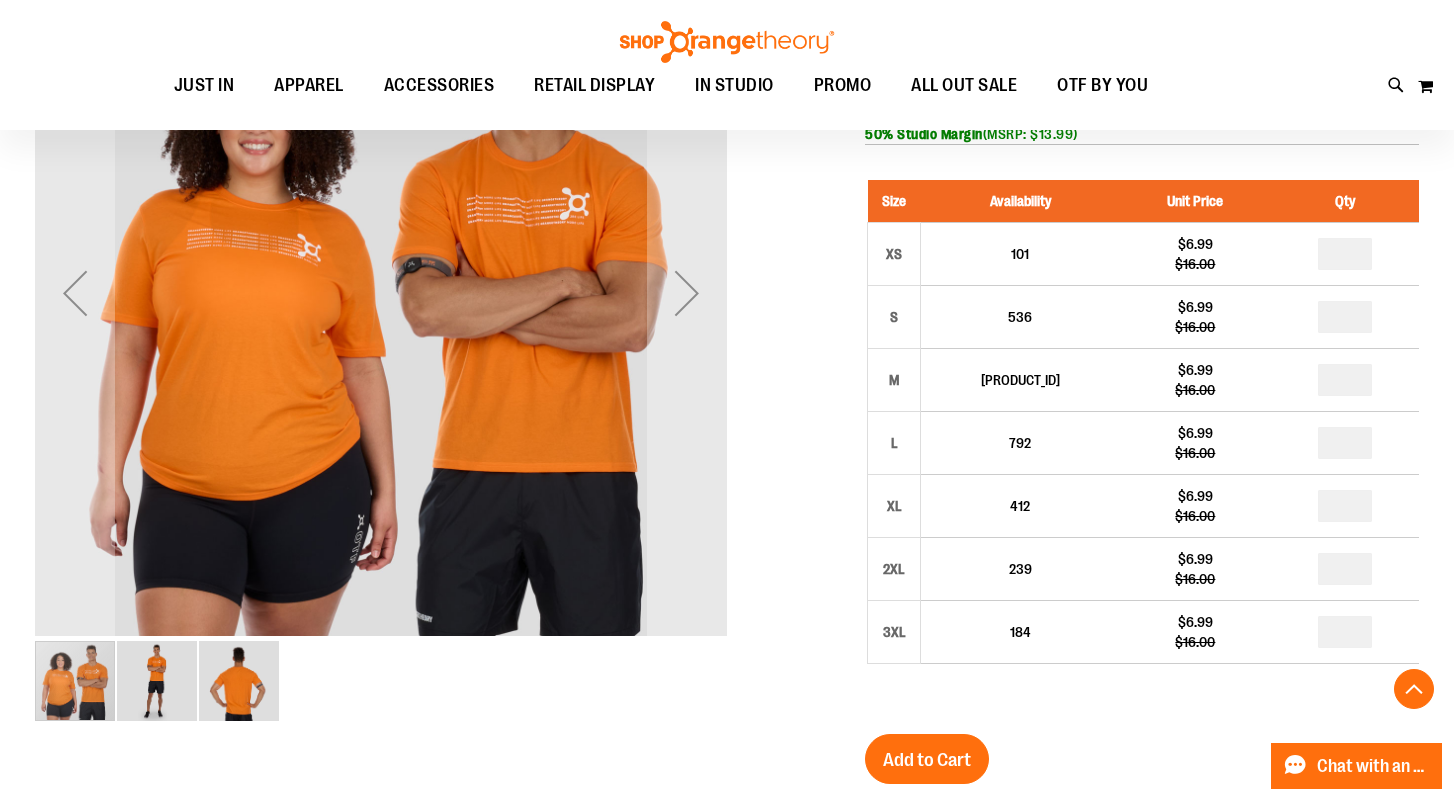 click at bounding box center [1345, 380] 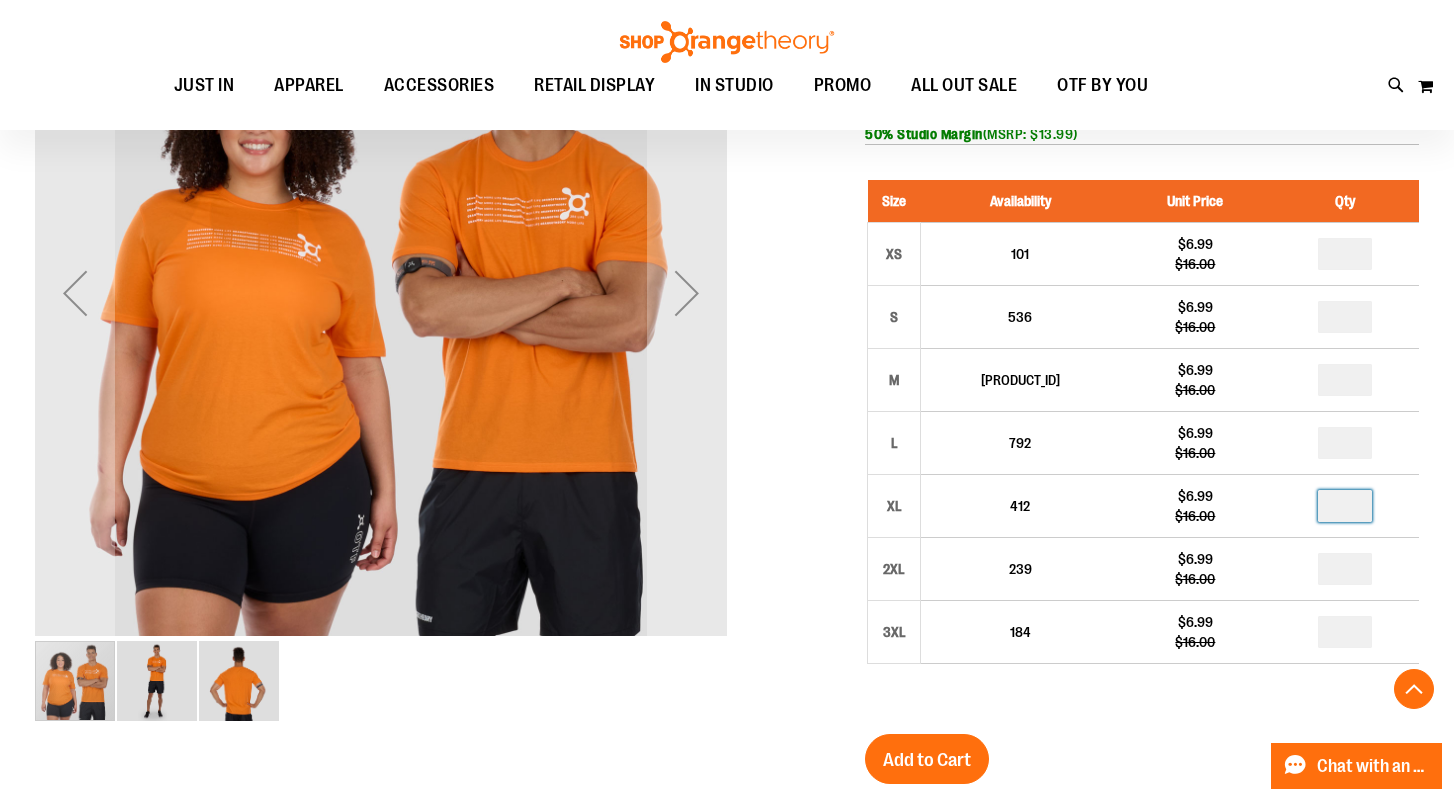 click at bounding box center (1345, 506) 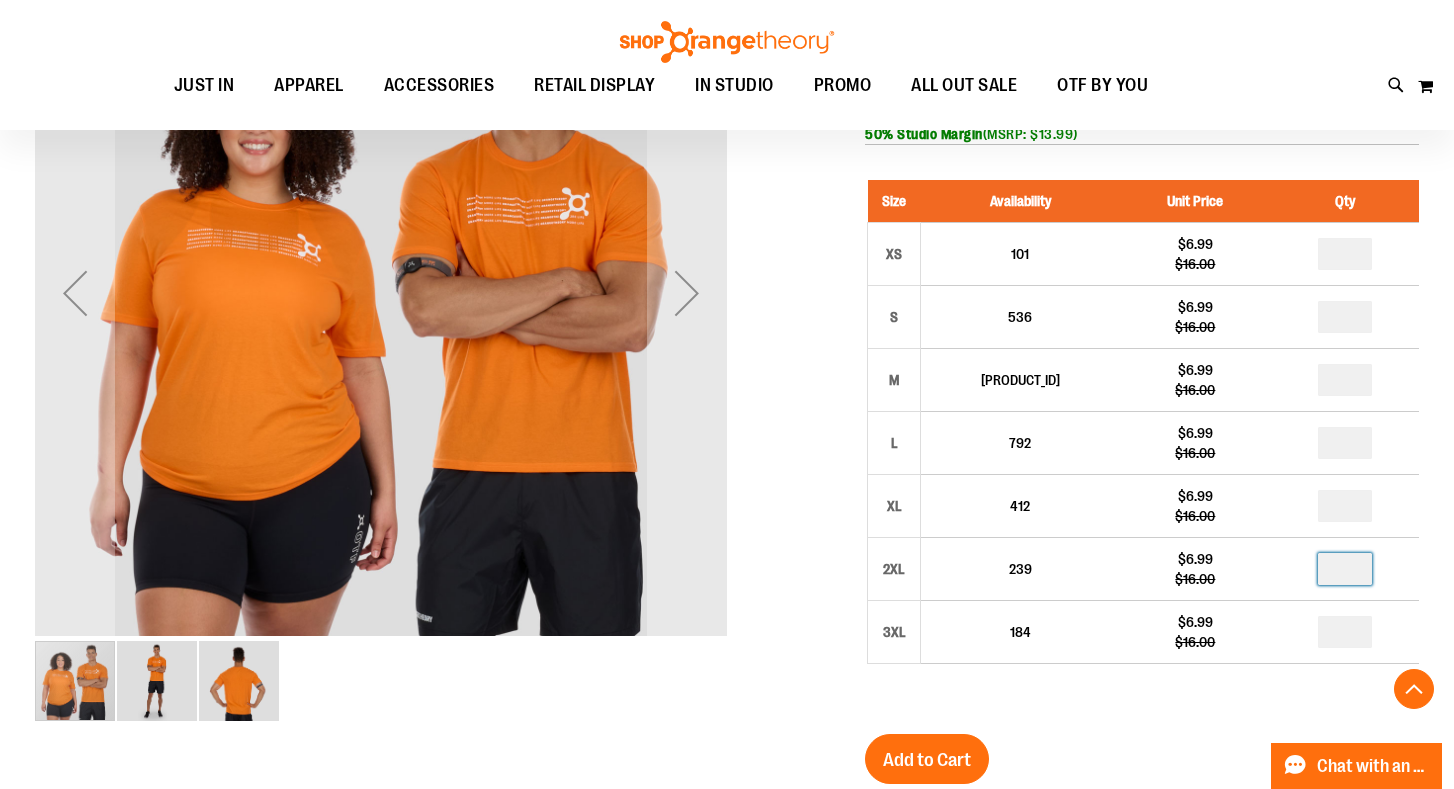 click at bounding box center (1345, 569) 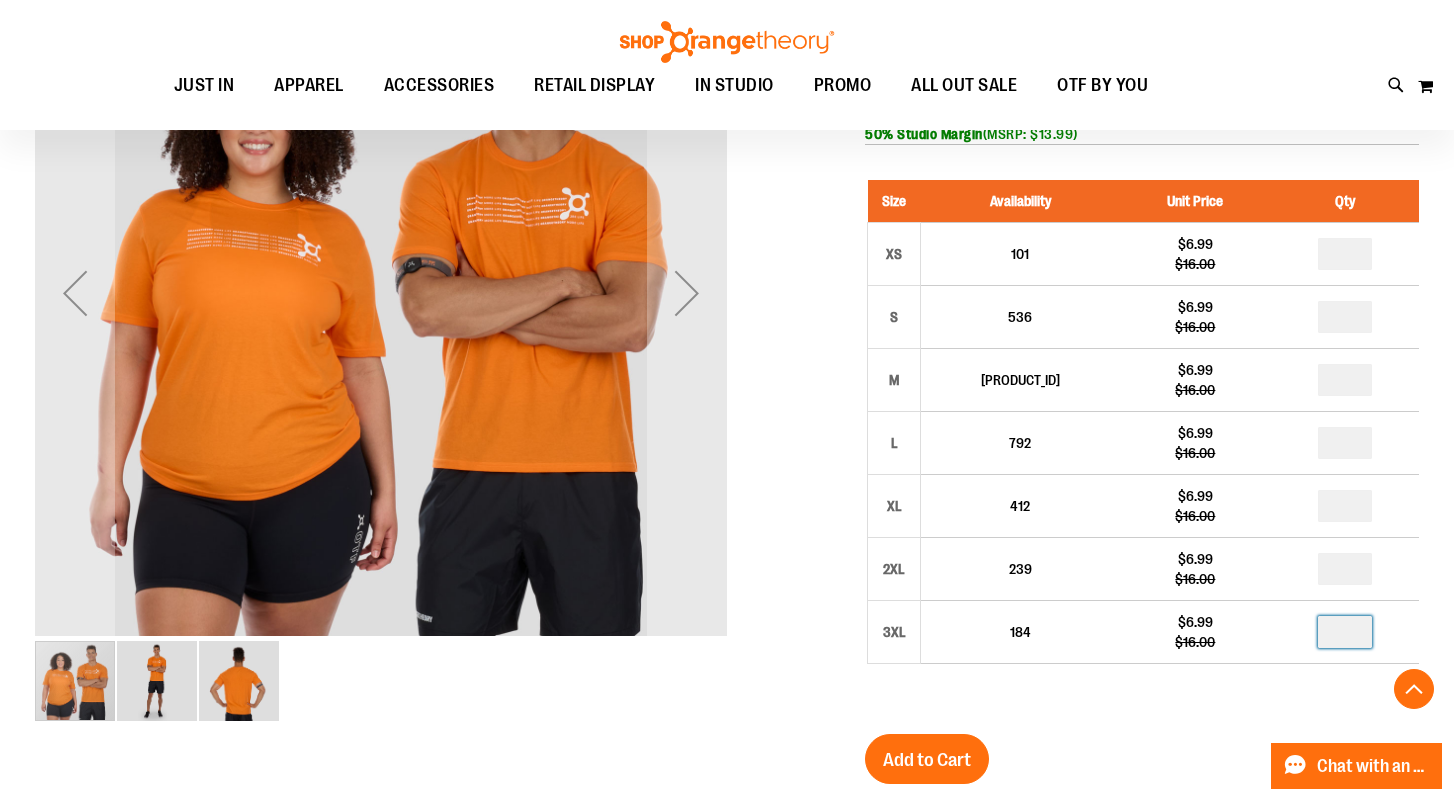 click at bounding box center [1345, 632] 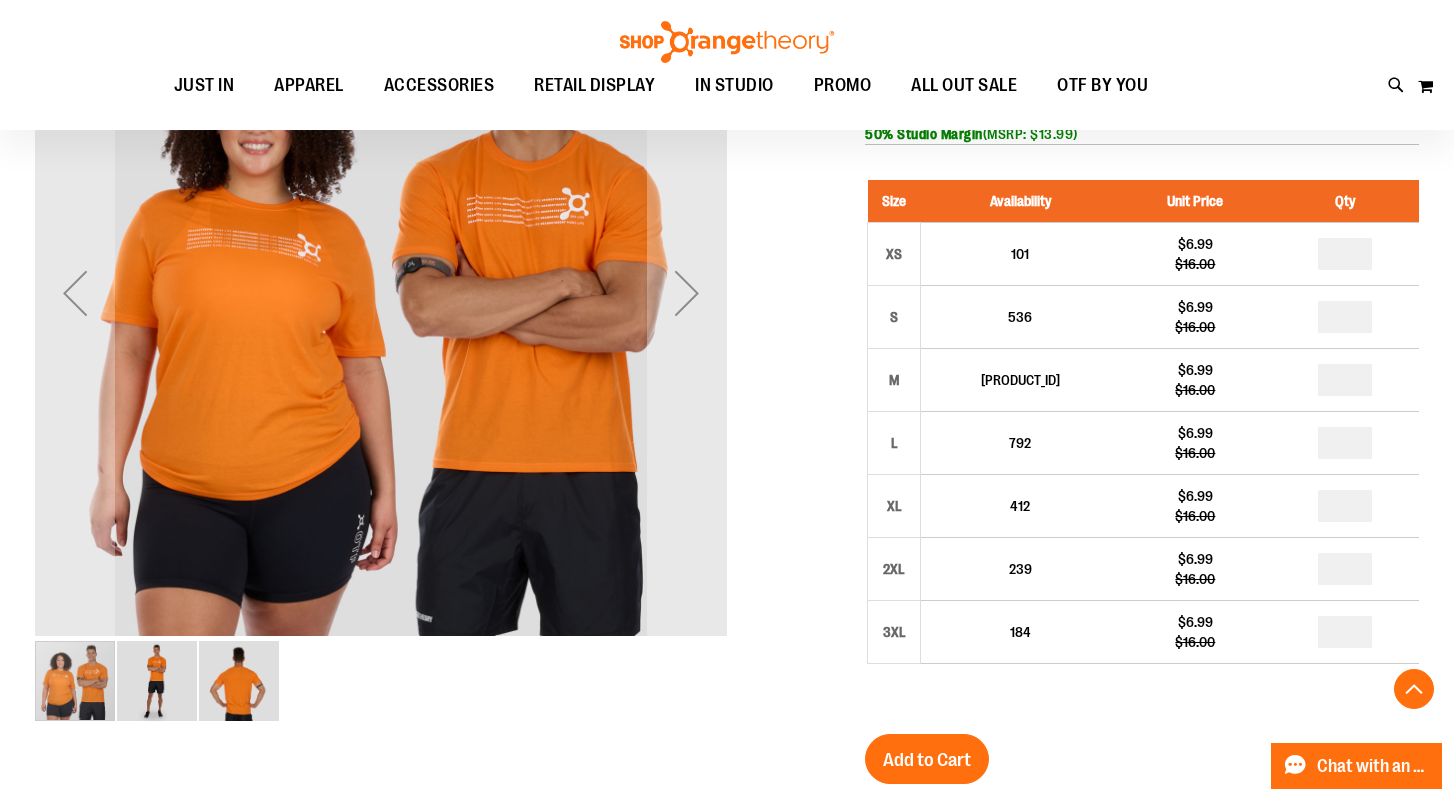 click on "Unisex Short Sleeve Base Tee
$6.99
Regular Price
$16.00
In stock
Only  %1  left
SKU
1540538
50% Studio Margin  (MSRP: $13.99)
Size
Availability
Unit Price
Qty
XS
101" at bounding box center [1142, 617] 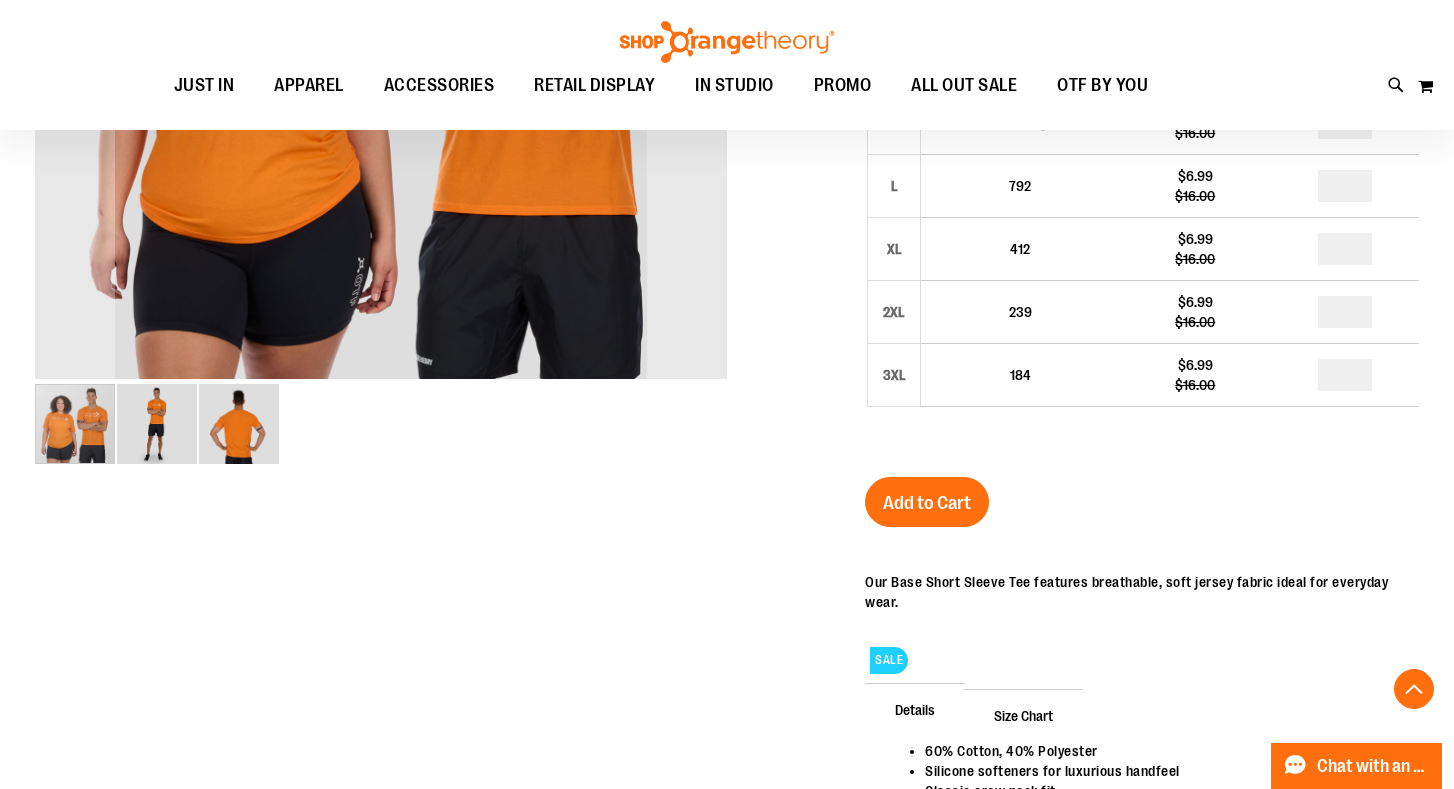 scroll, scrollTop: 611, scrollLeft: 0, axis: vertical 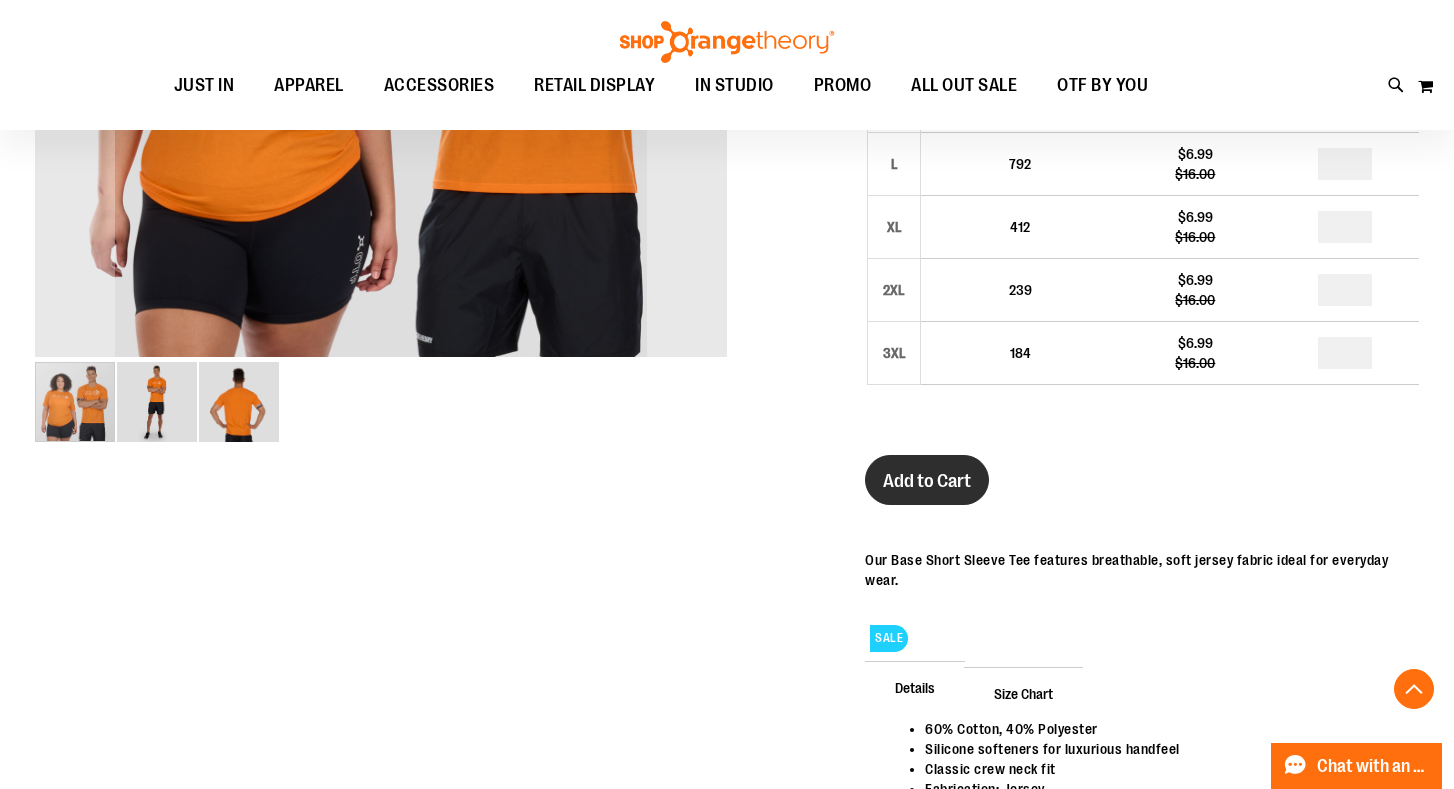 click on "Add to Cart" at bounding box center (927, 481) 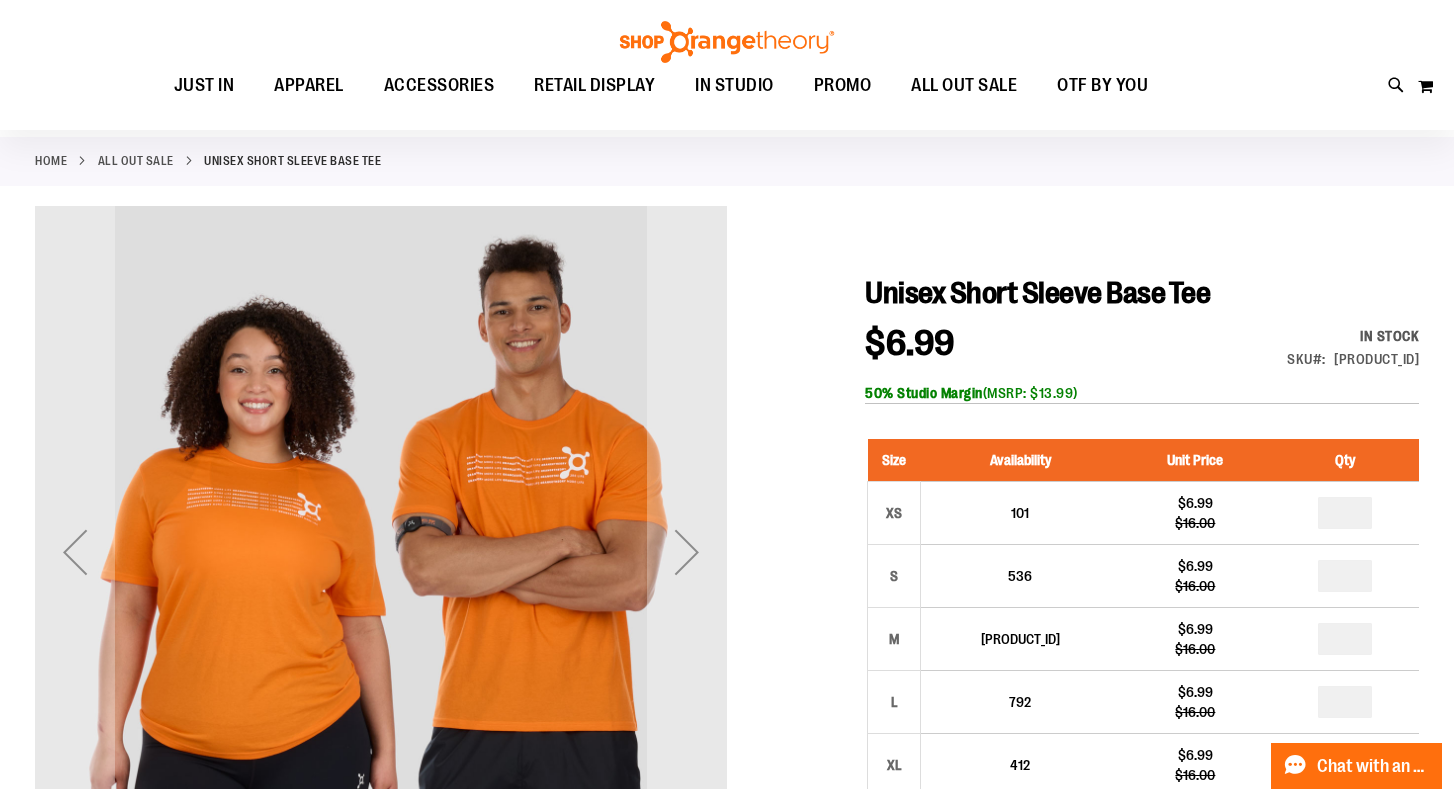scroll, scrollTop: 72, scrollLeft: 0, axis: vertical 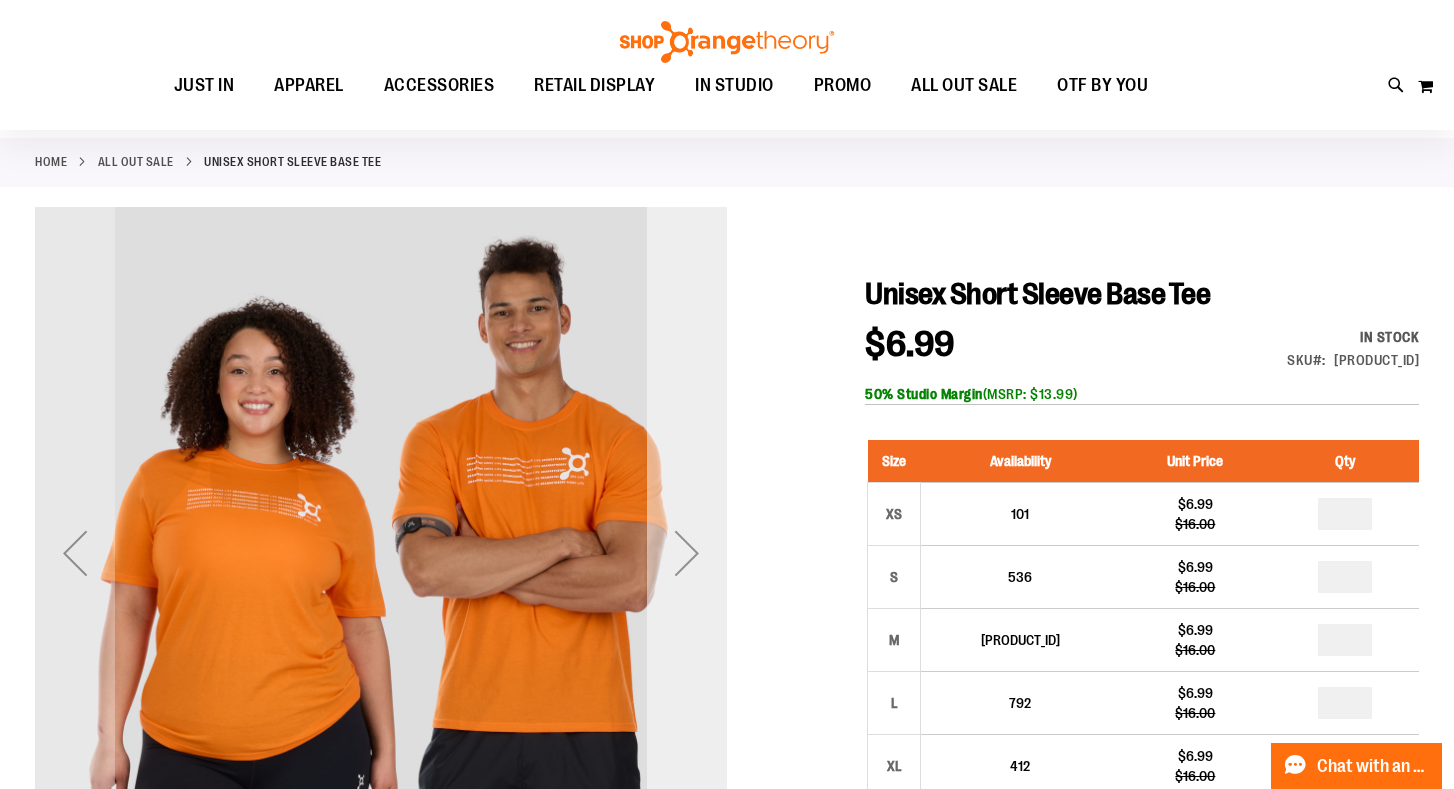 click at bounding box center (687, 553) 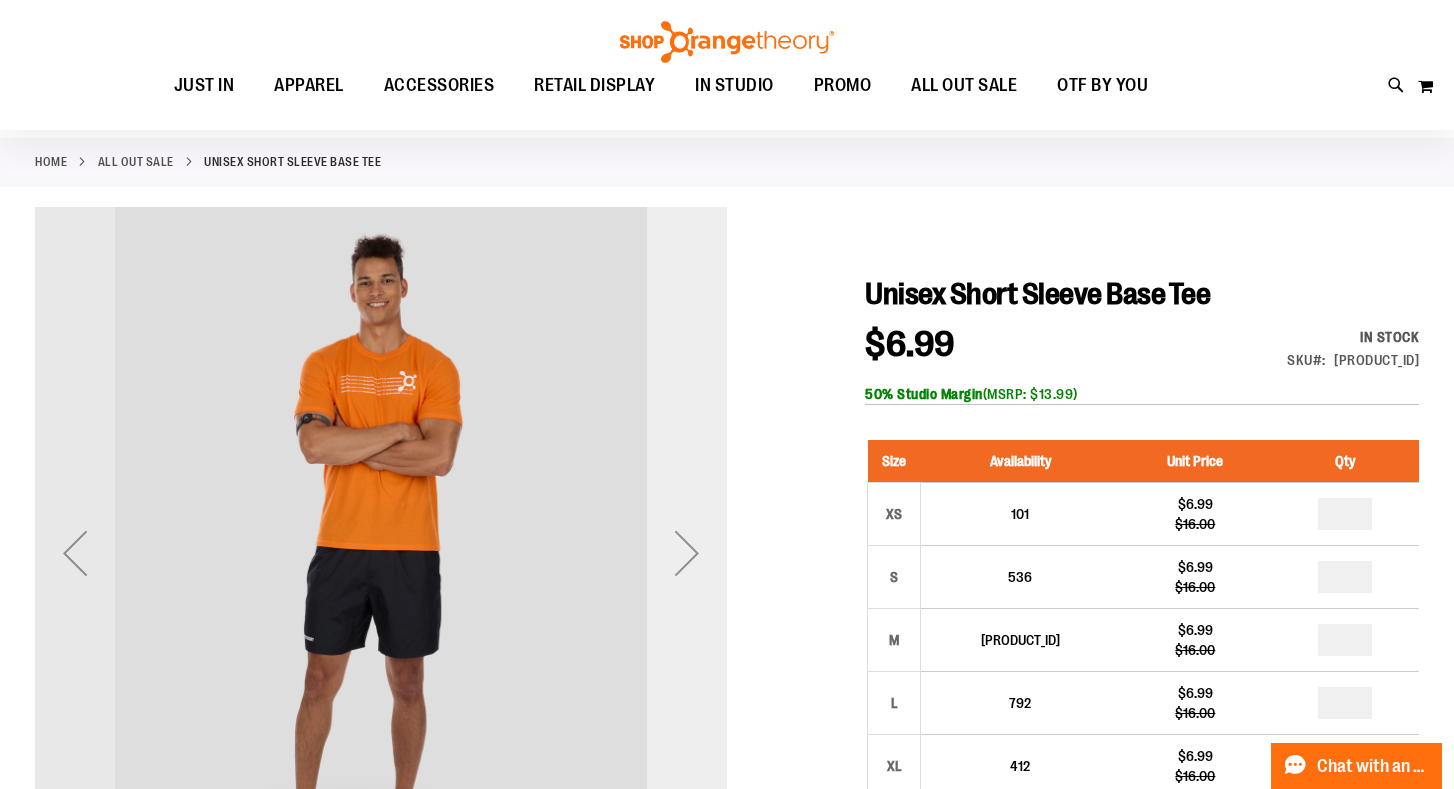 click at bounding box center (687, 553) 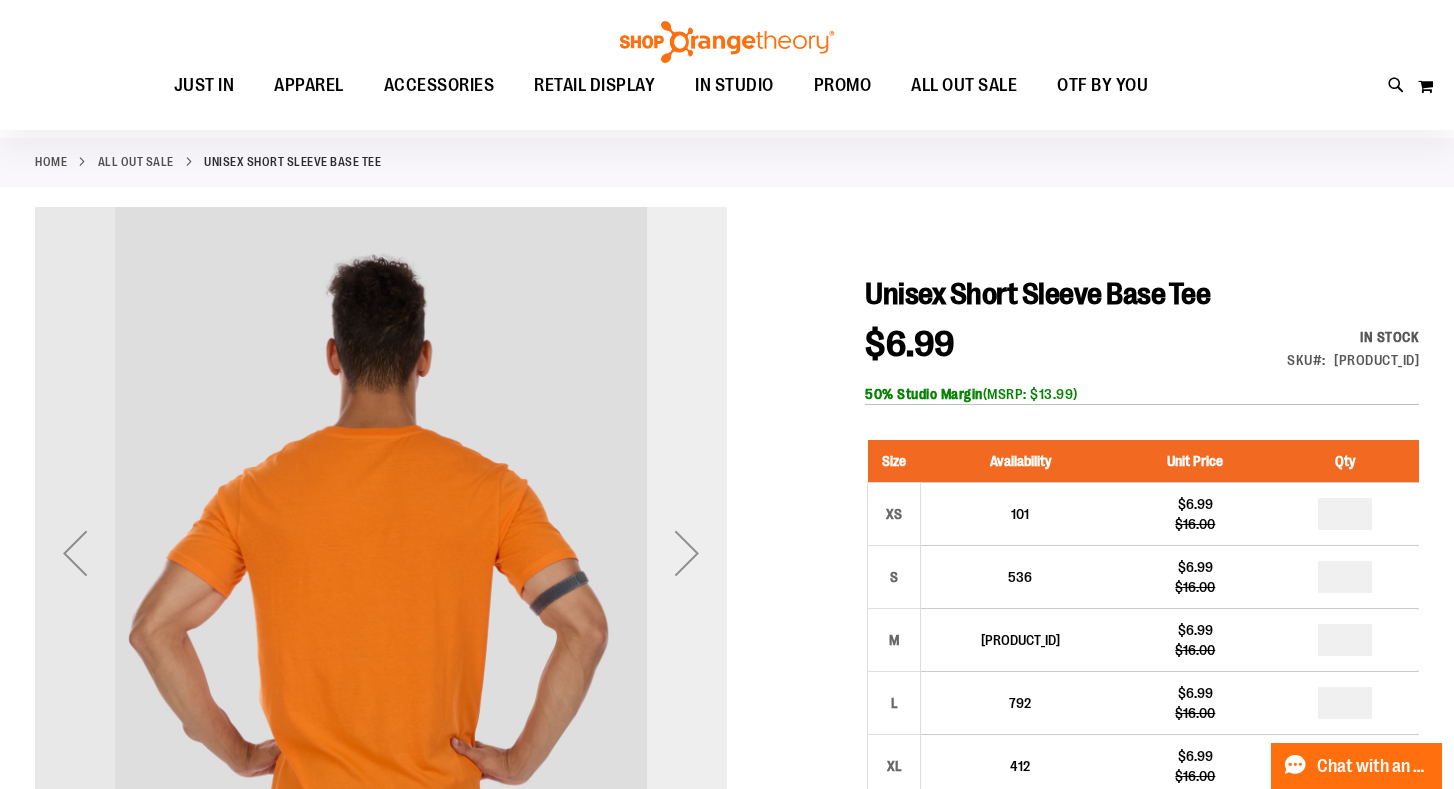 click at bounding box center [687, 553] 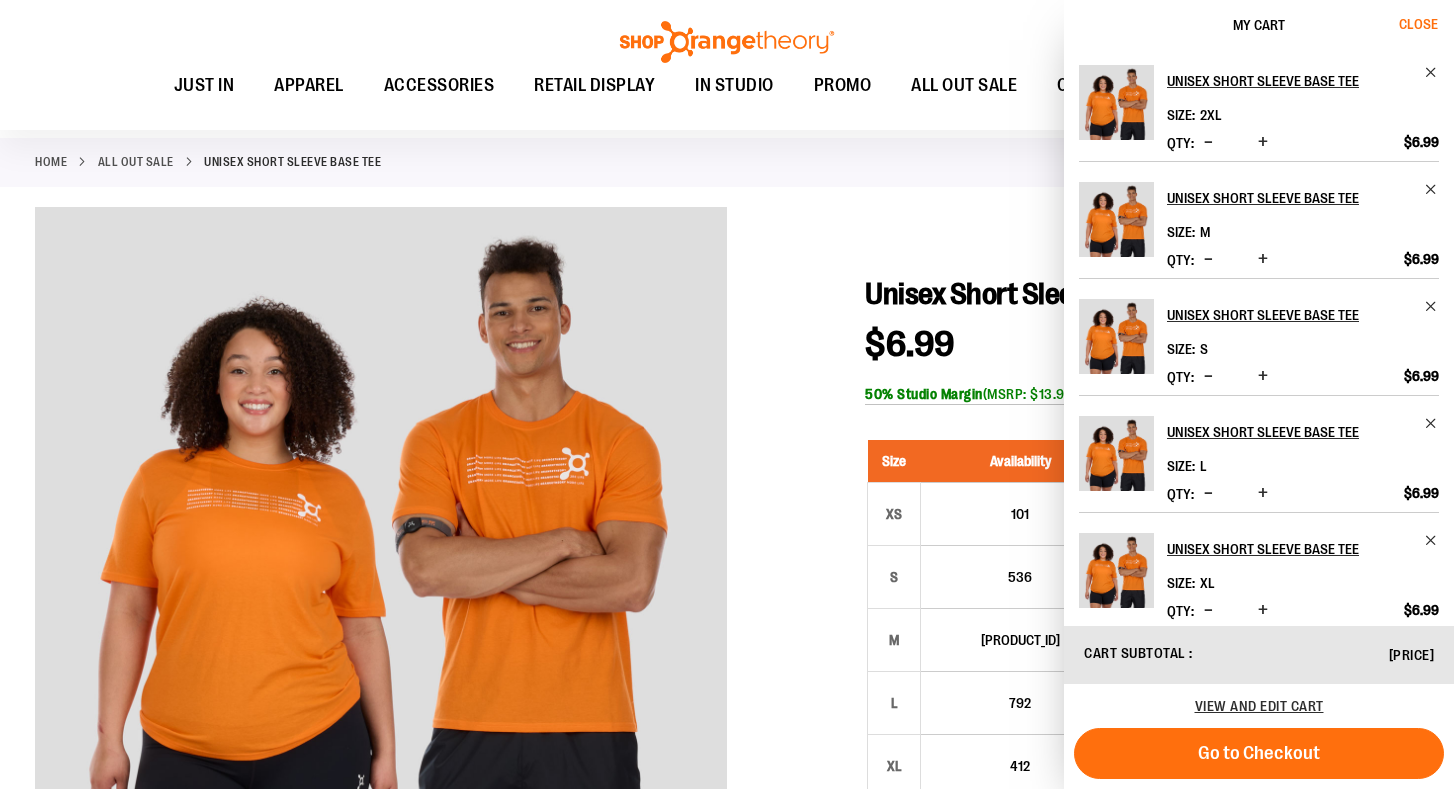 click on "Close" at bounding box center [1418, 24] 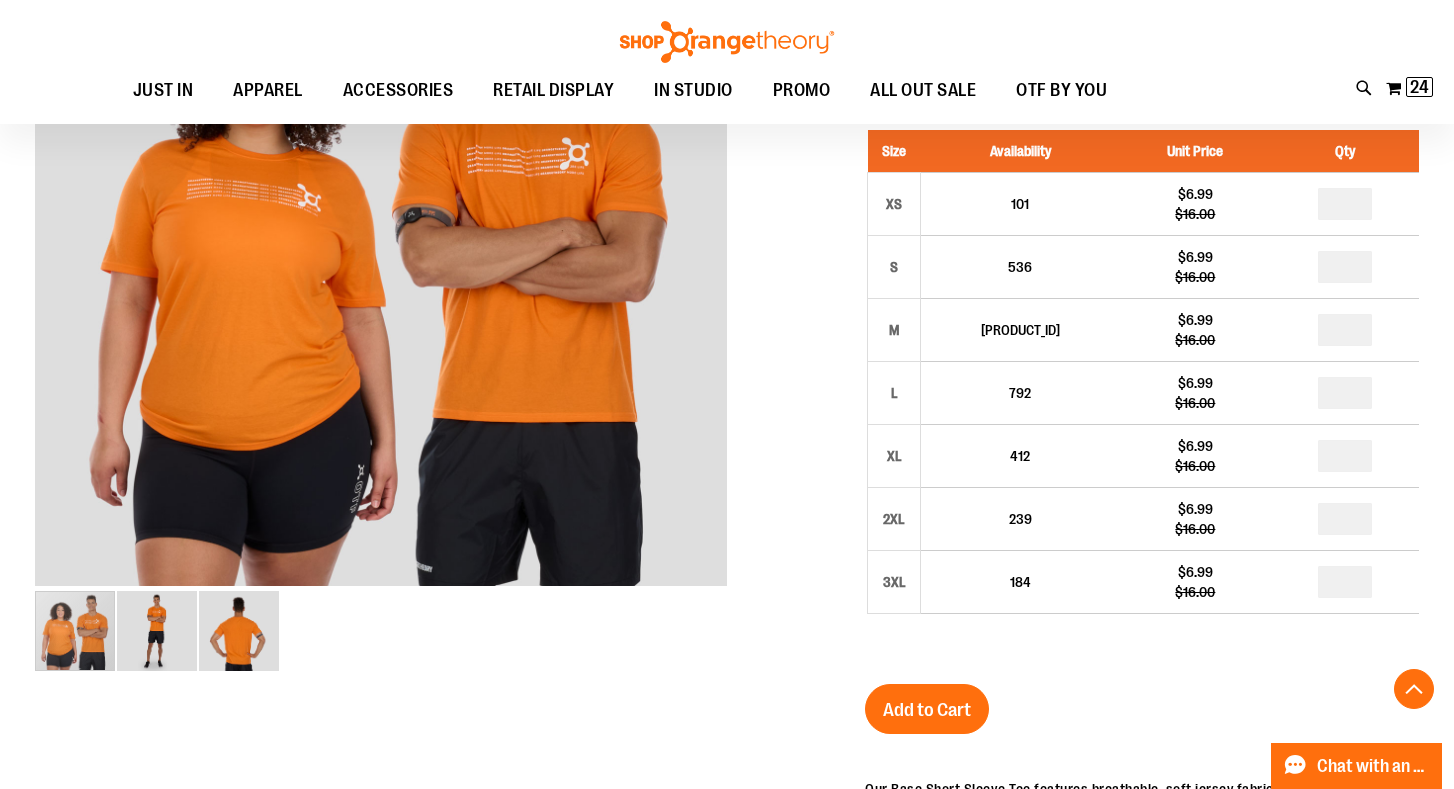scroll, scrollTop: 380, scrollLeft: 0, axis: vertical 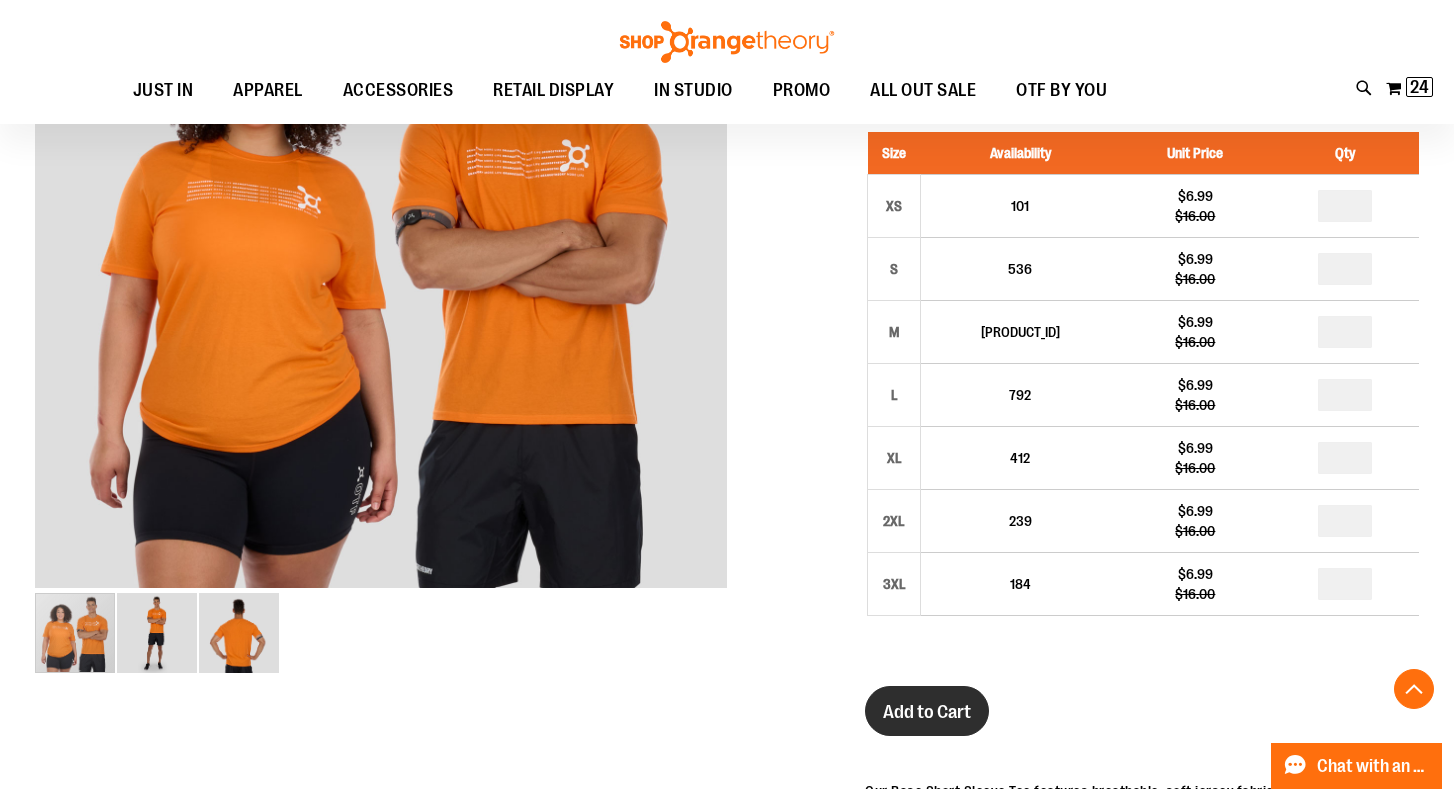 click on "Add to Cart" at bounding box center [927, 712] 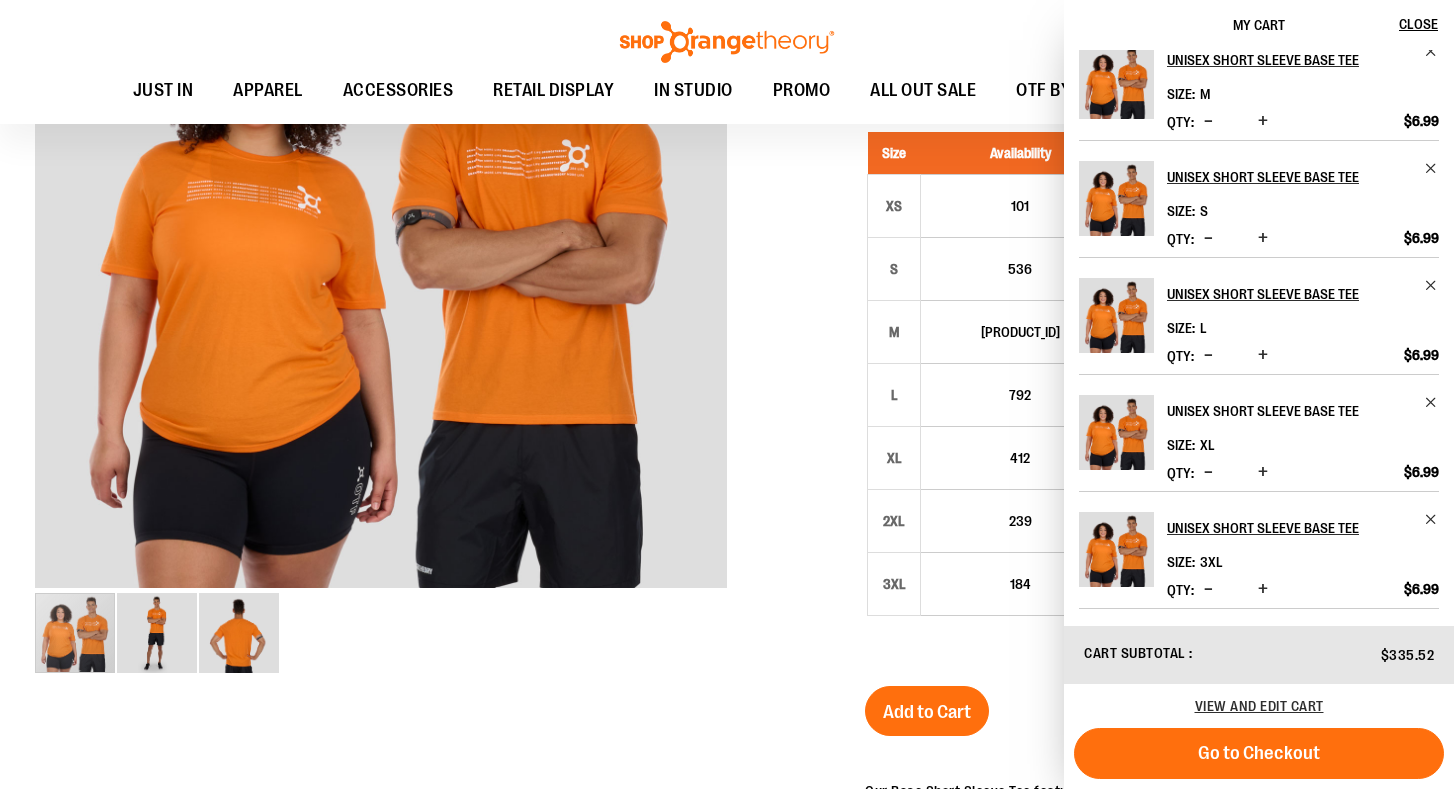 scroll, scrollTop: 138, scrollLeft: 0, axis: vertical 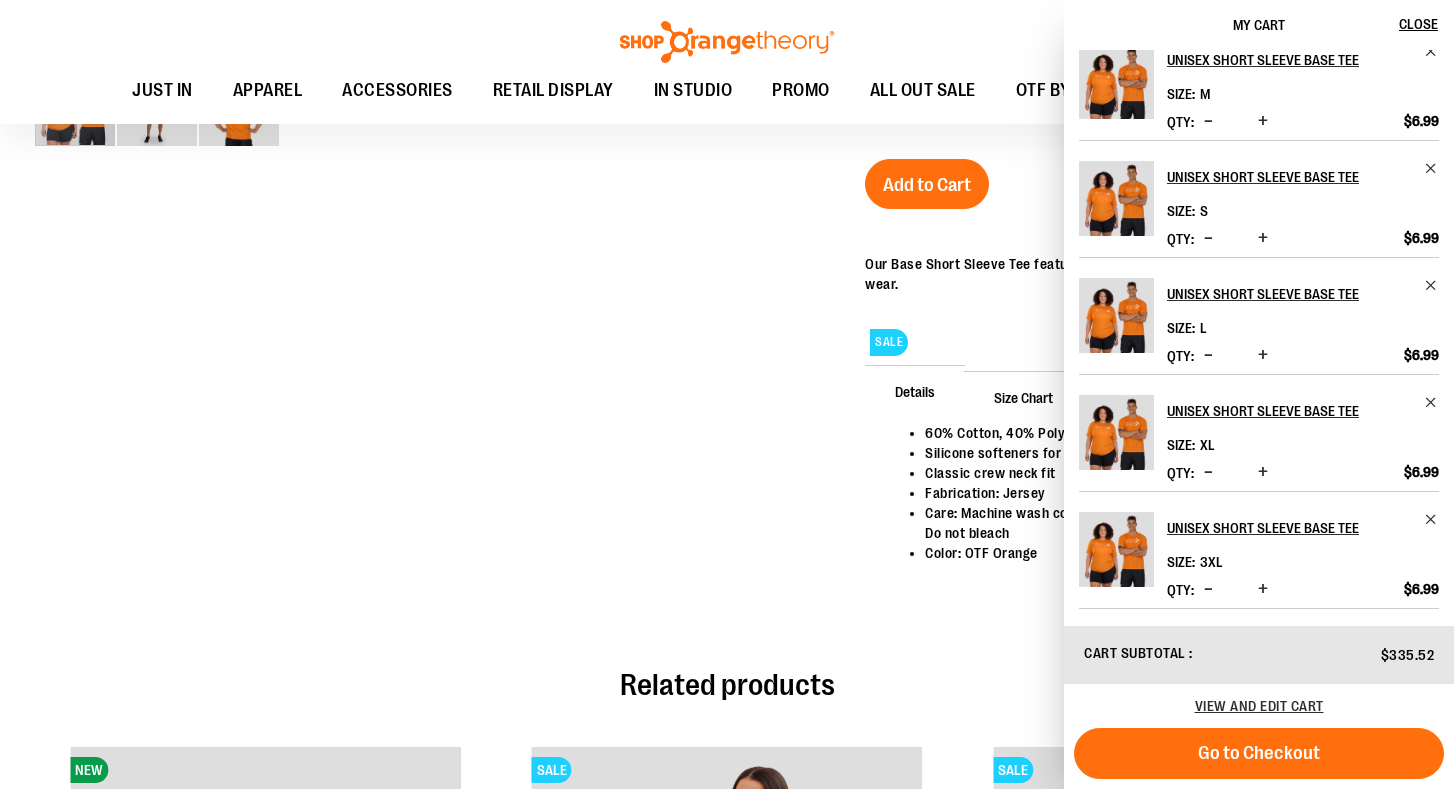 click at bounding box center (727, 8) 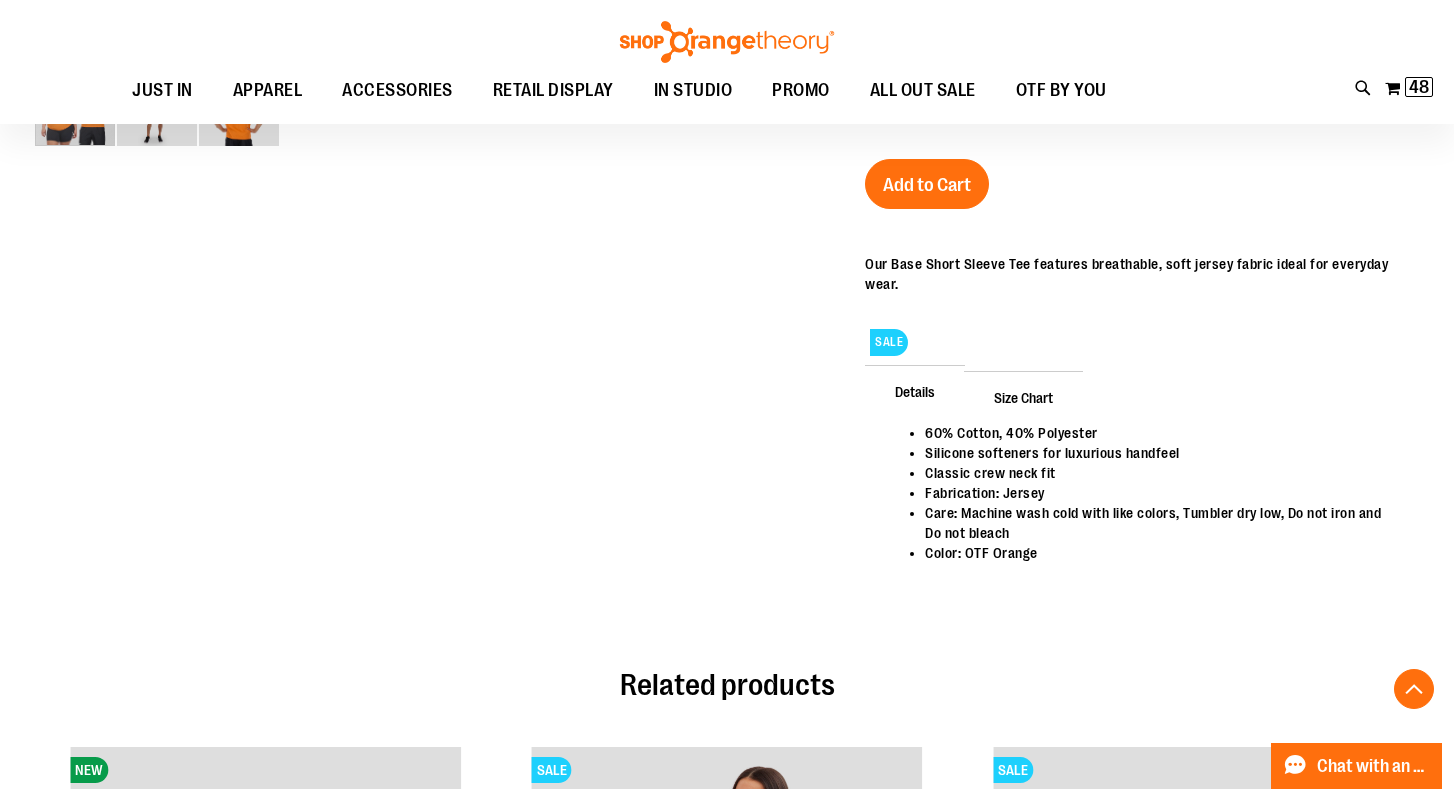click at bounding box center [727, 8] 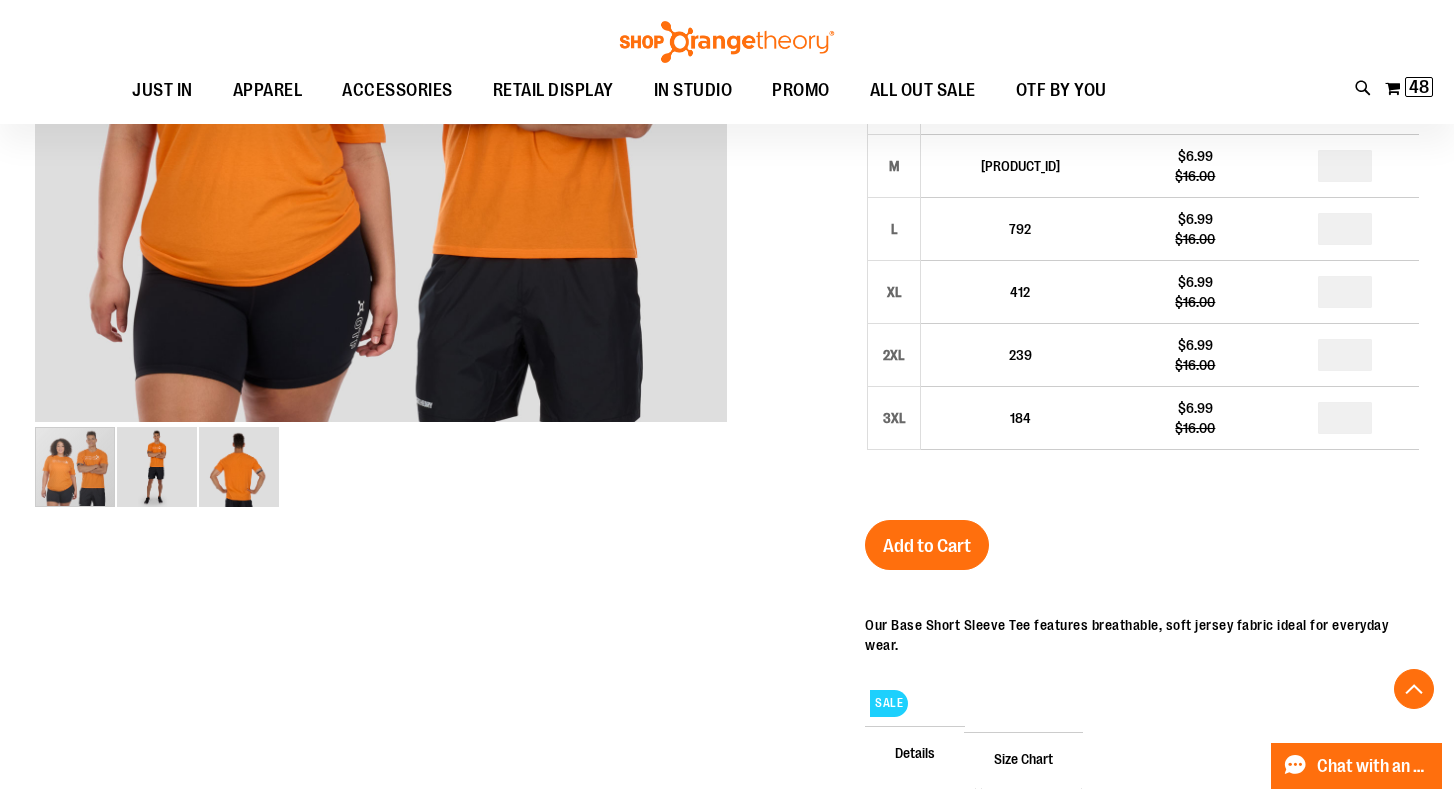 scroll, scrollTop: 549, scrollLeft: 0, axis: vertical 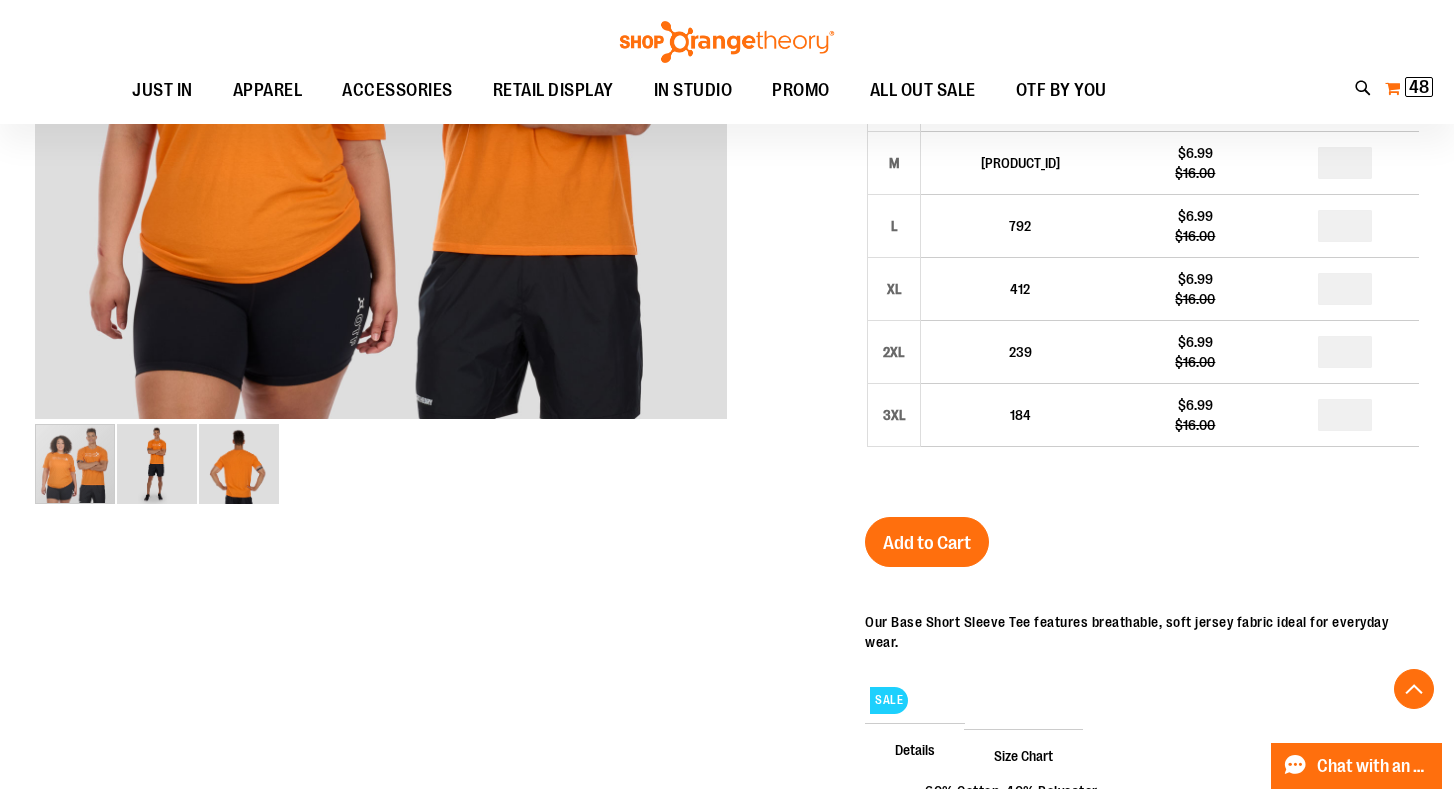 click on "48" at bounding box center [1419, 87] 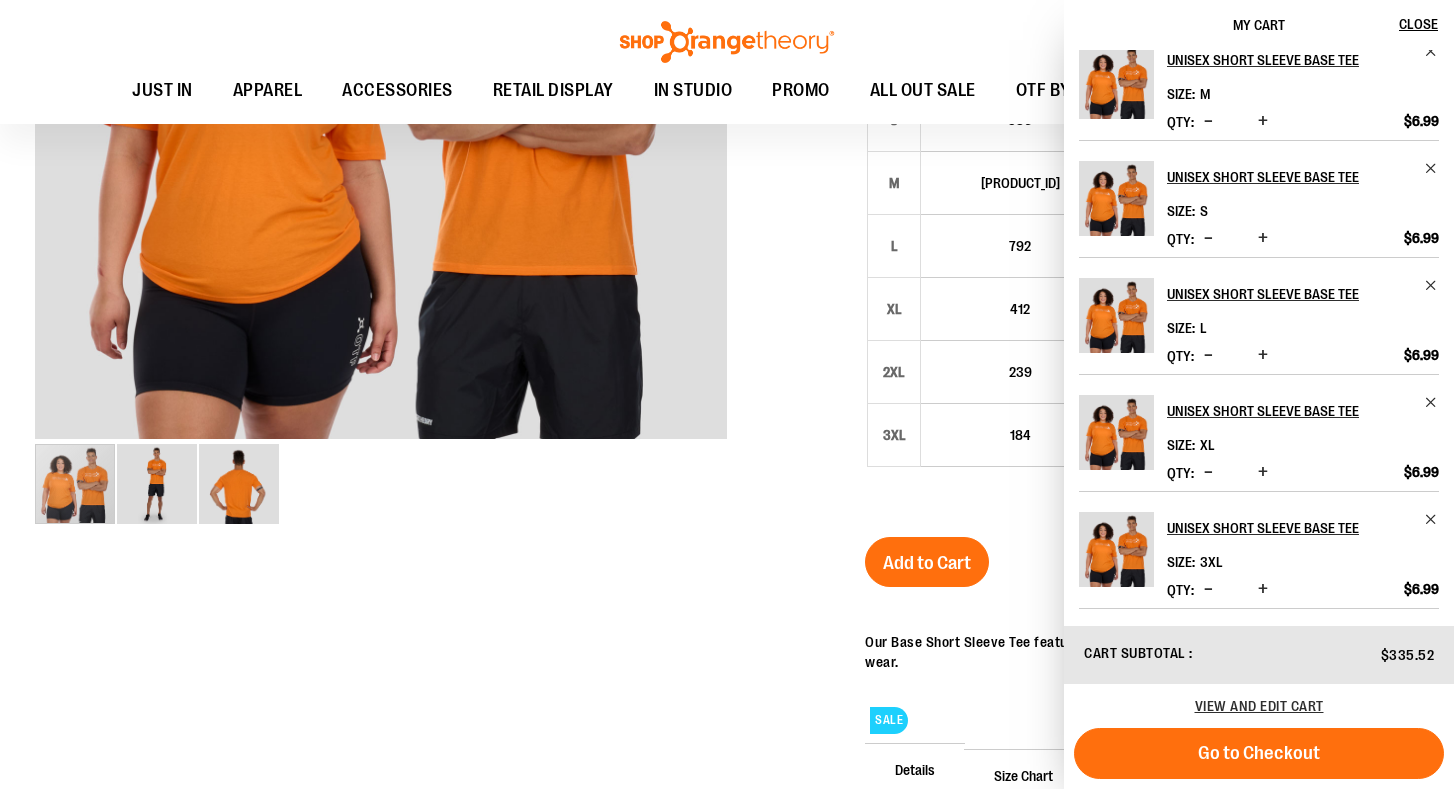 scroll, scrollTop: 526, scrollLeft: 0, axis: vertical 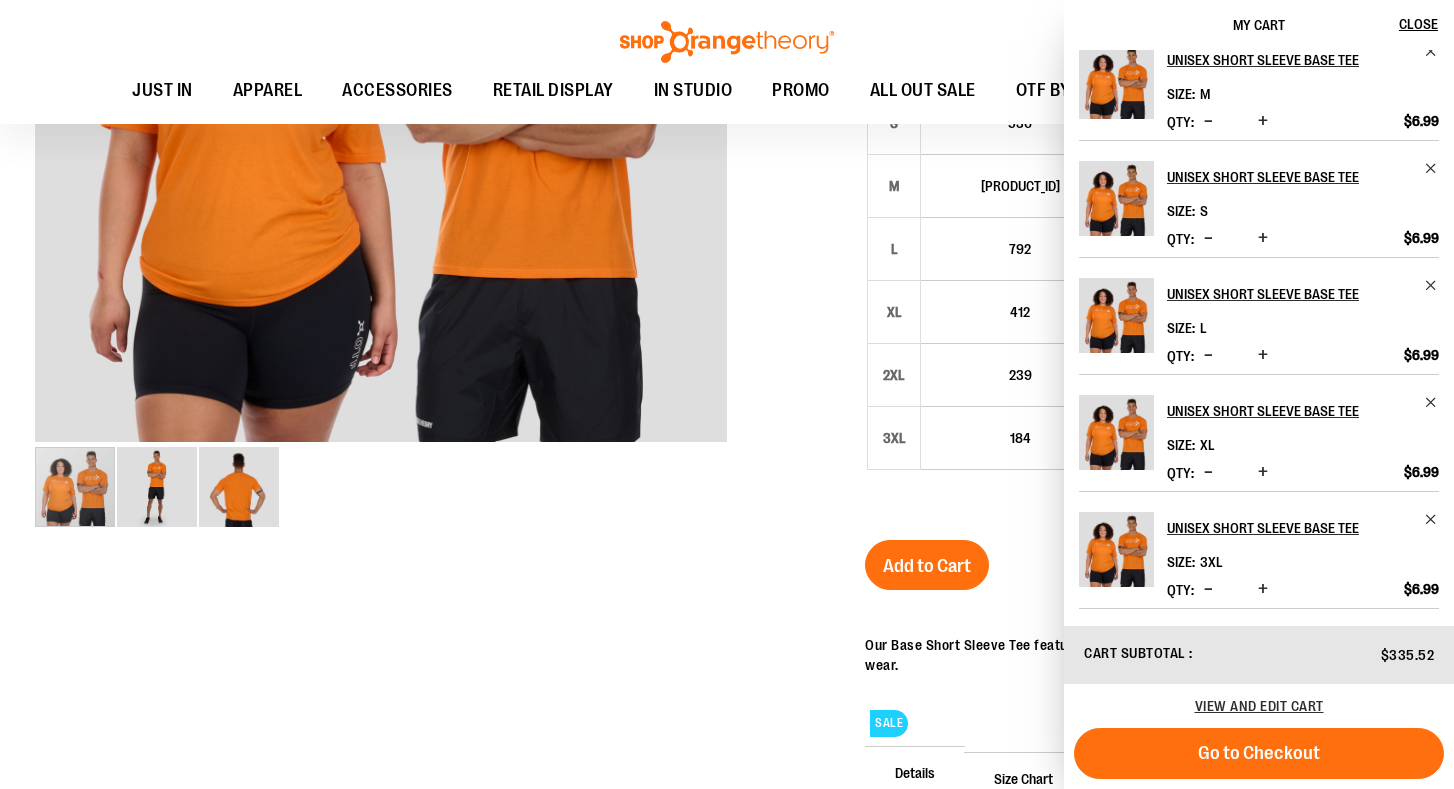 click at bounding box center [727, 389] 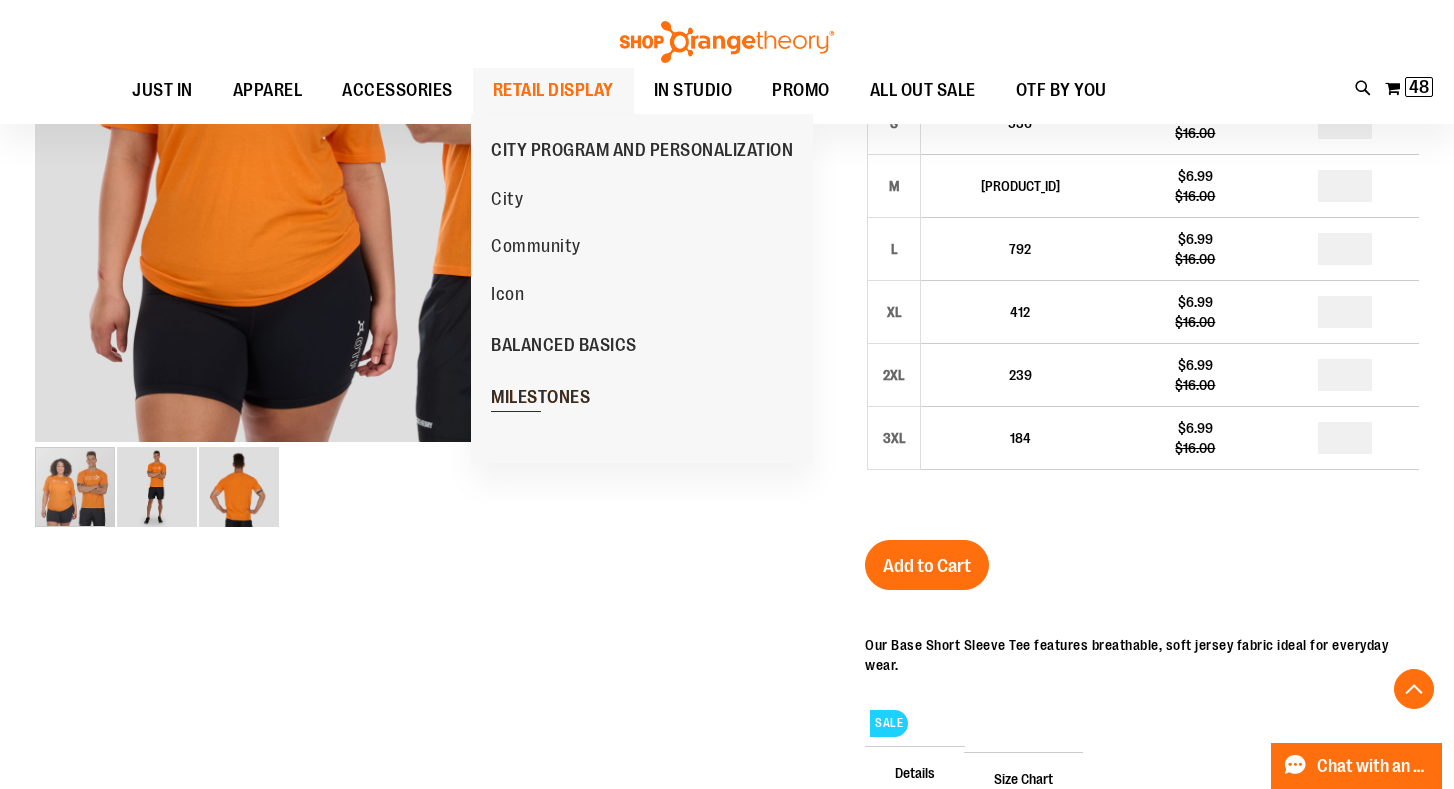 click on "MILESTONES" at bounding box center [540, 399] 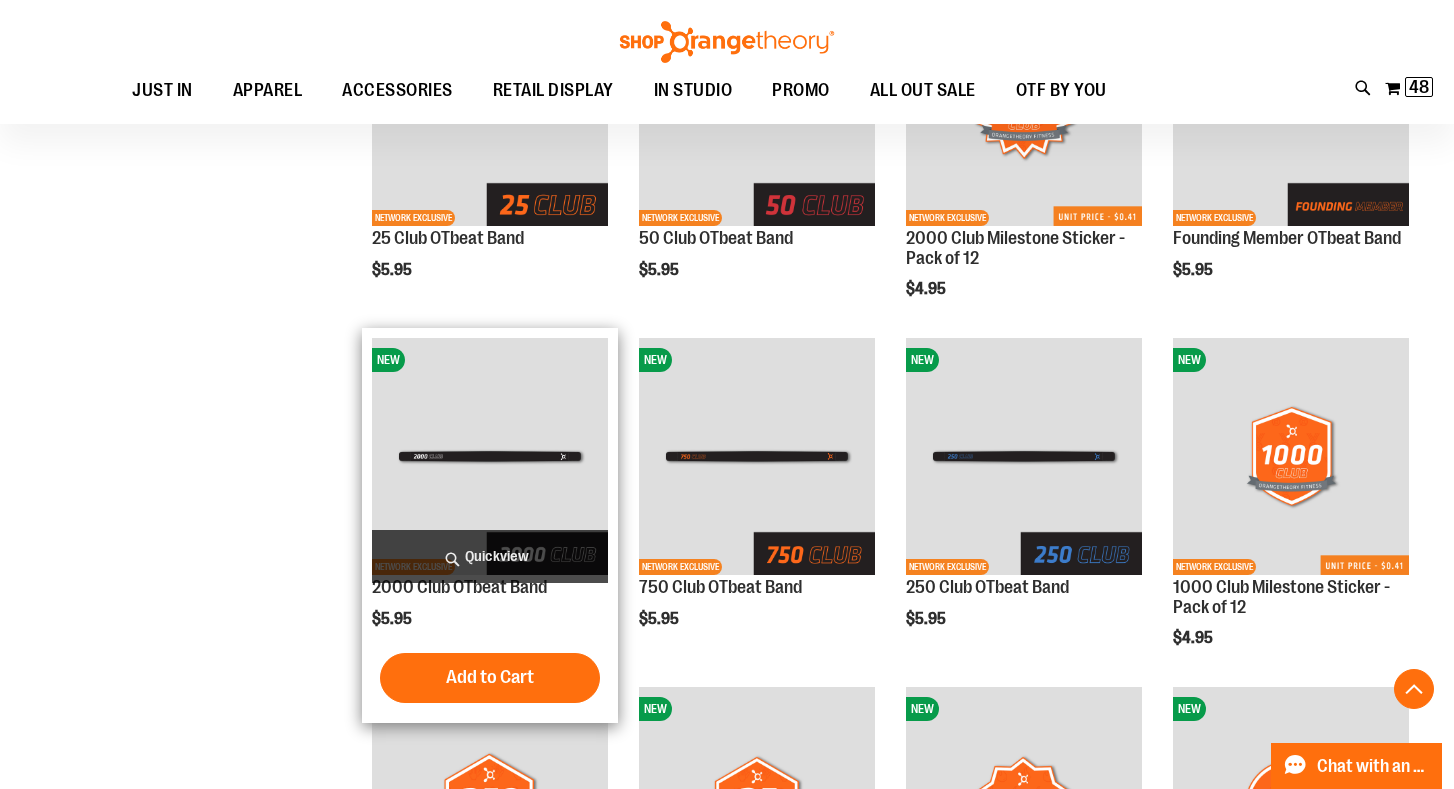 scroll, scrollTop: 413, scrollLeft: 0, axis: vertical 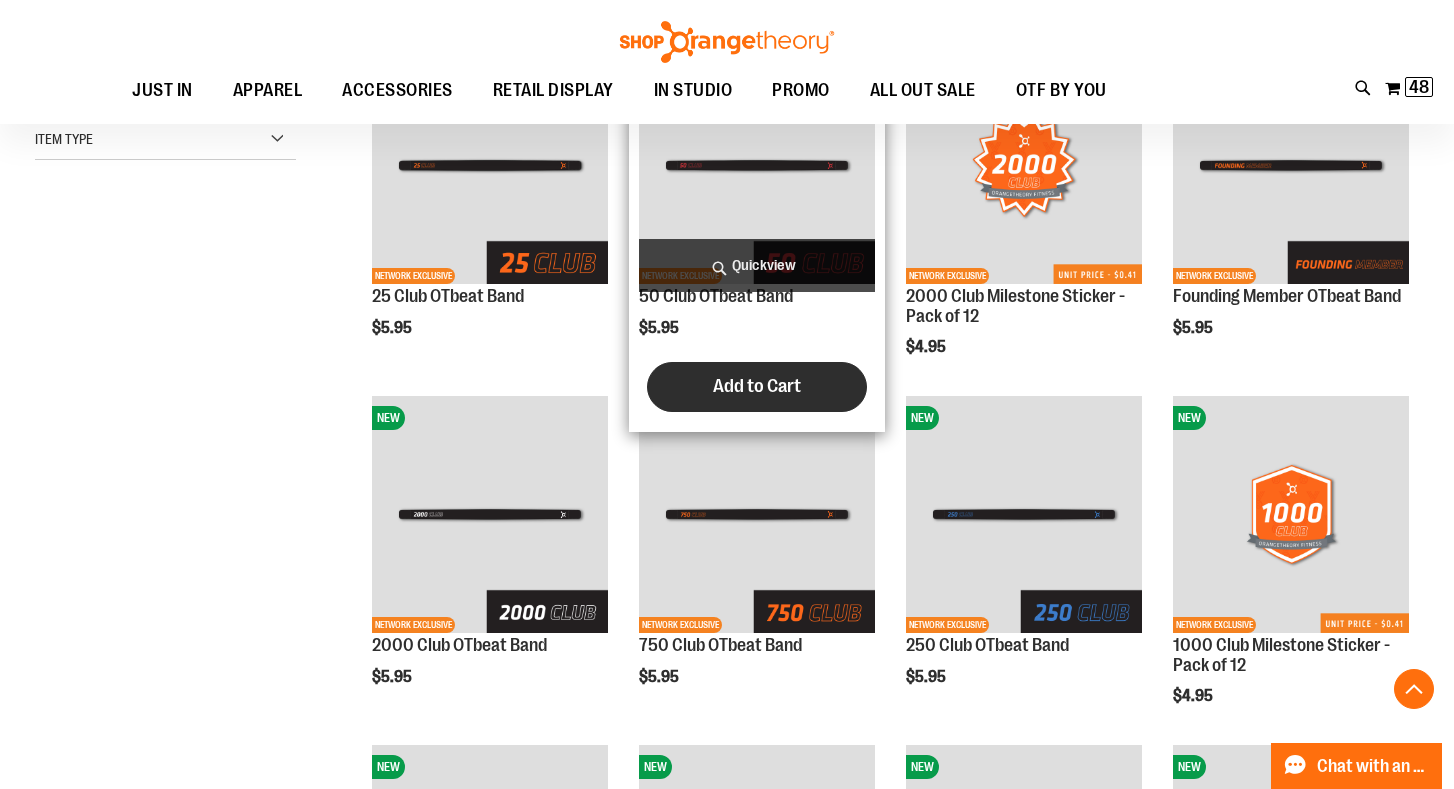 click on "Add to Cart" at bounding box center [757, 386] 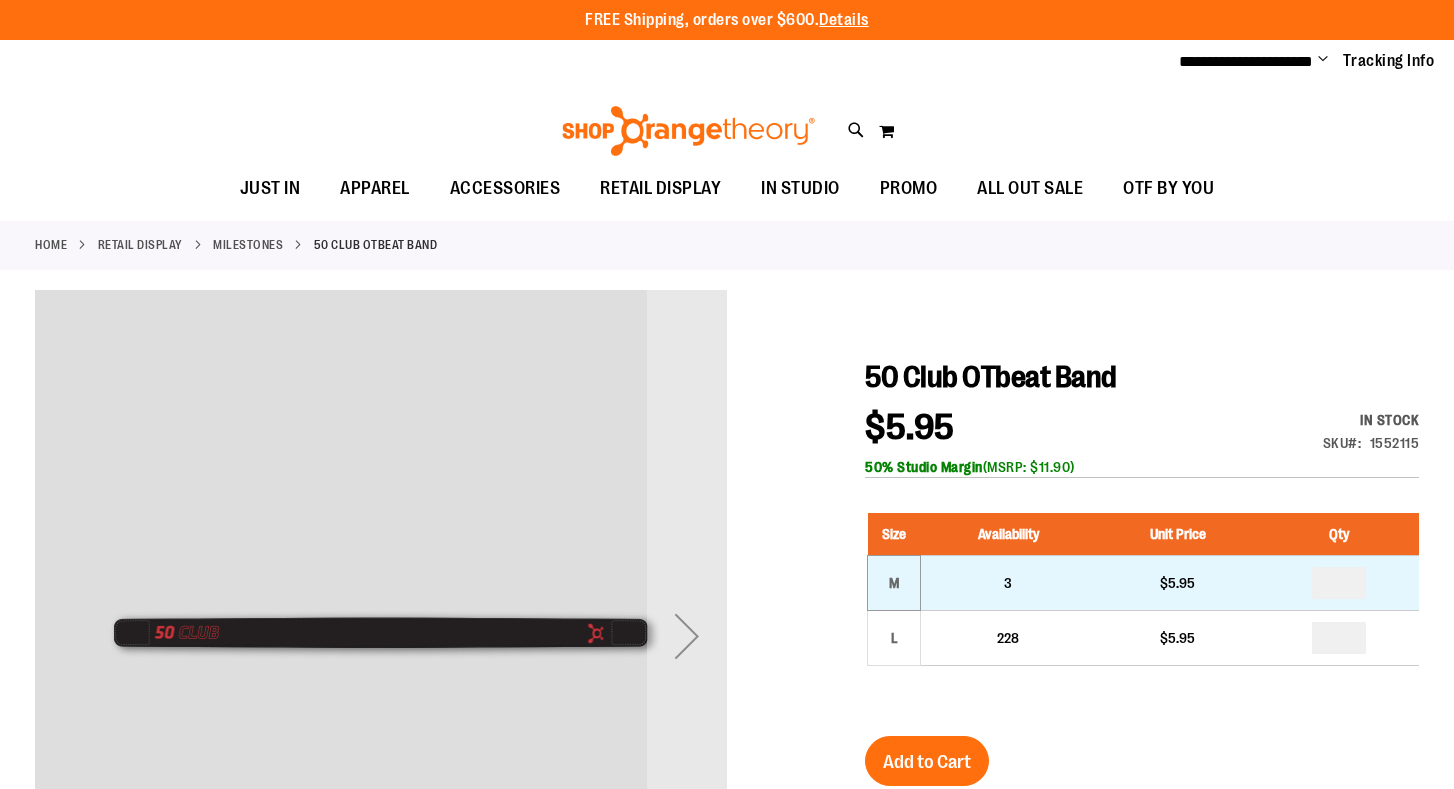 scroll, scrollTop: 0, scrollLeft: 0, axis: both 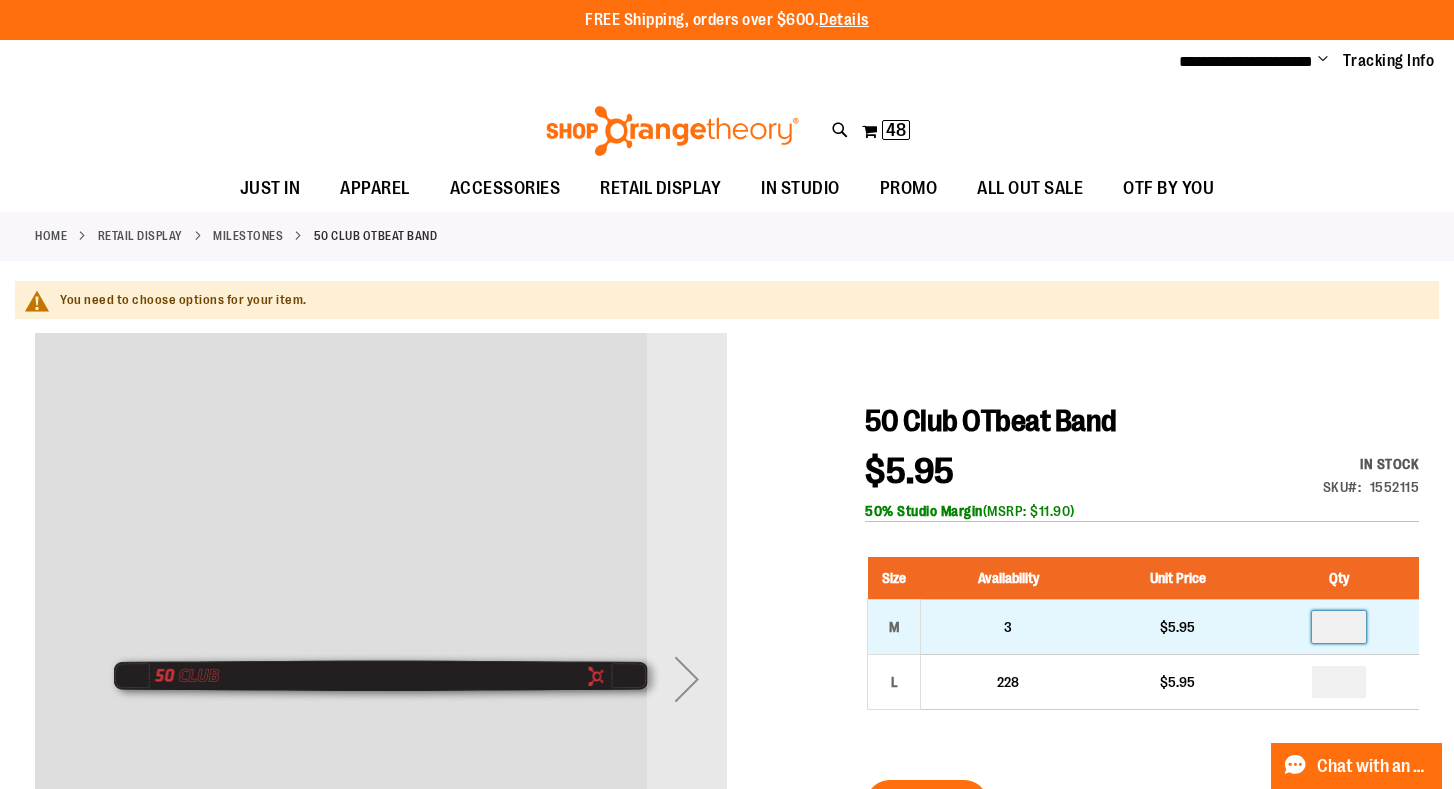 click at bounding box center [1339, 627] 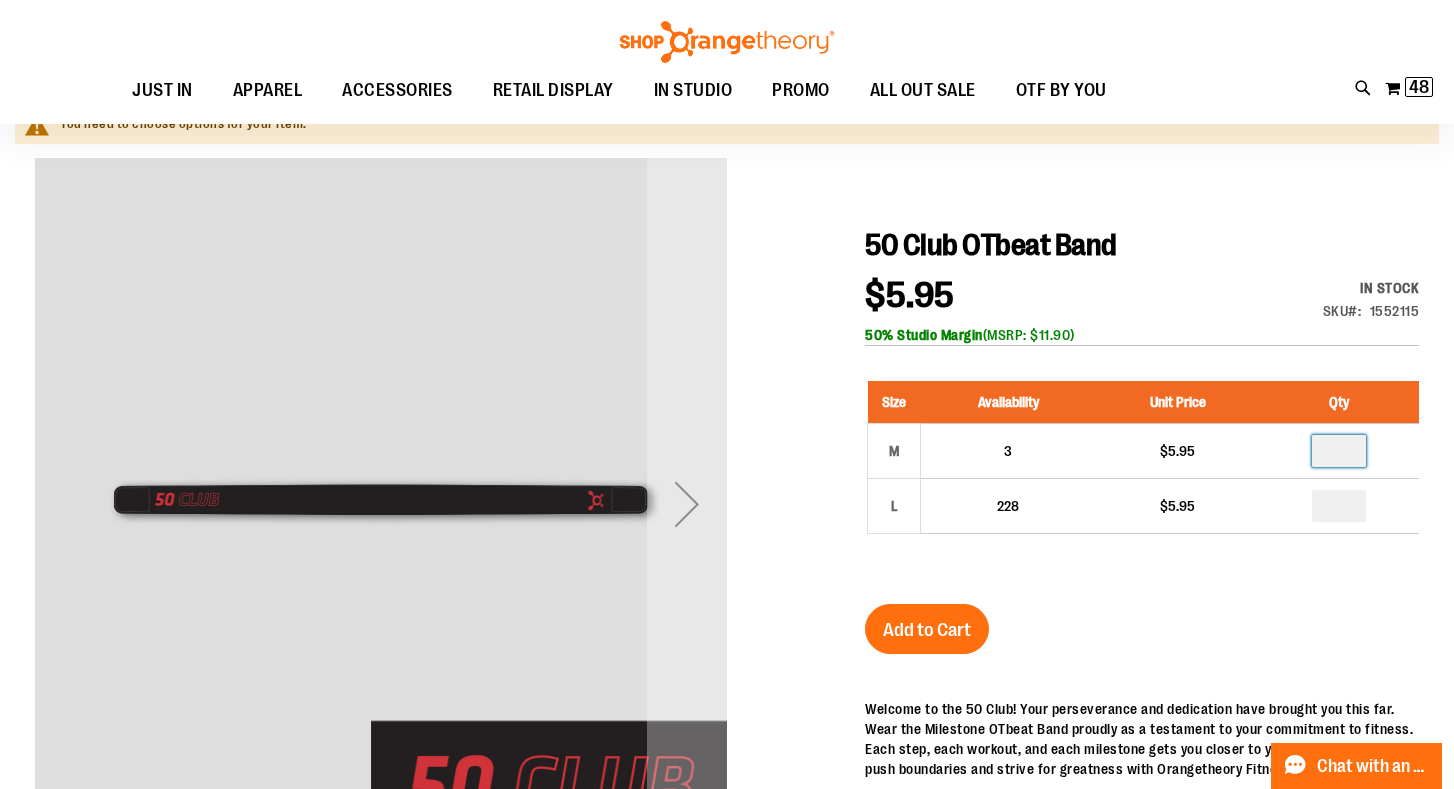 scroll, scrollTop: 182, scrollLeft: 0, axis: vertical 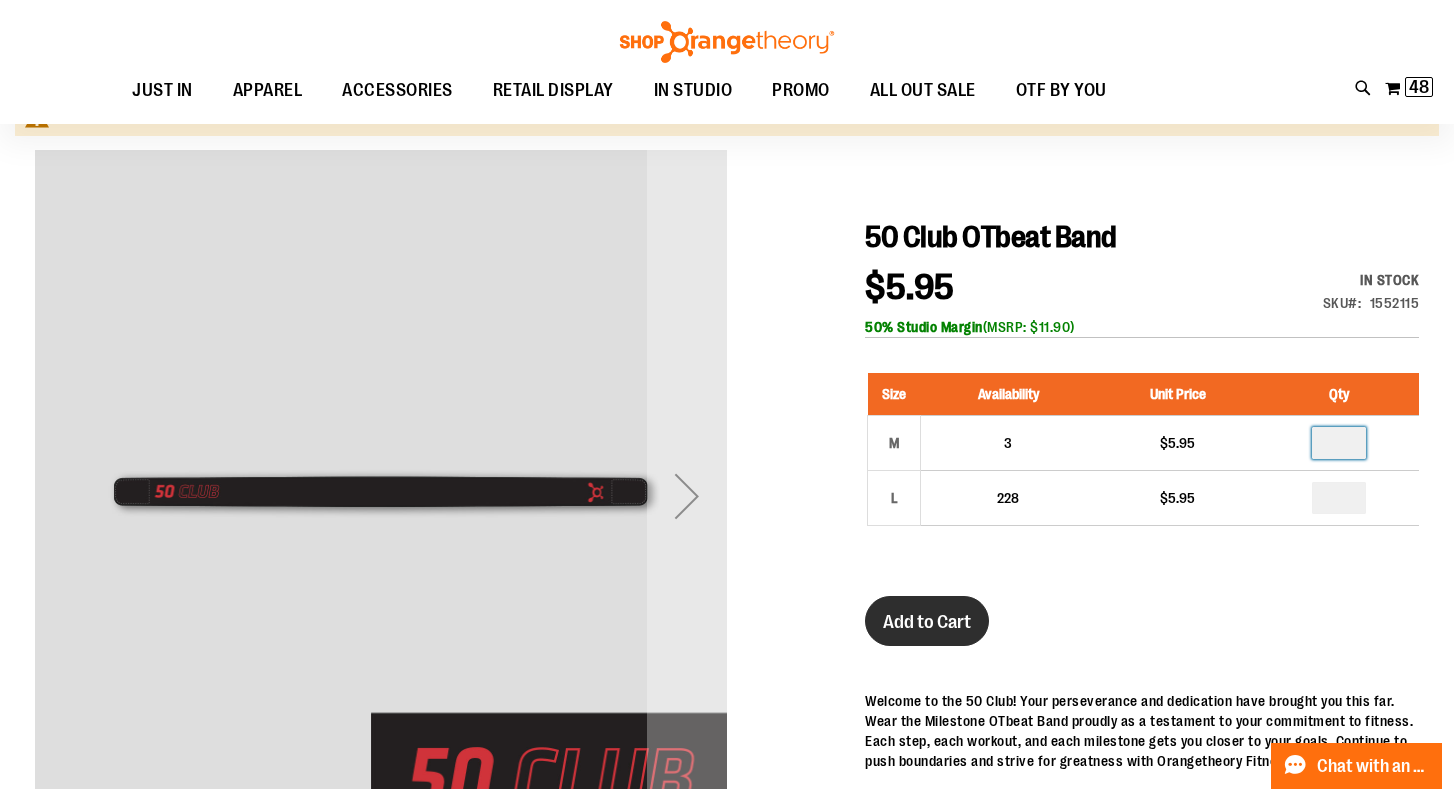 click on "Add to Cart" at bounding box center (927, 622) 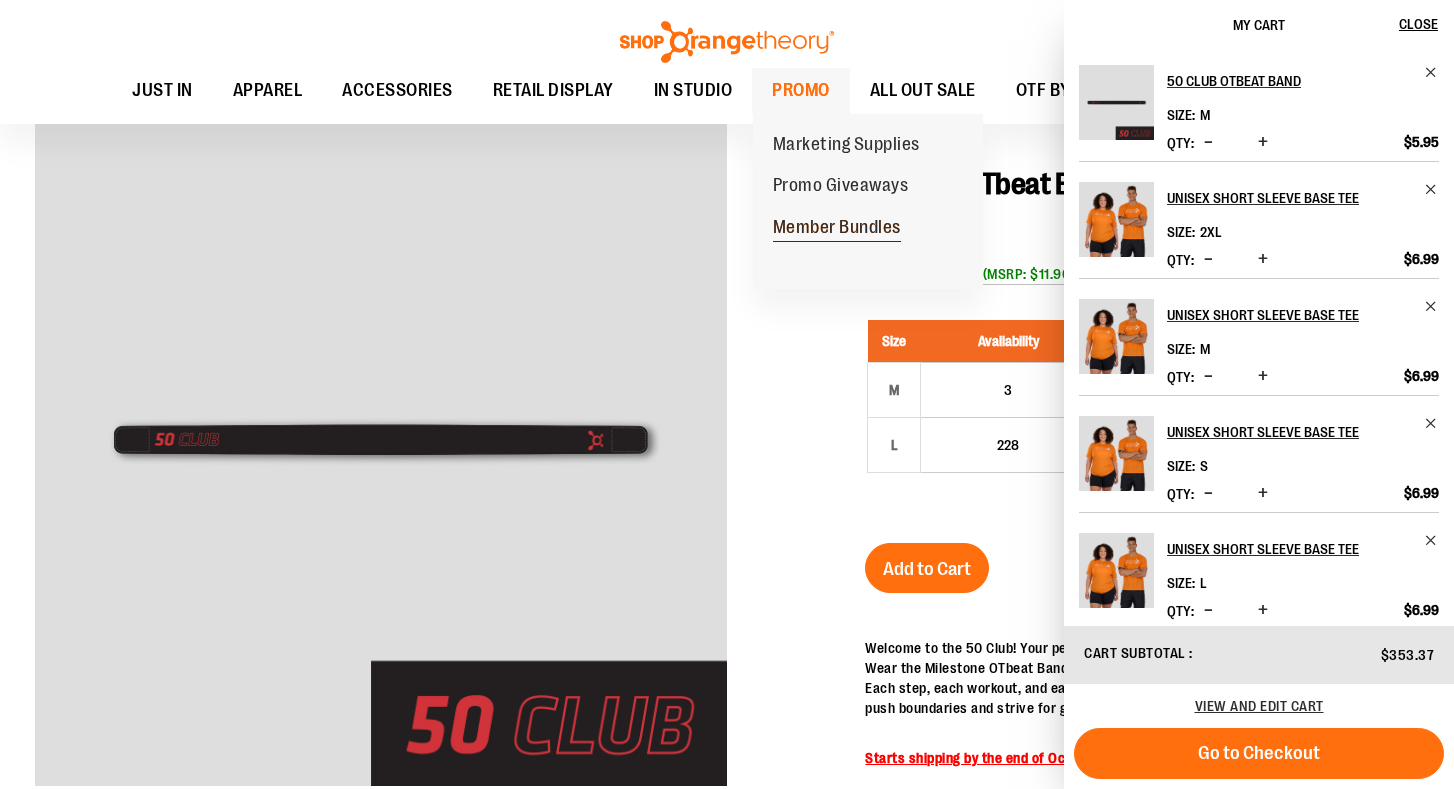 click on "Member Bundles" at bounding box center (837, 229) 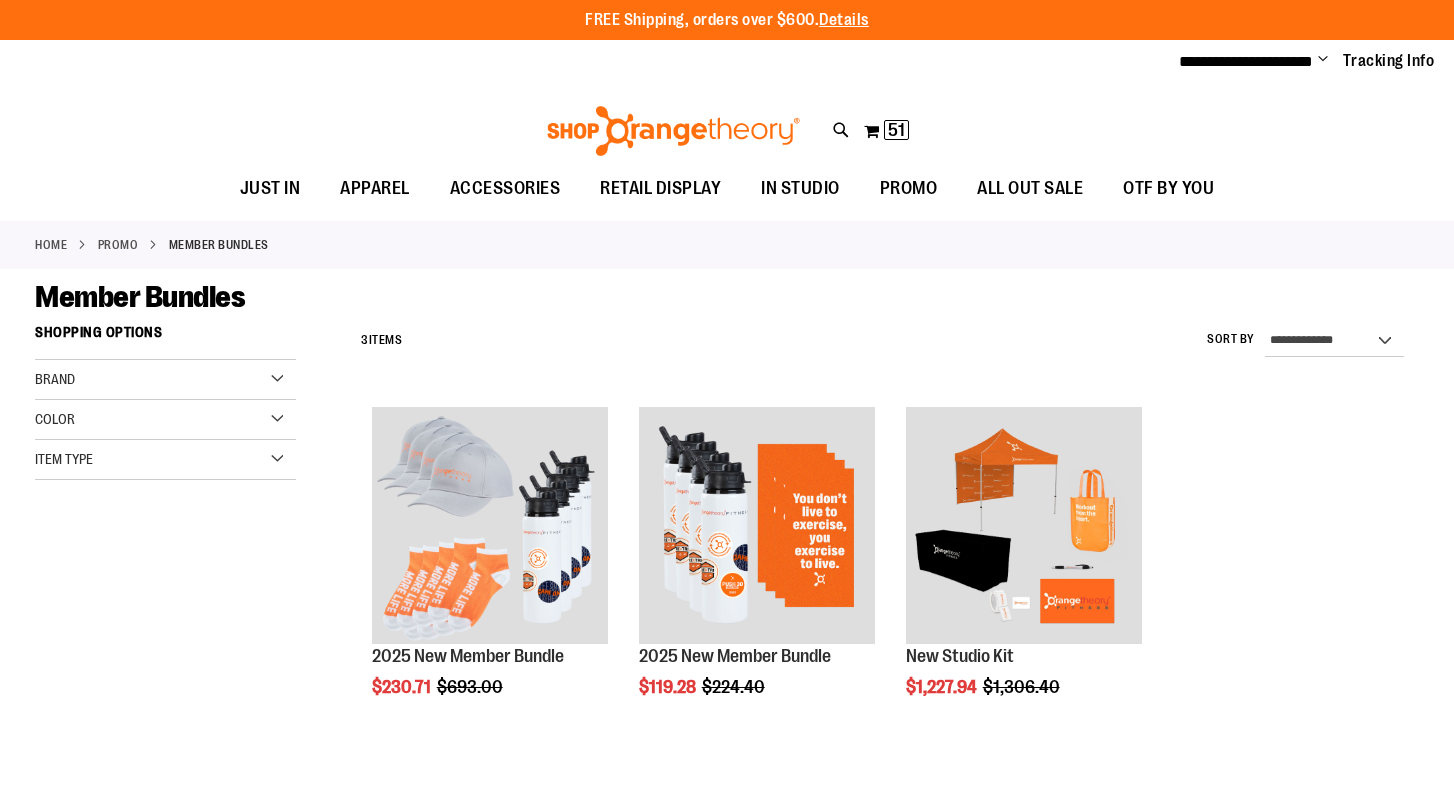 scroll, scrollTop: 0, scrollLeft: 0, axis: both 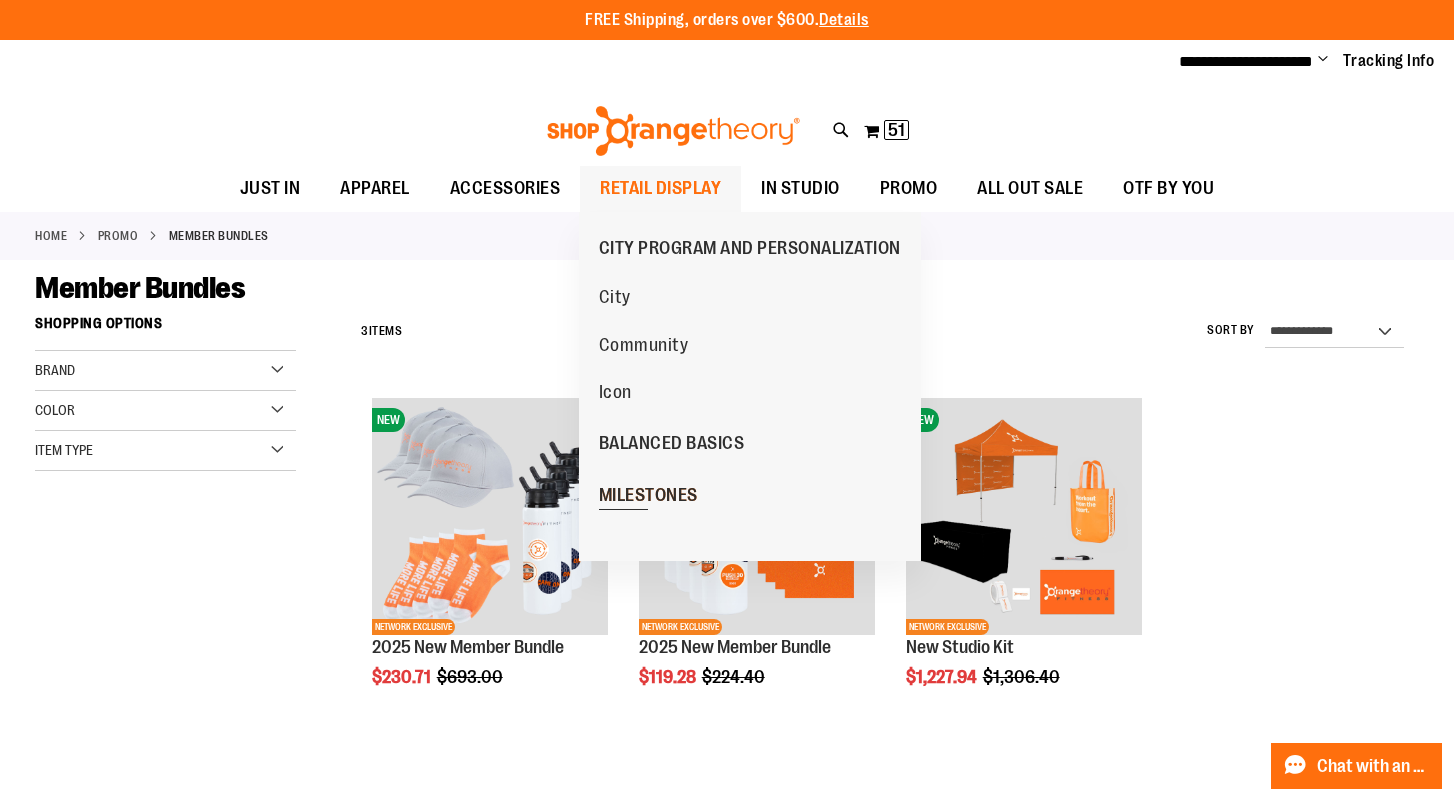 click on "MILESTONES" at bounding box center (648, 497) 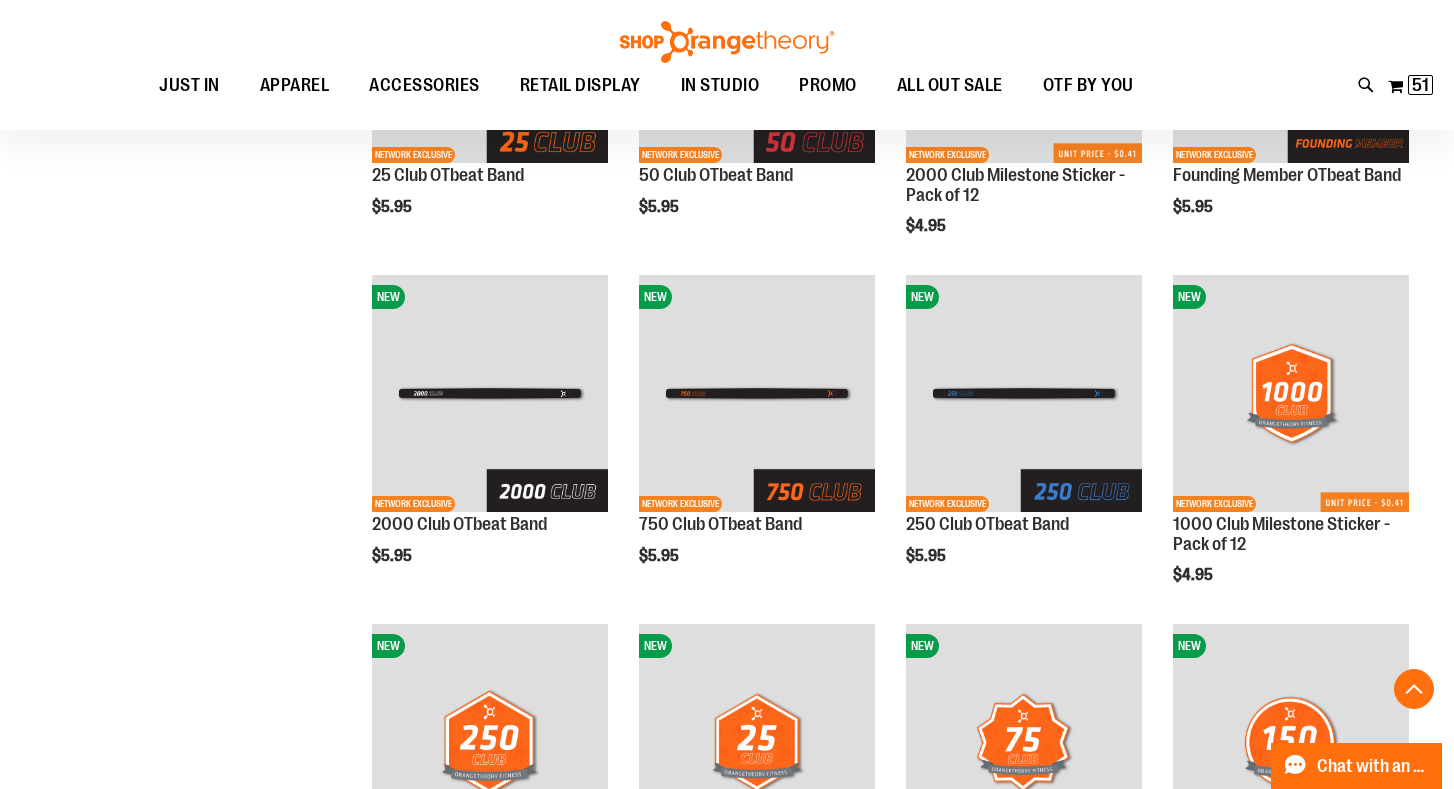 scroll, scrollTop: 463, scrollLeft: 0, axis: vertical 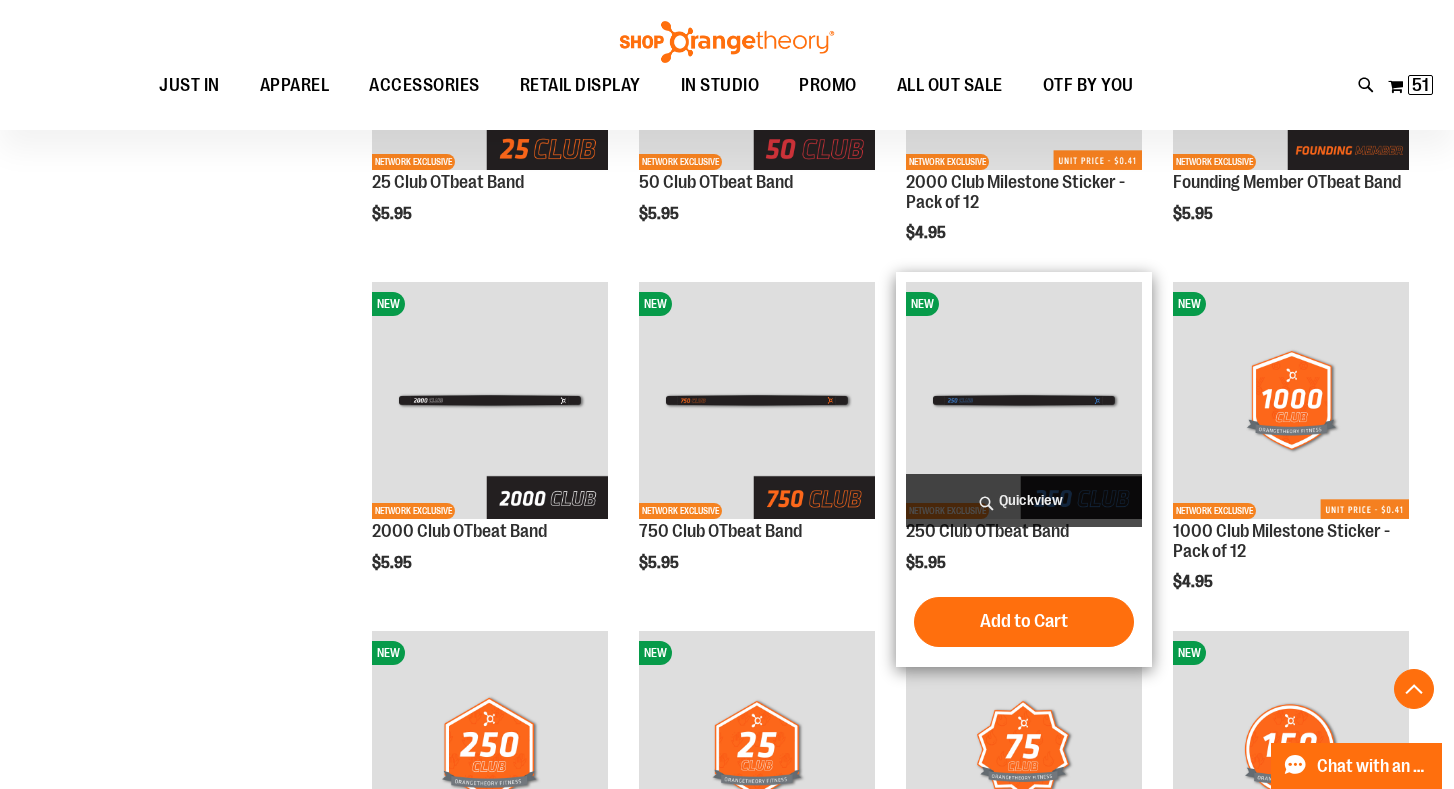 click at bounding box center (1024, 400) 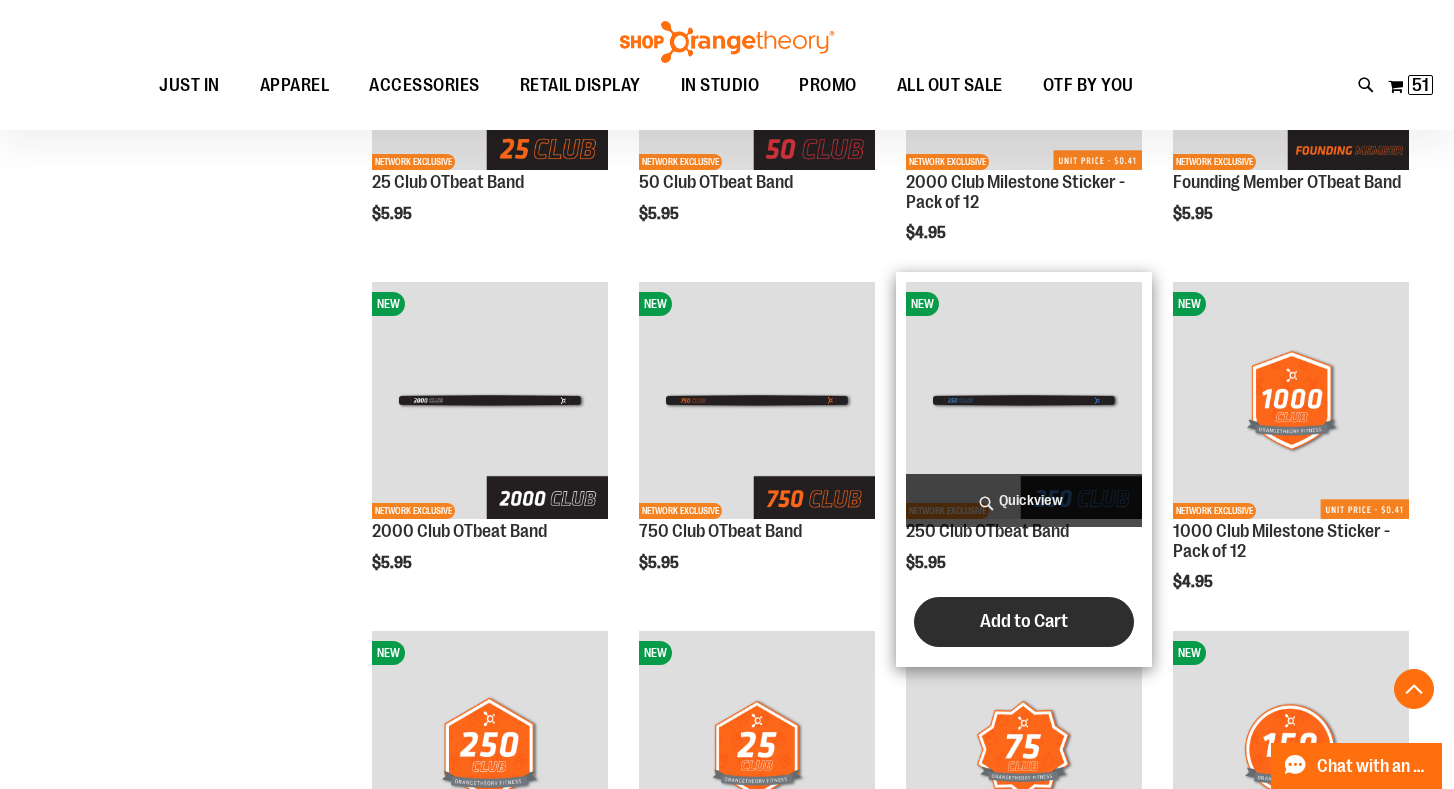 click on "Add to Cart" at bounding box center [1024, 622] 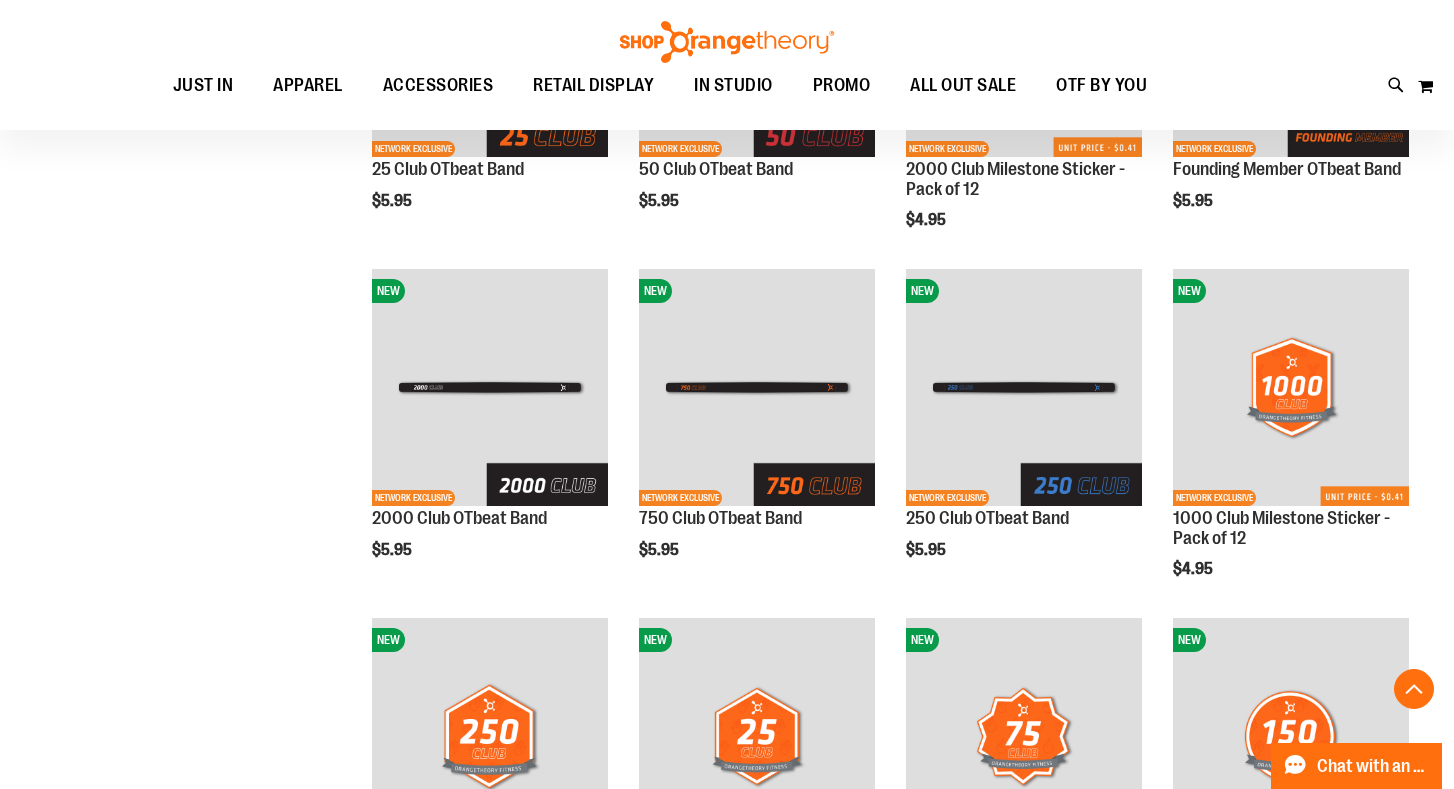 scroll, scrollTop: 482, scrollLeft: 0, axis: vertical 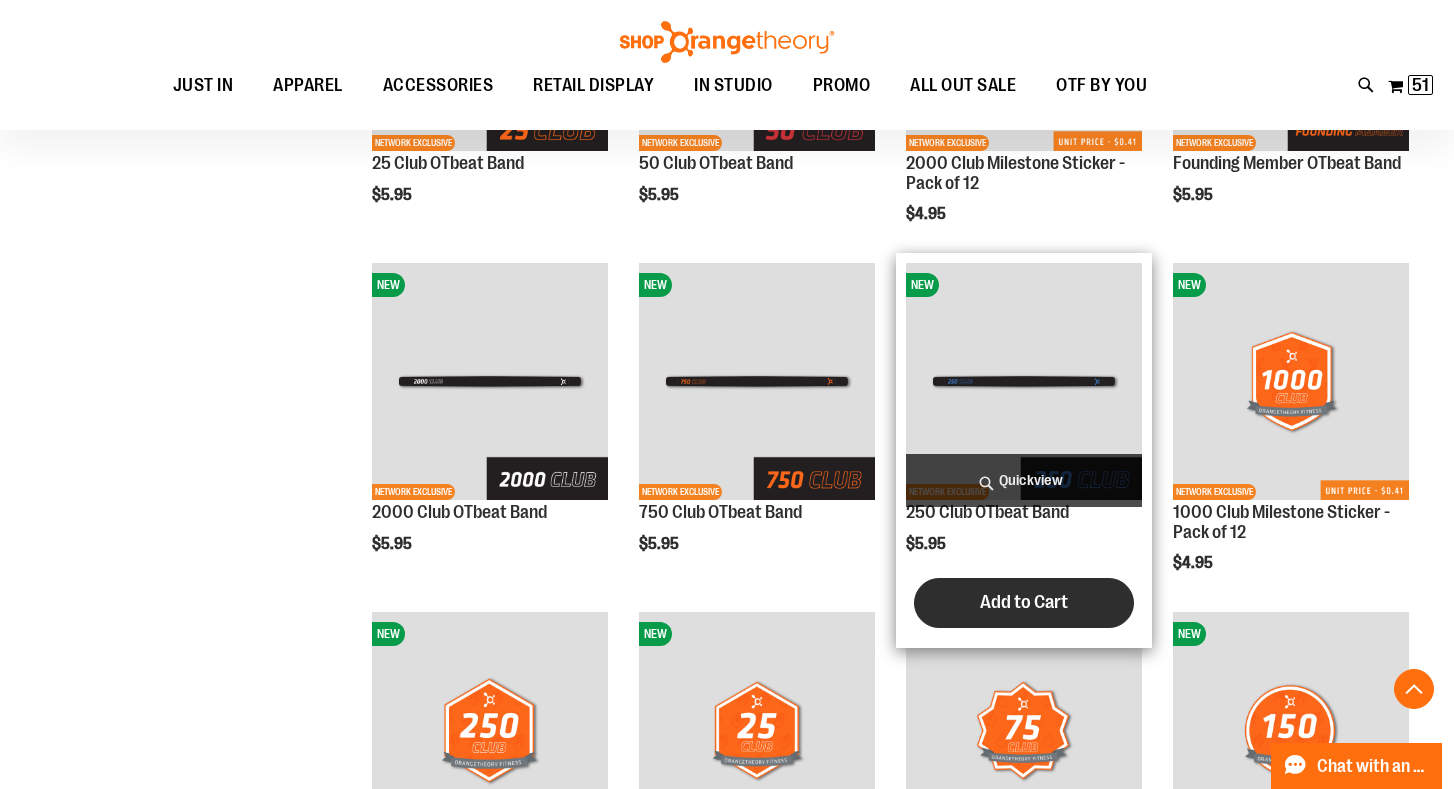 click on "Add to Cart" at bounding box center [1024, 602] 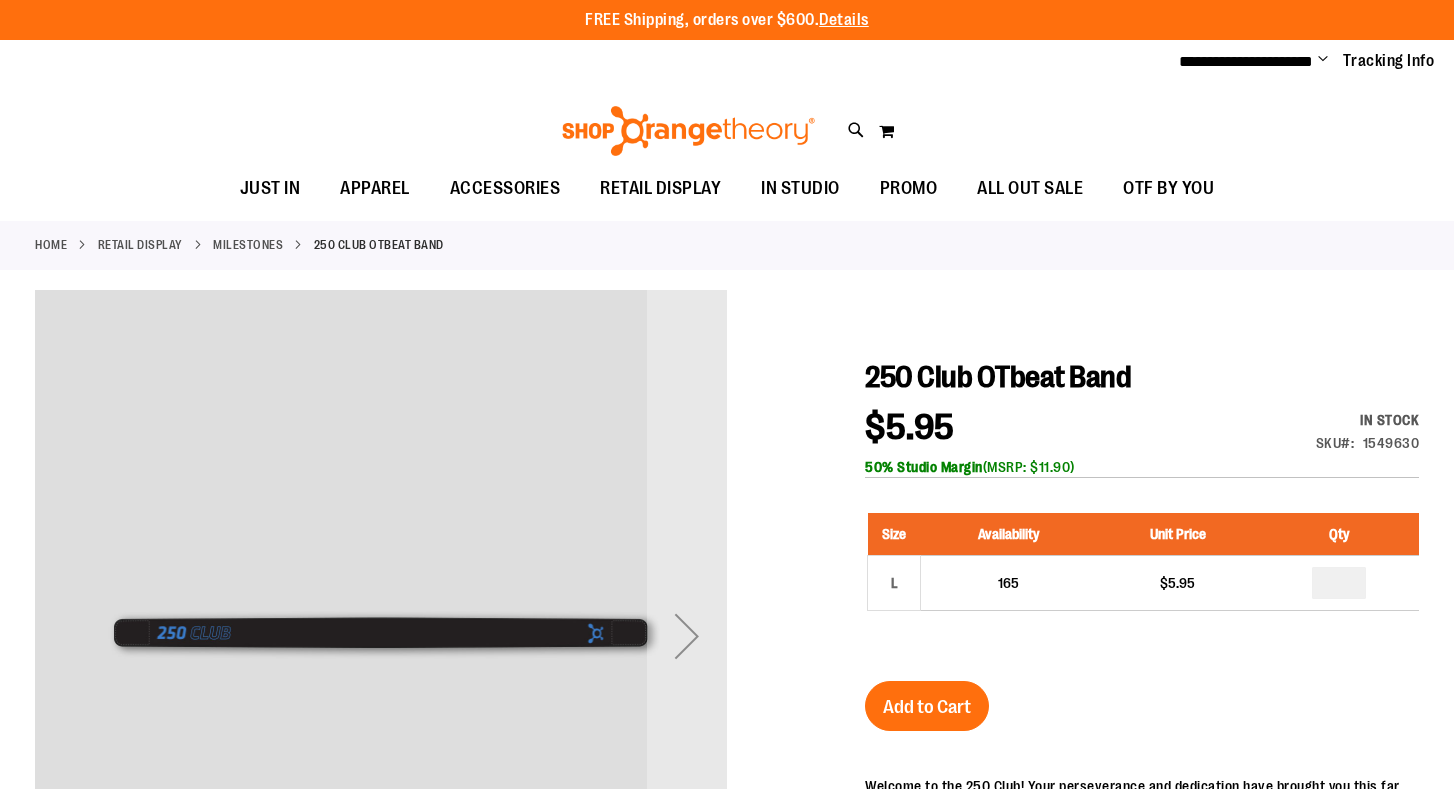 scroll, scrollTop: 0, scrollLeft: 0, axis: both 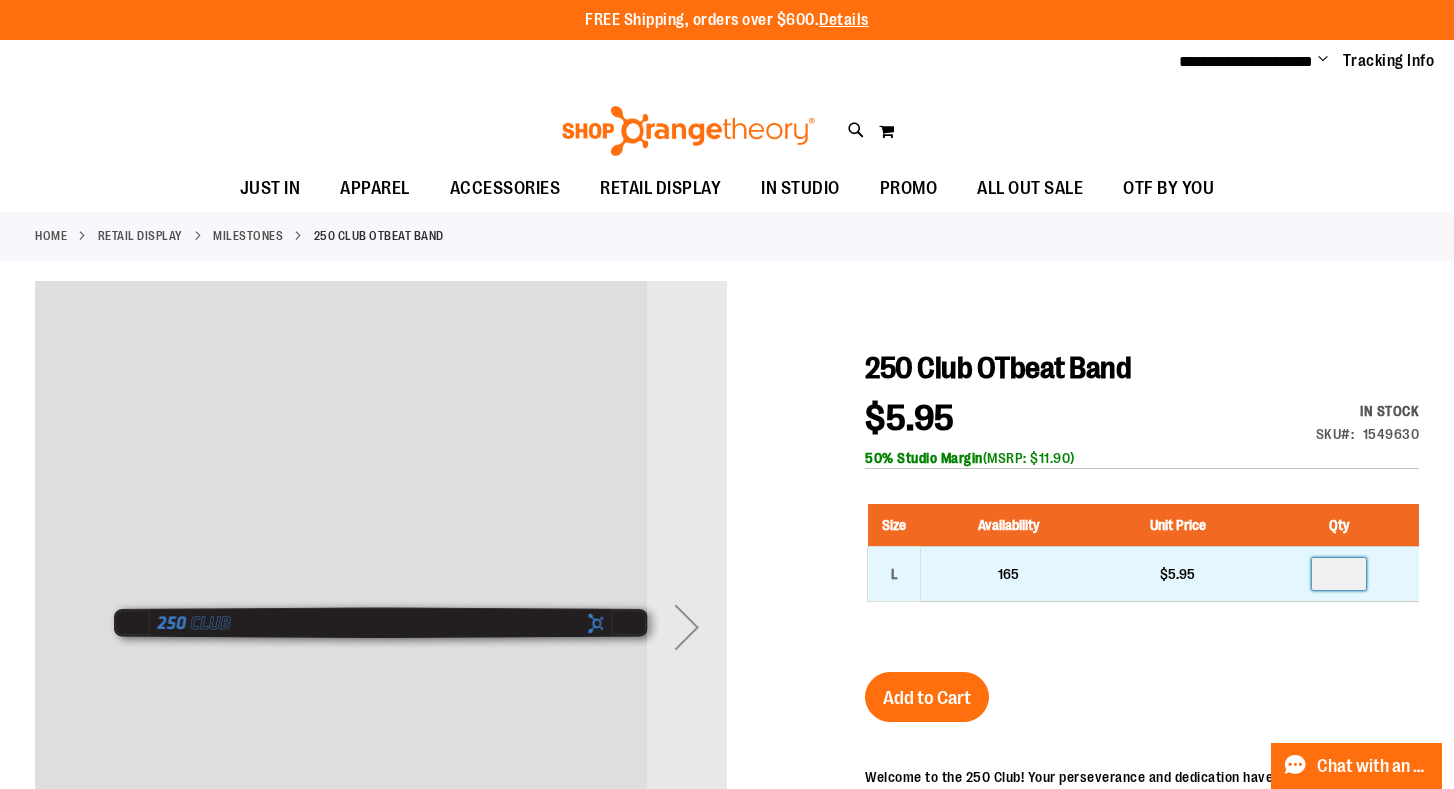 click at bounding box center (1339, 574) 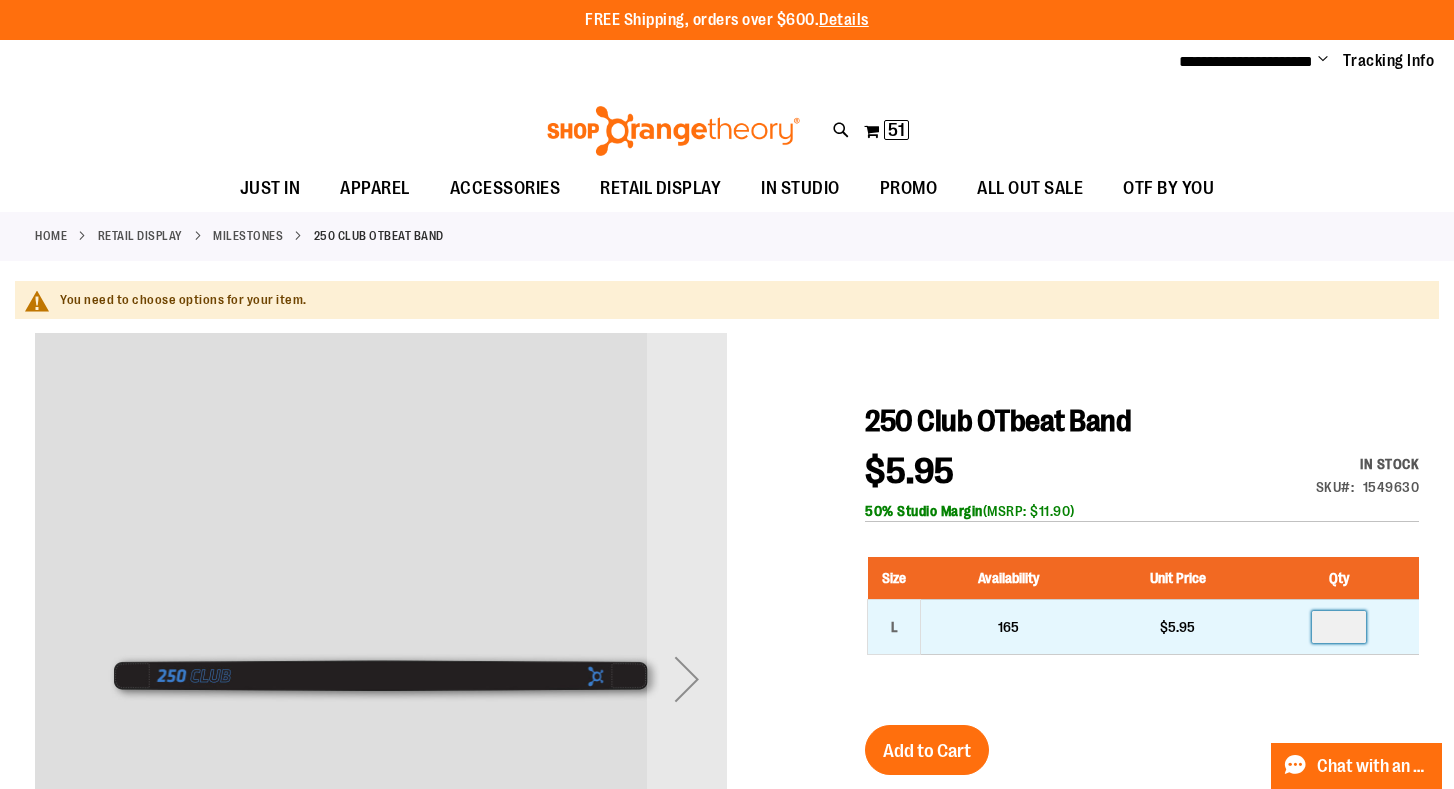 type on "*" 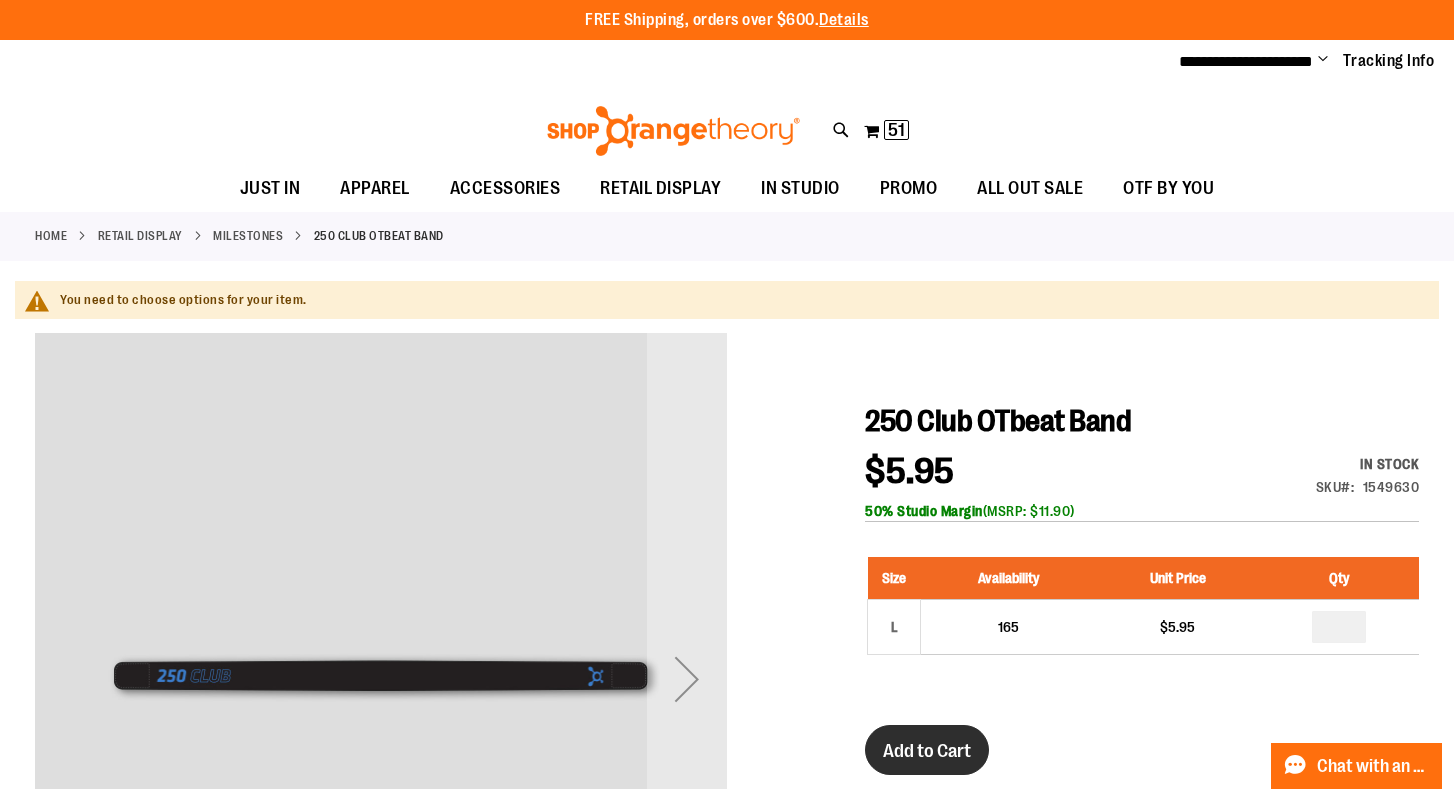 click on "Add to Cart" at bounding box center [927, 751] 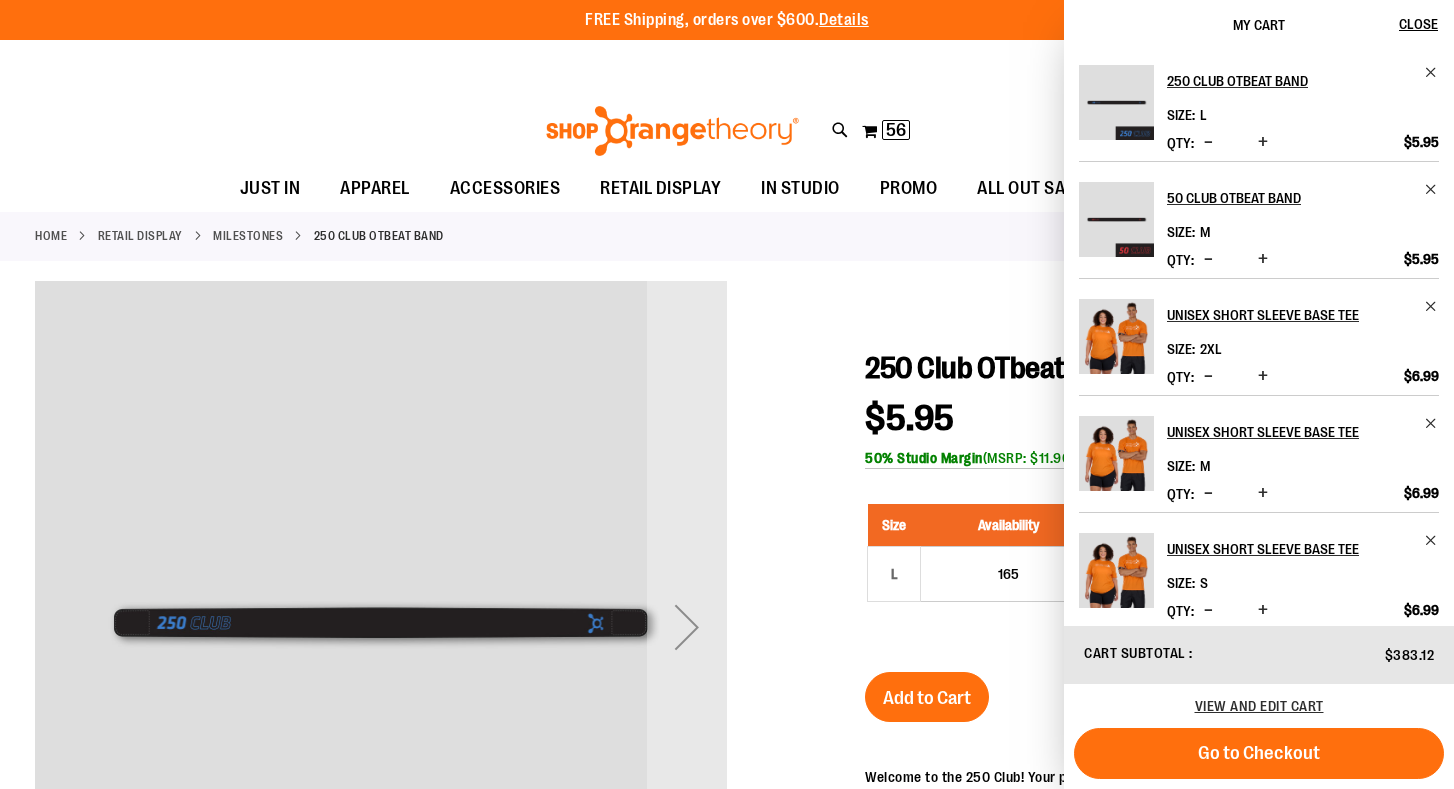 click at bounding box center [1208, 142] 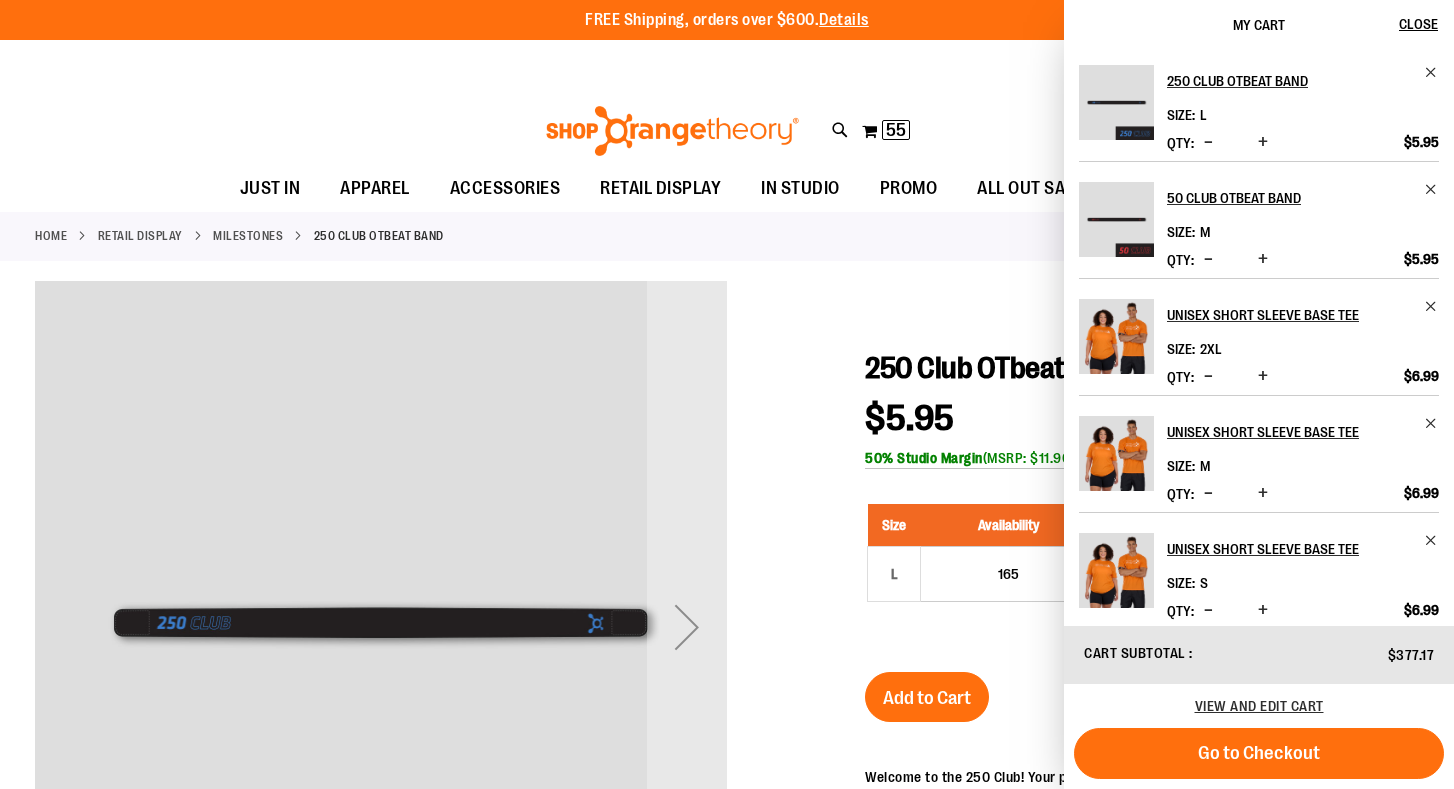 click at bounding box center (1208, 142) 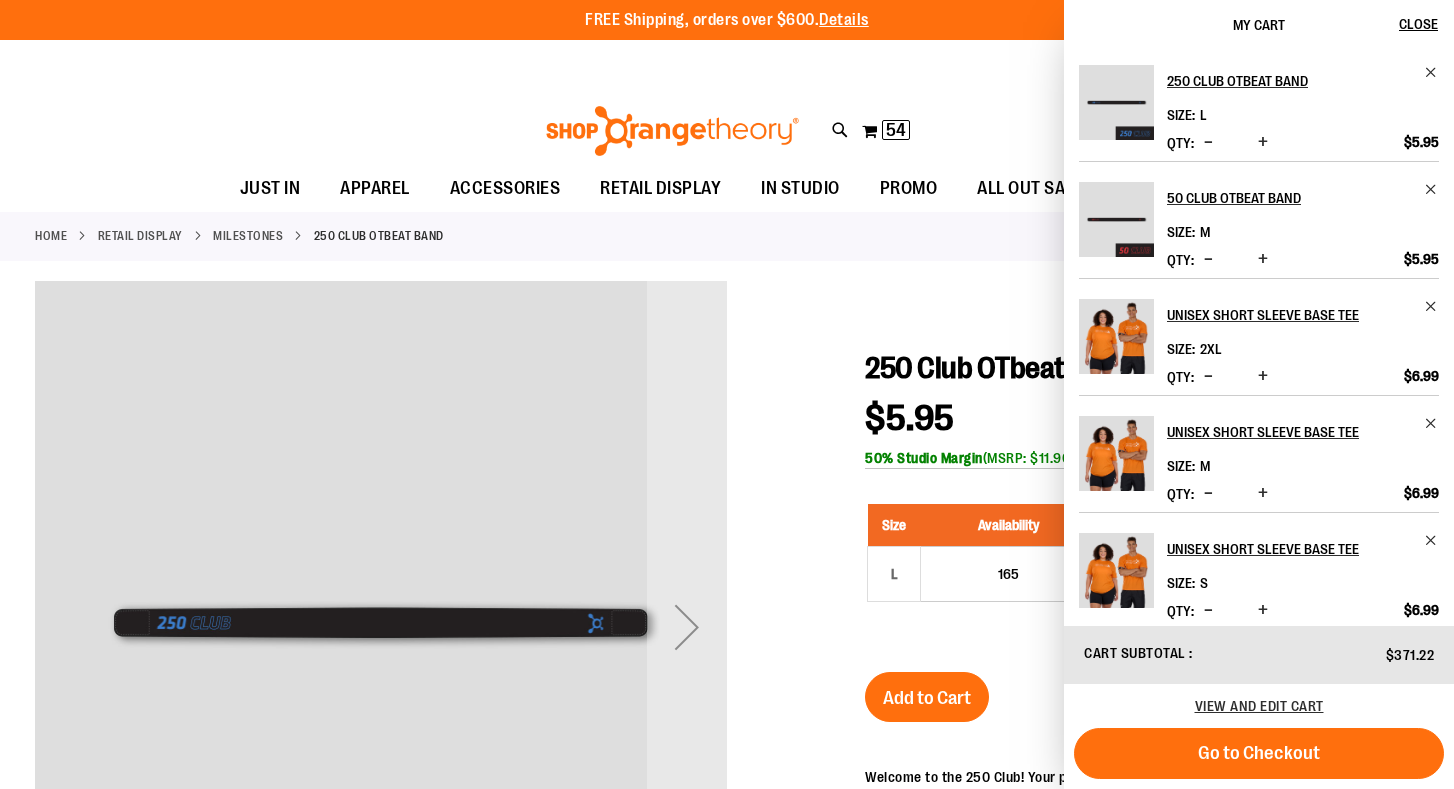click at bounding box center (1208, 142) 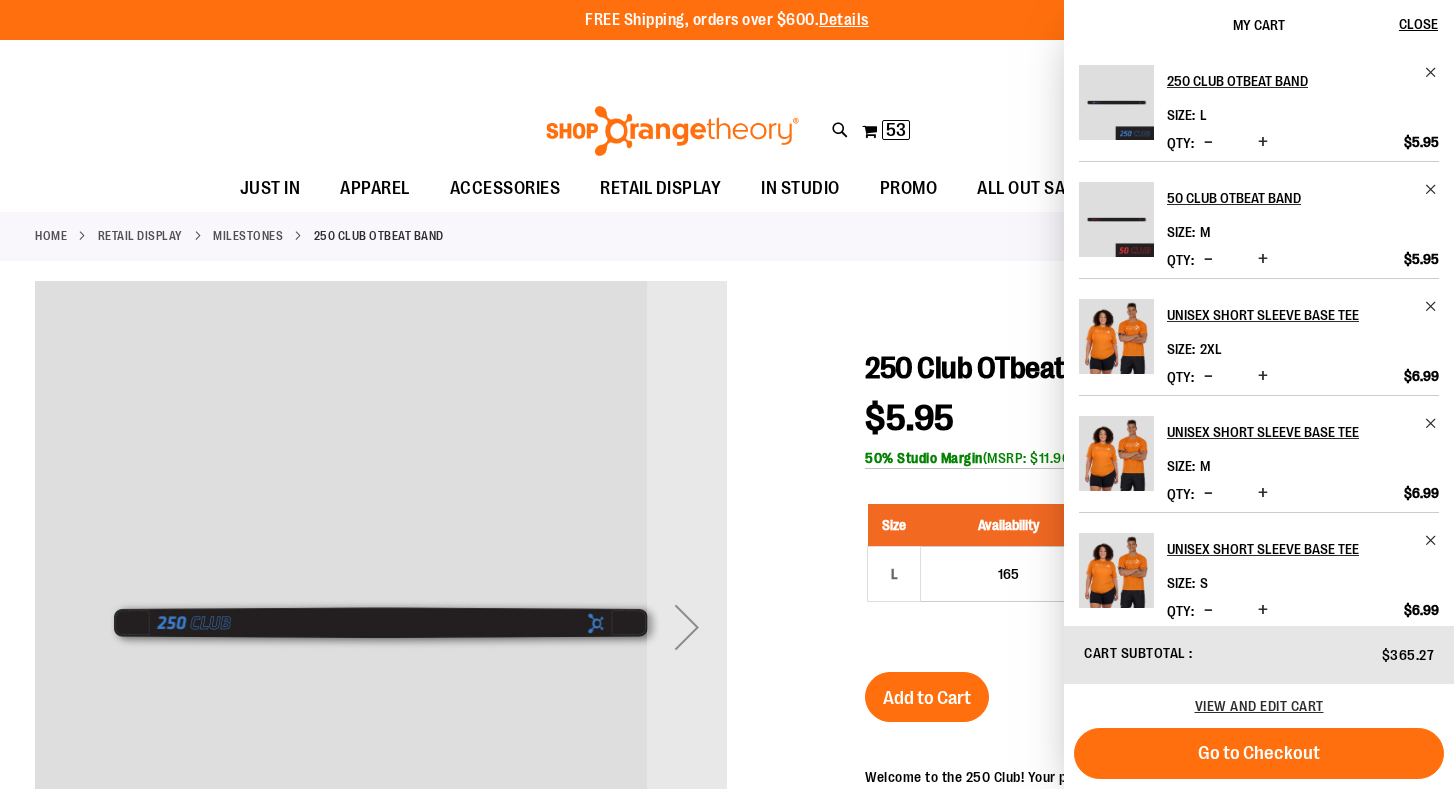 click at bounding box center (1208, 142) 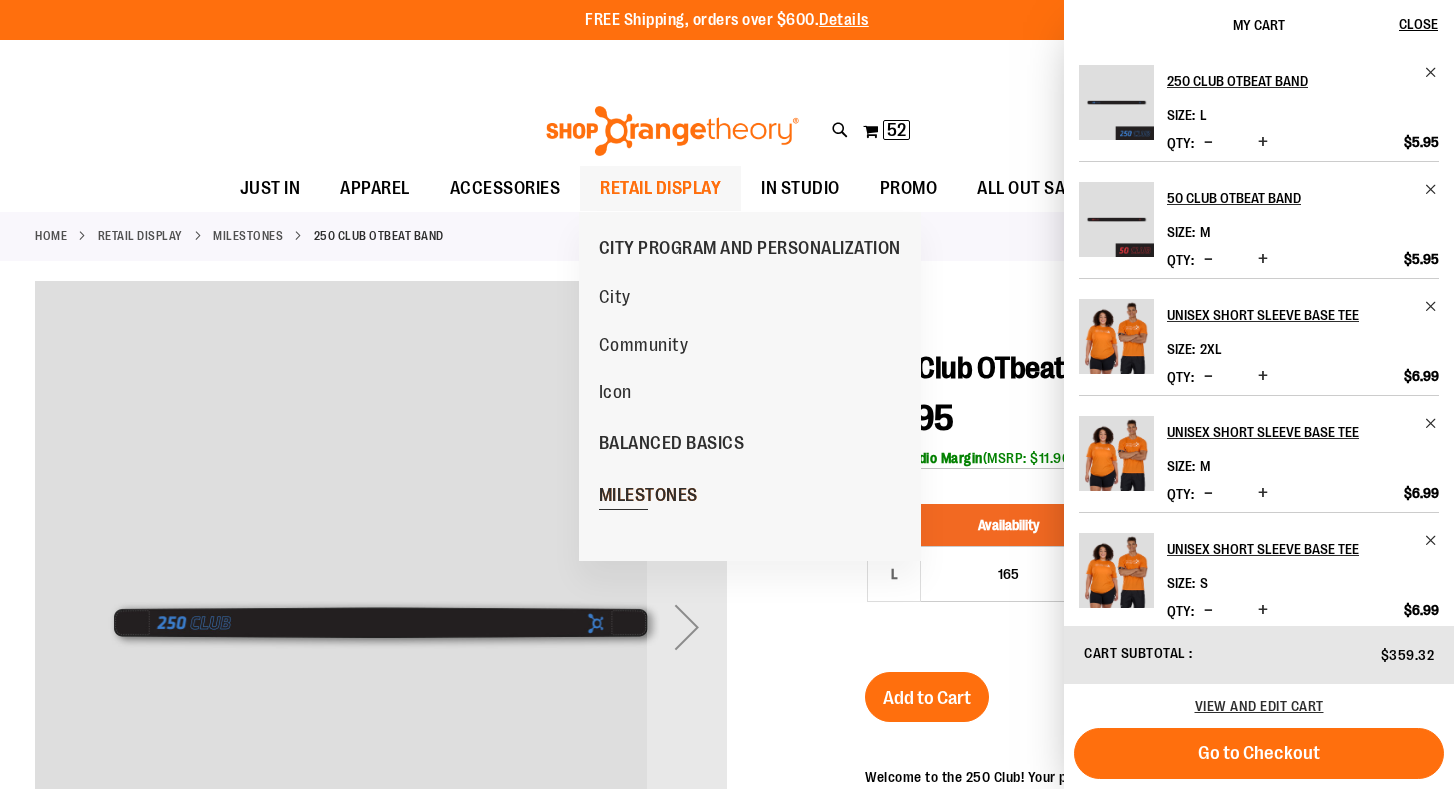 click on "MILESTONES" at bounding box center [648, 497] 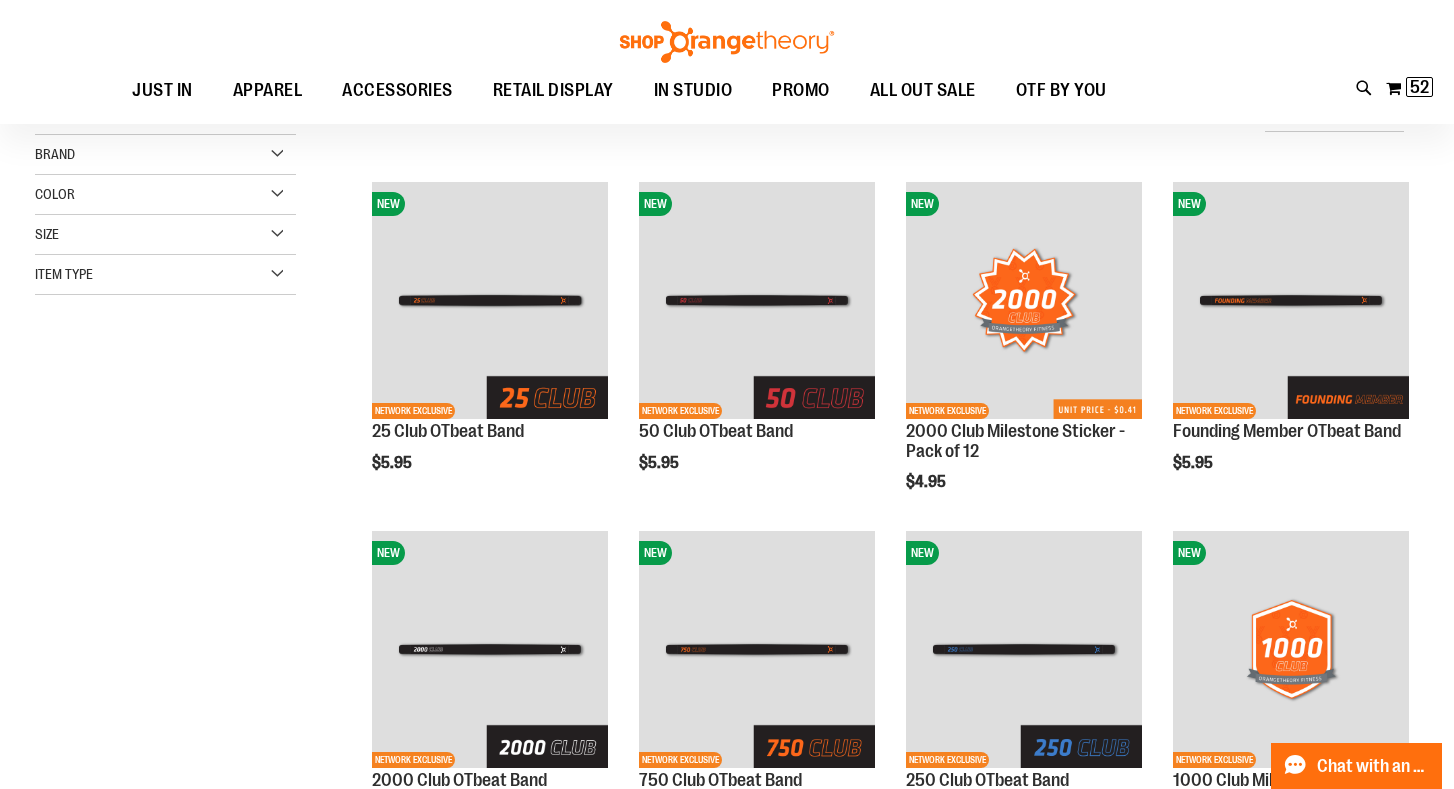 scroll, scrollTop: 243, scrollLeft: 0, axis: vertical 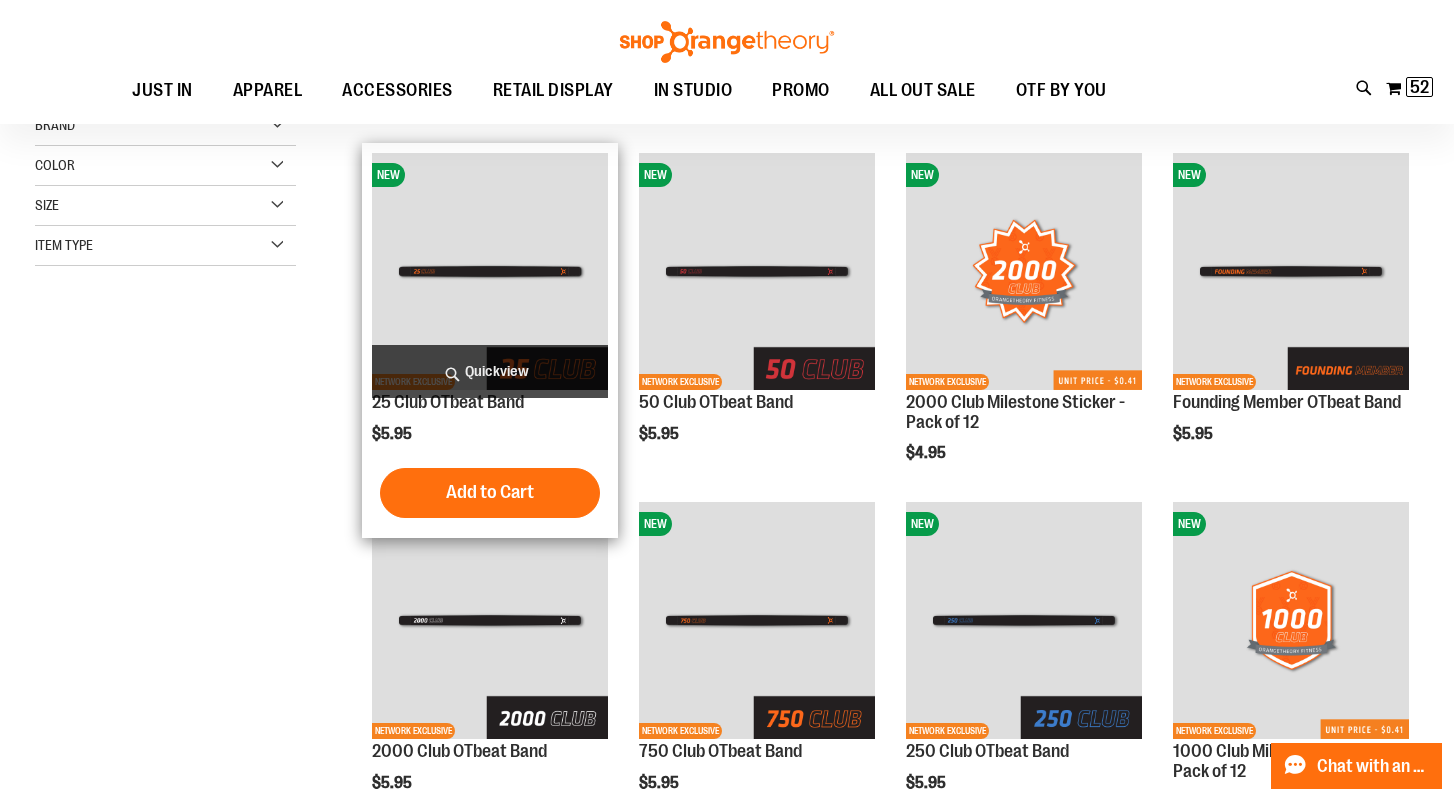 click at bounding box center [490, 271] 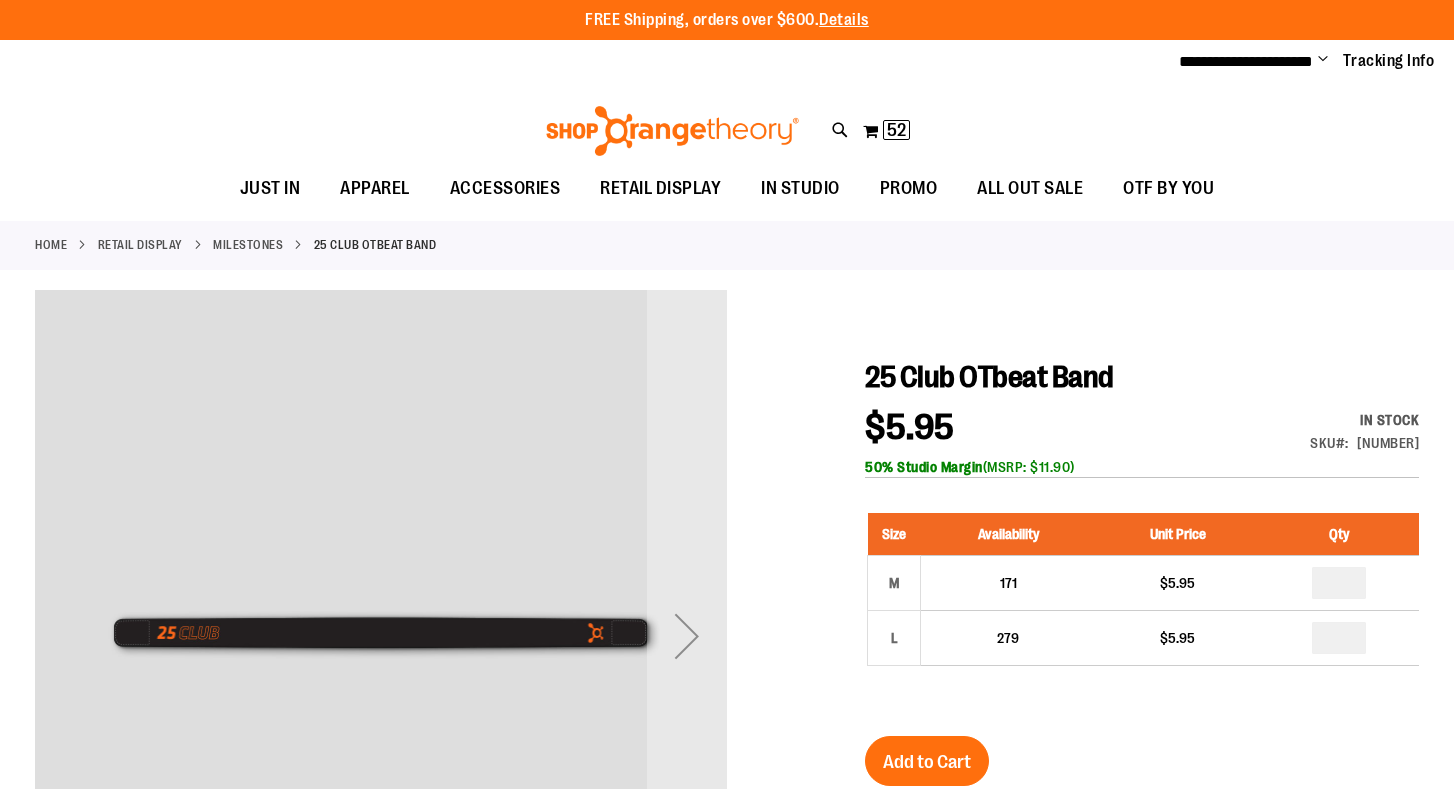 scroll, scrollTop: 0, scrollLeft: 0, axis: both 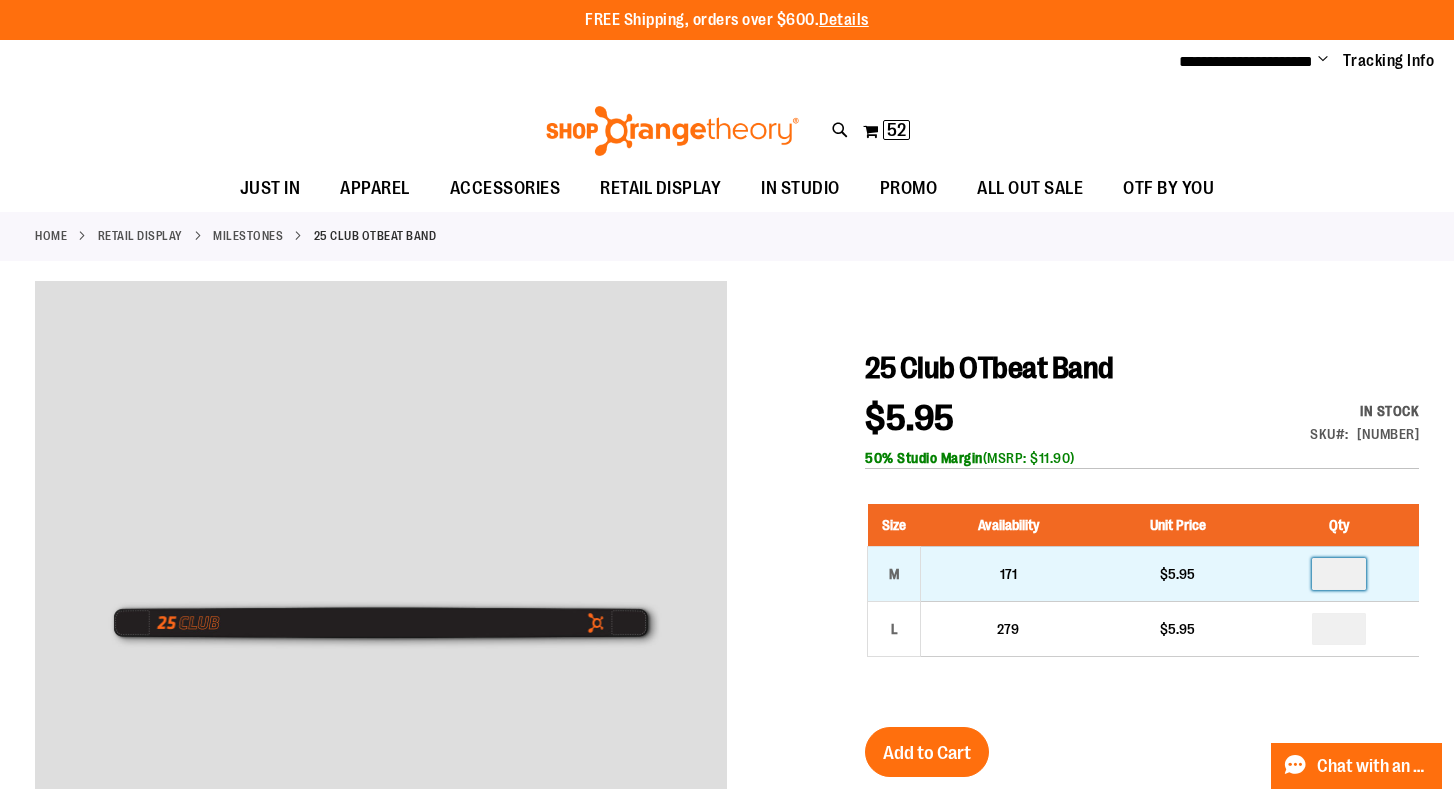 click at bounding box center [1339, 574] 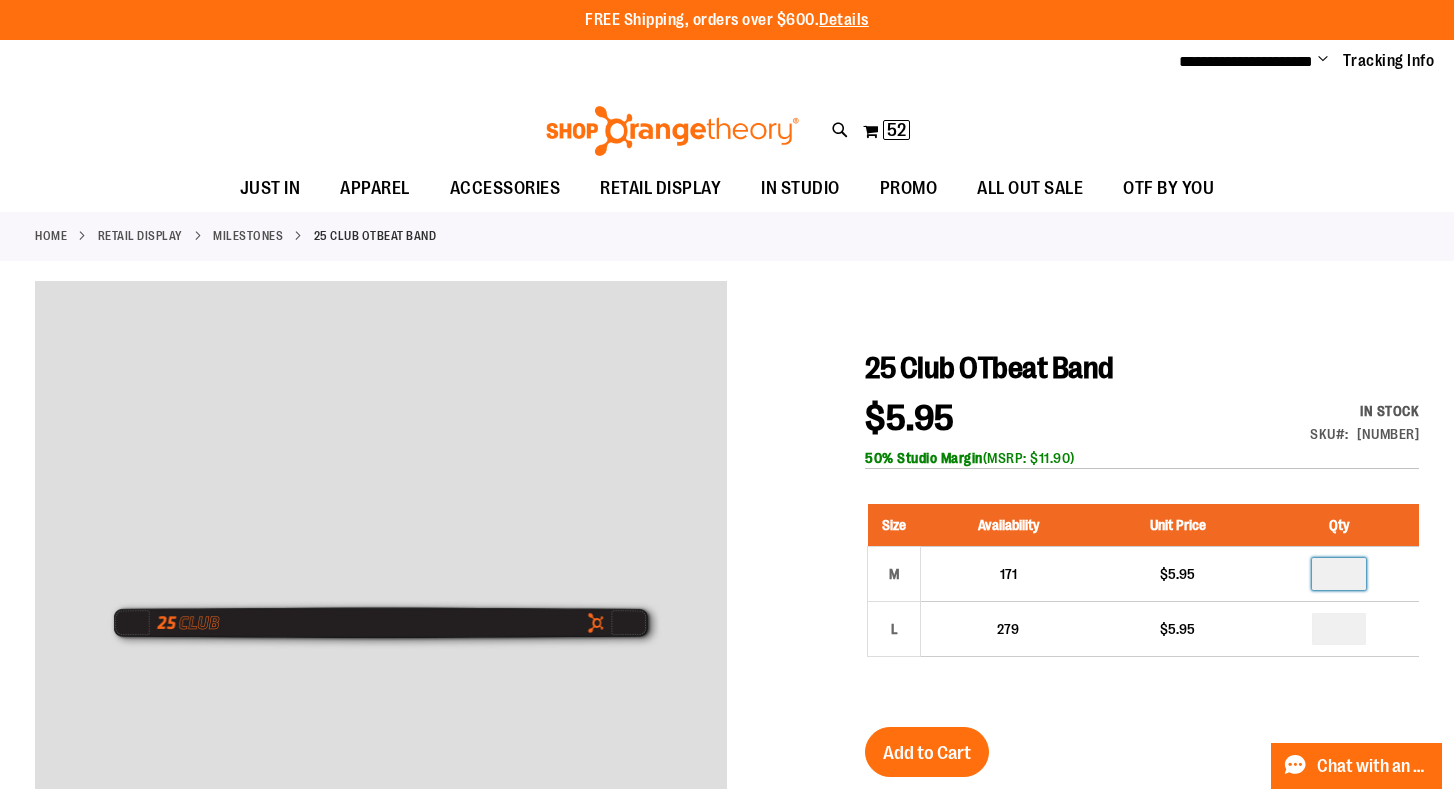 type on "**" 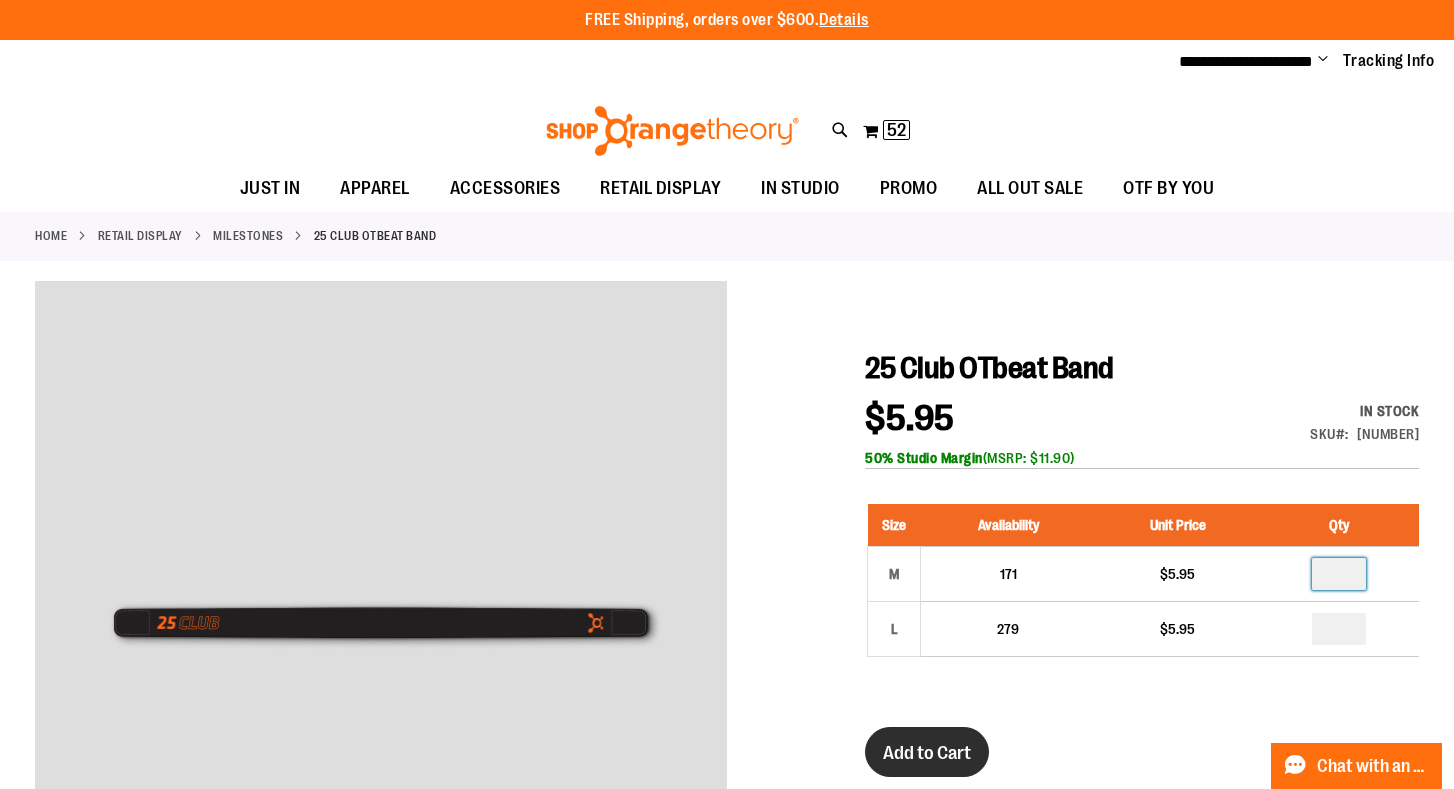click on "Add to Cart" at bounding box center (927, 752) 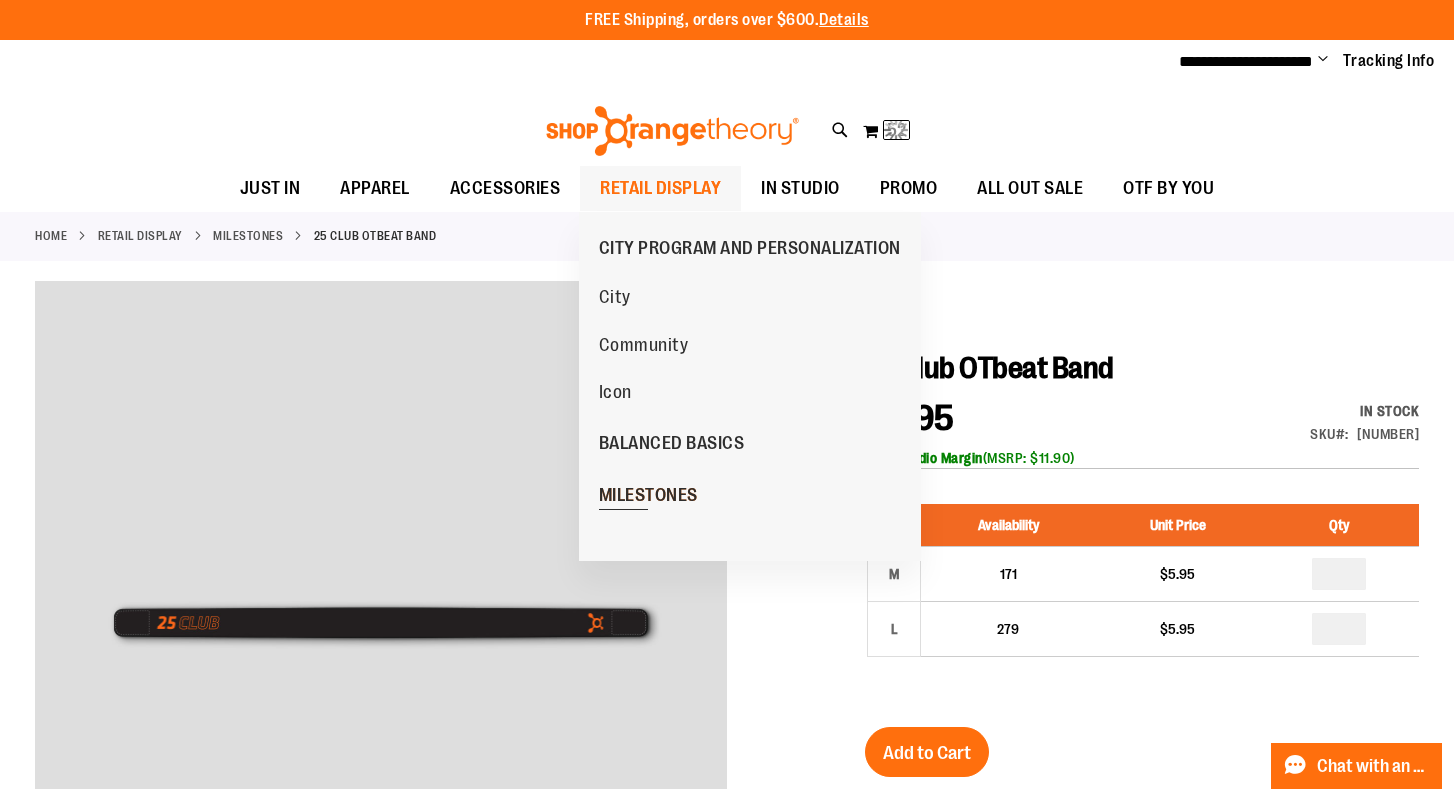 click on "MILESTONES" at bounding box center (648, 497) 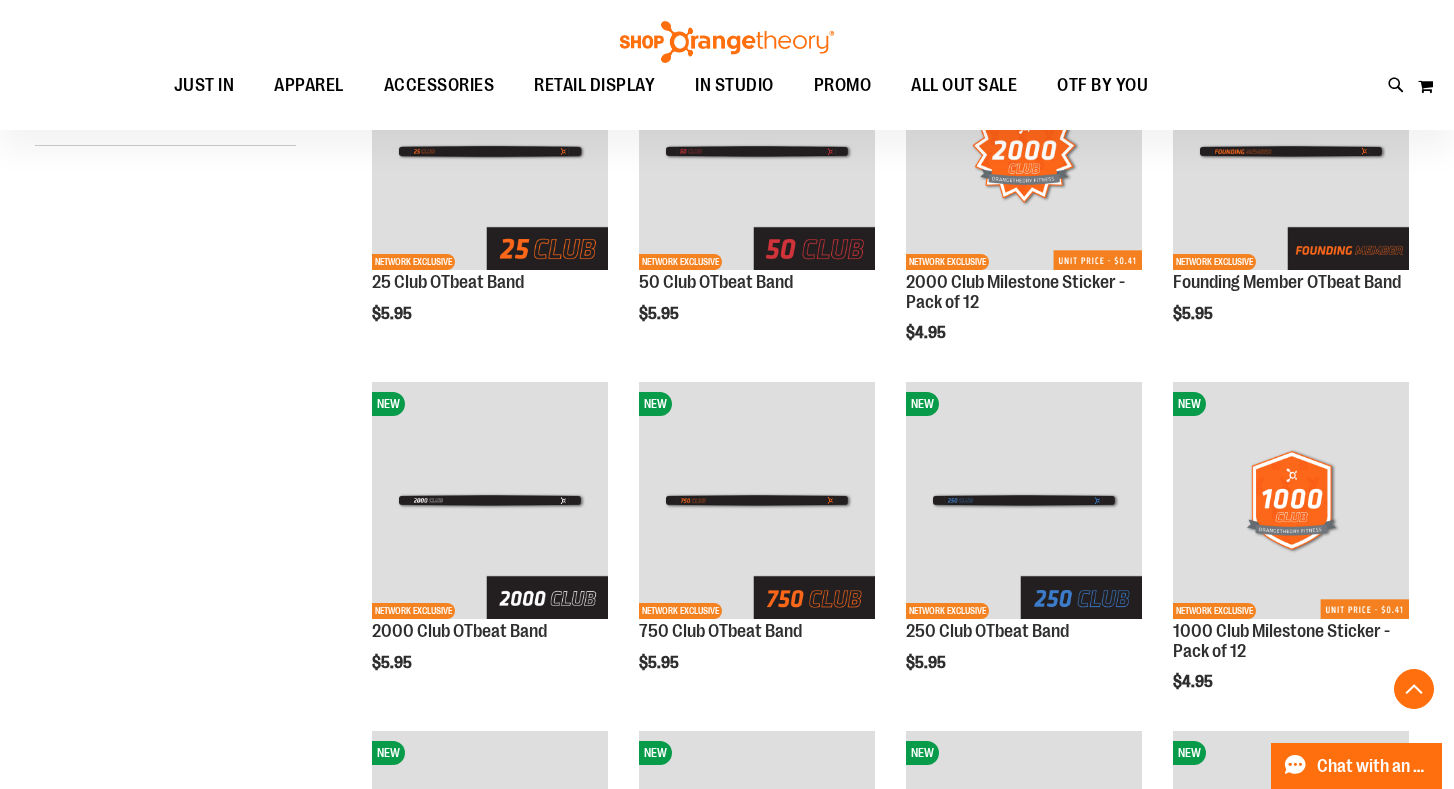 scroll, scrollTop: 365, scrollLeft: 0, axis: vertical 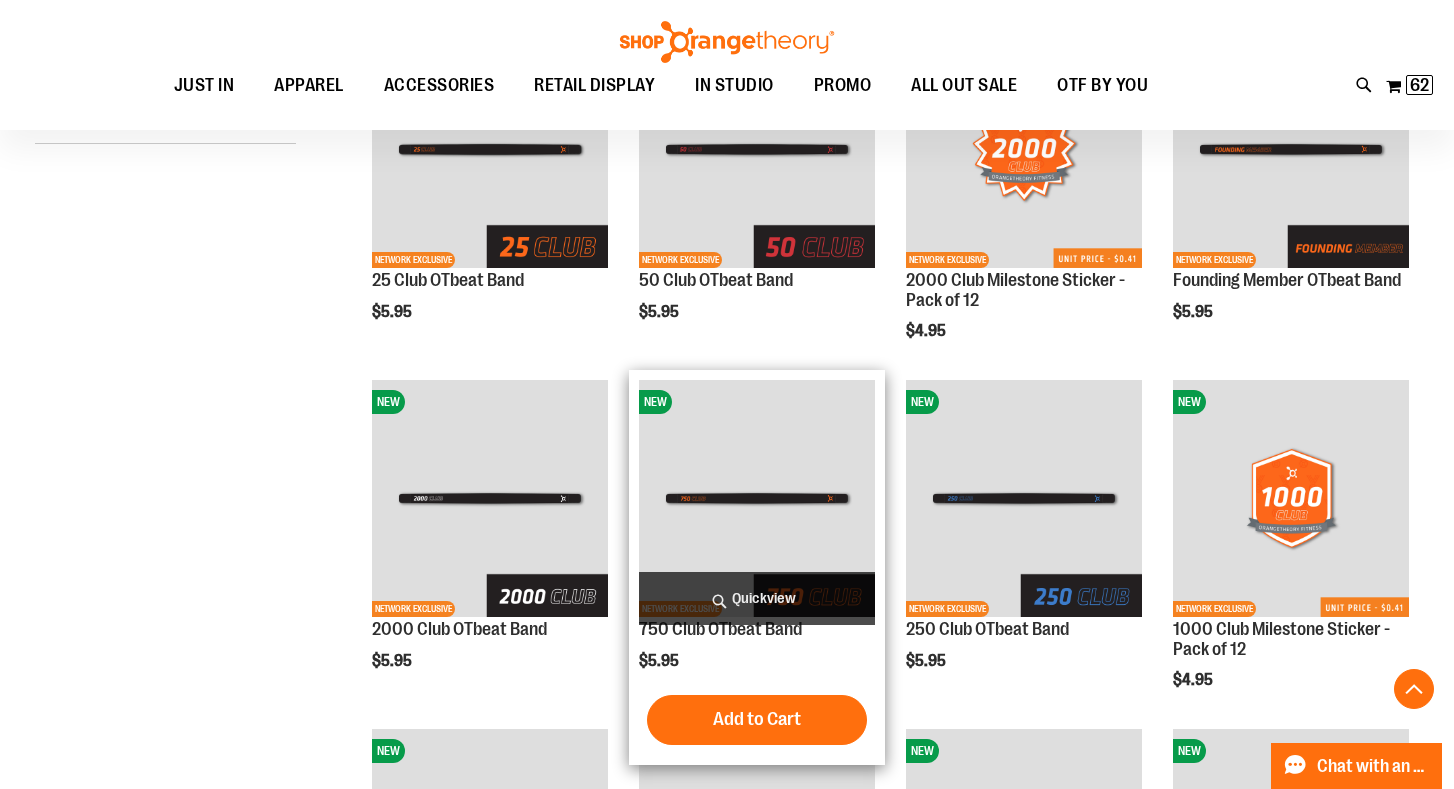 click at bounding box center [757, 498] 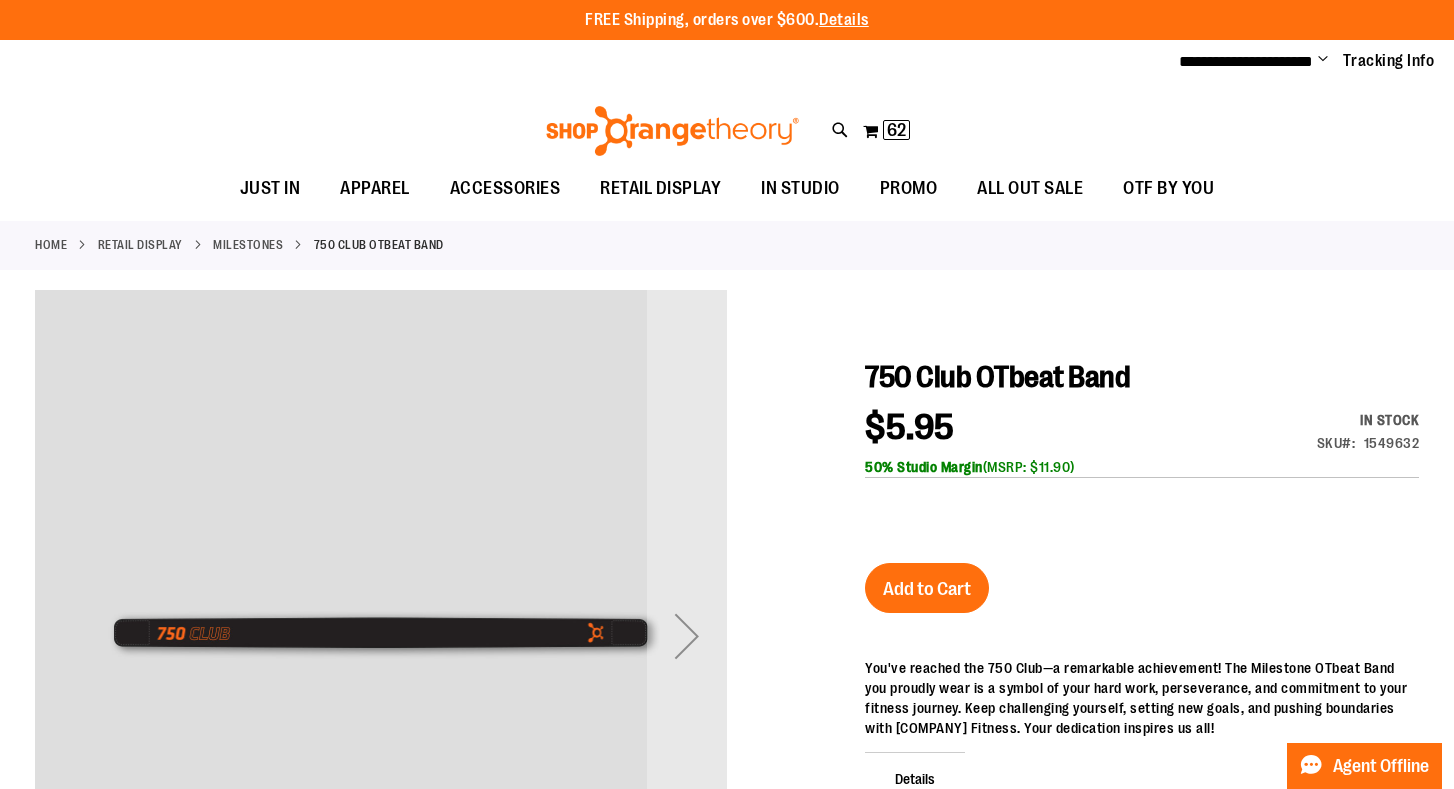 scroll, scrollTop: 0, scrollLeft: 0, axis: both 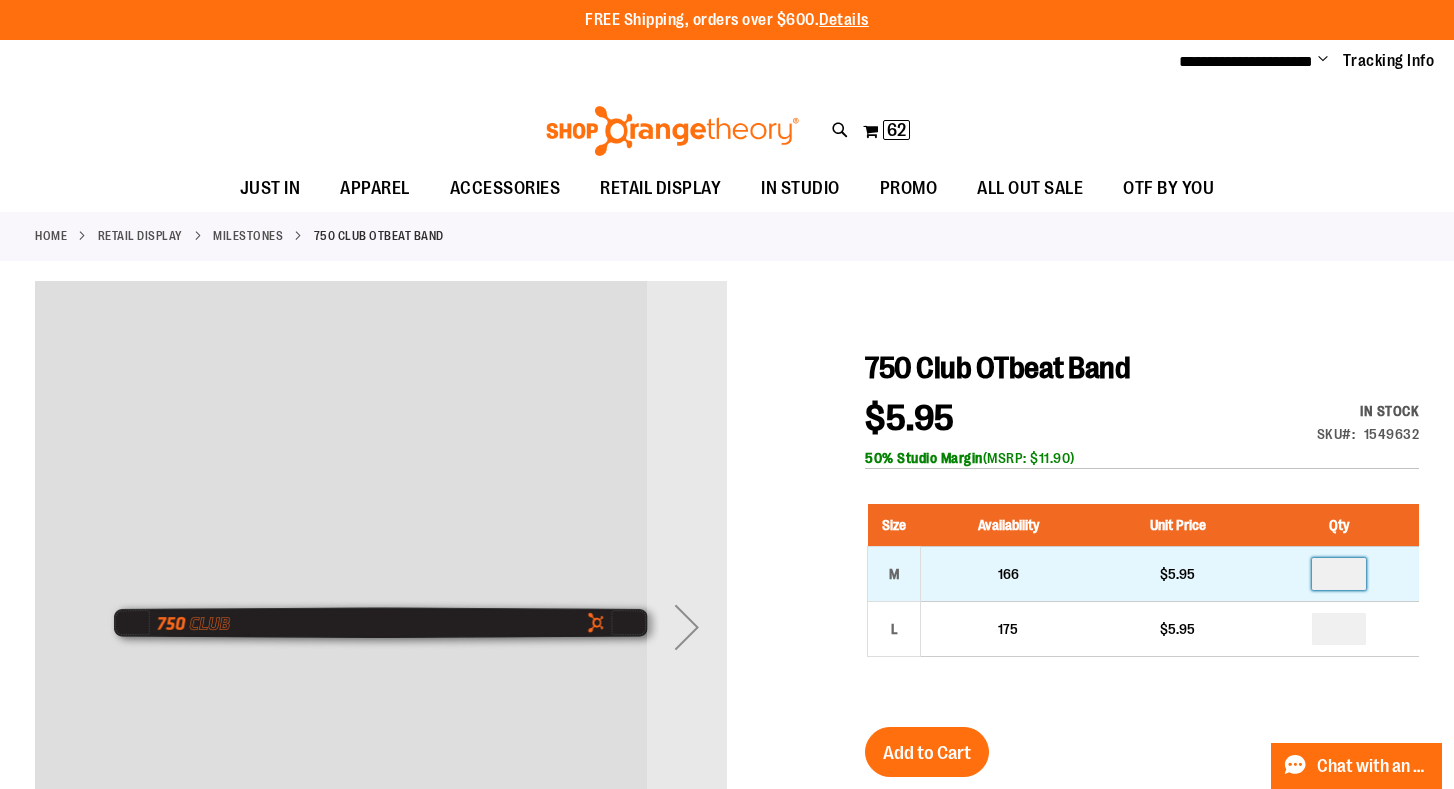 click at bounding box center (1339, 574) 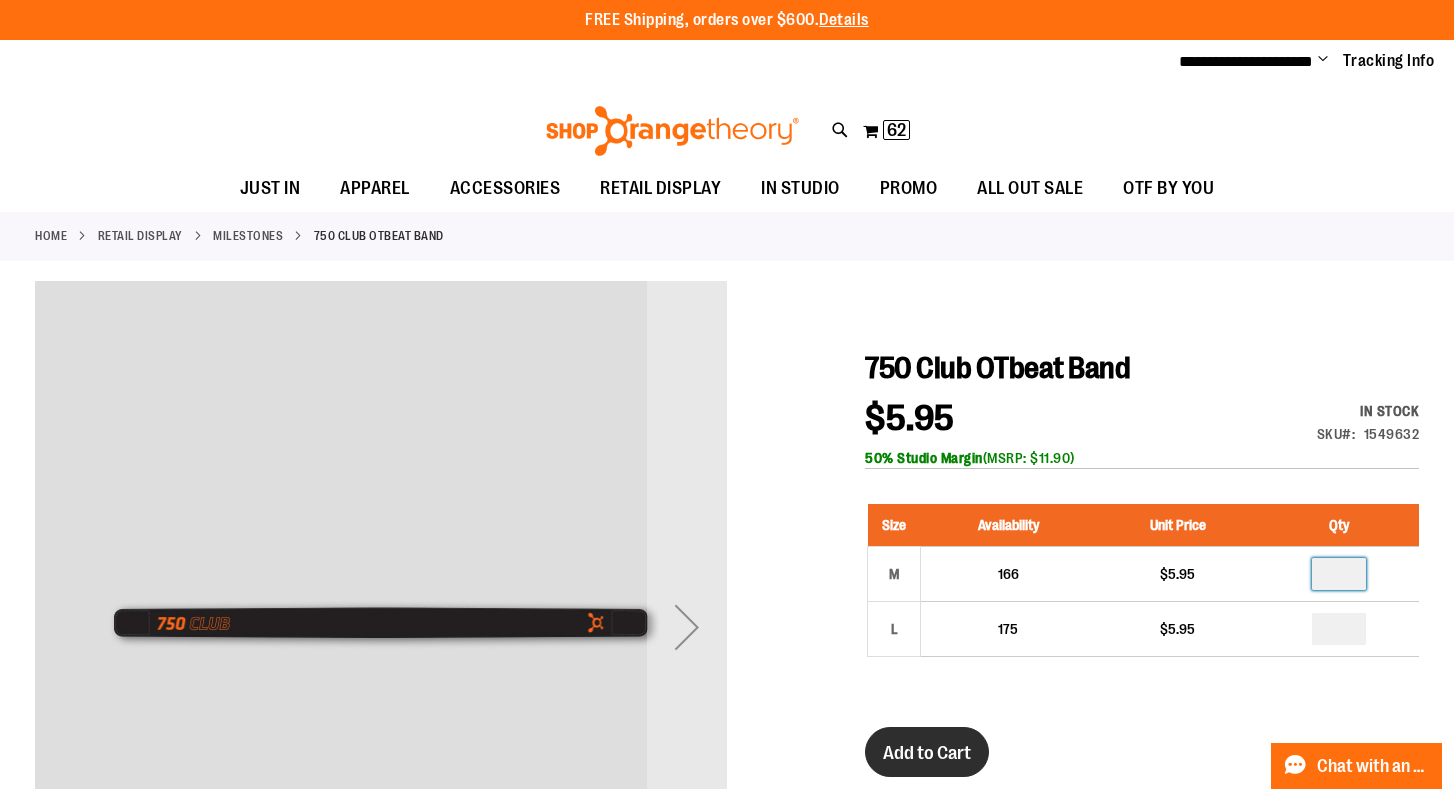click on "Add to Cart" at bounding box center [927, 753] 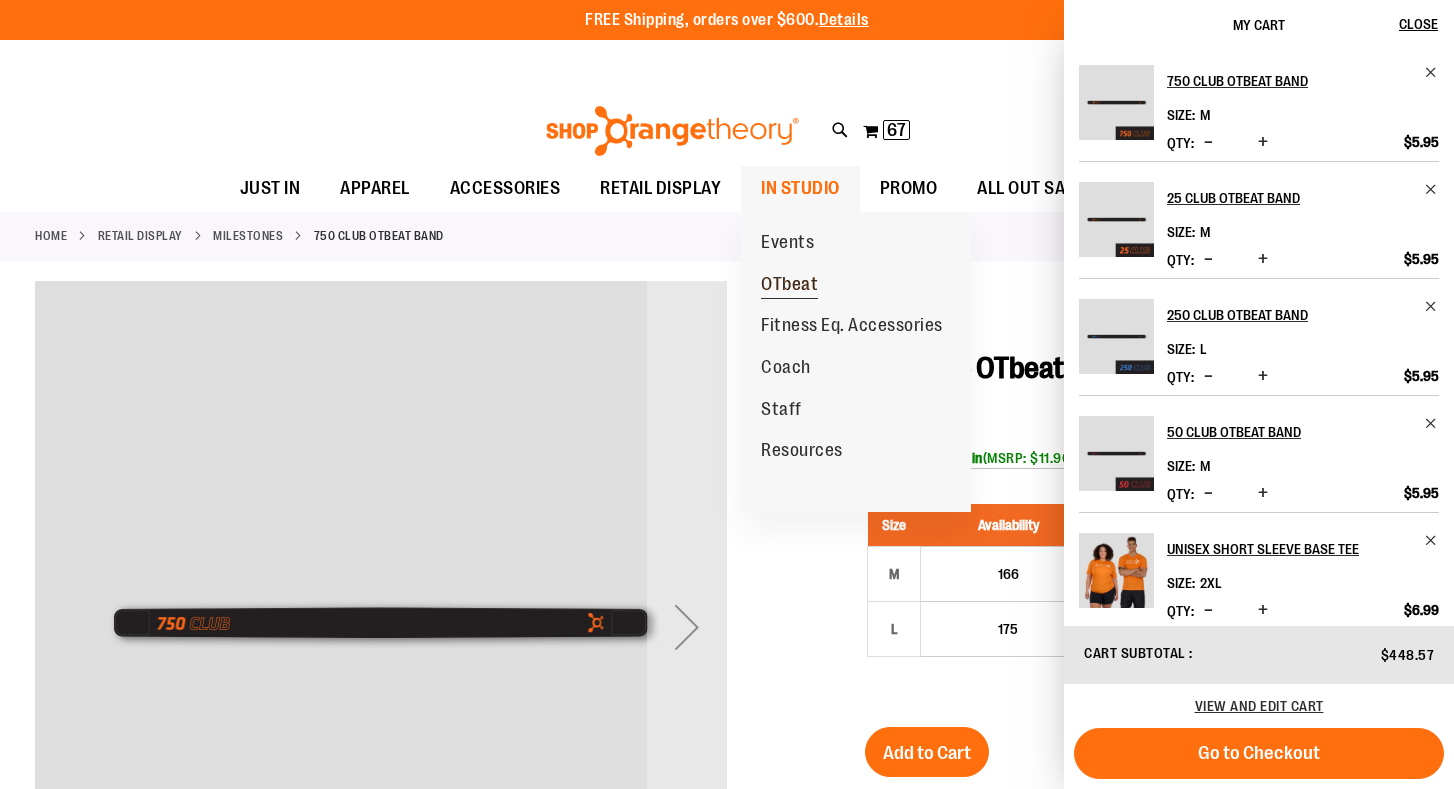click on "OTbeat" at bounding box center (789, 286) 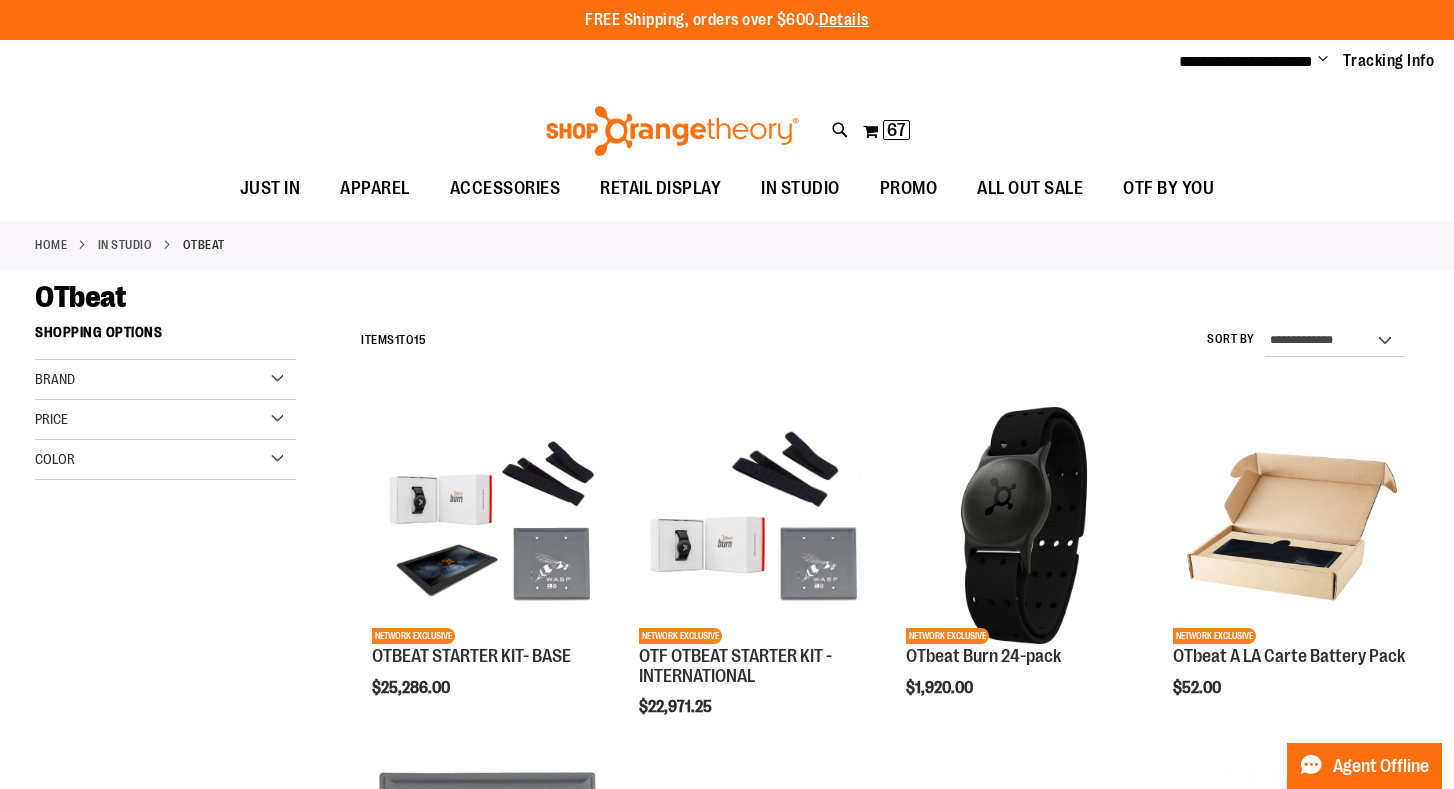 scroll, scrollTop: 0, scrollLeft: 0, axis: both 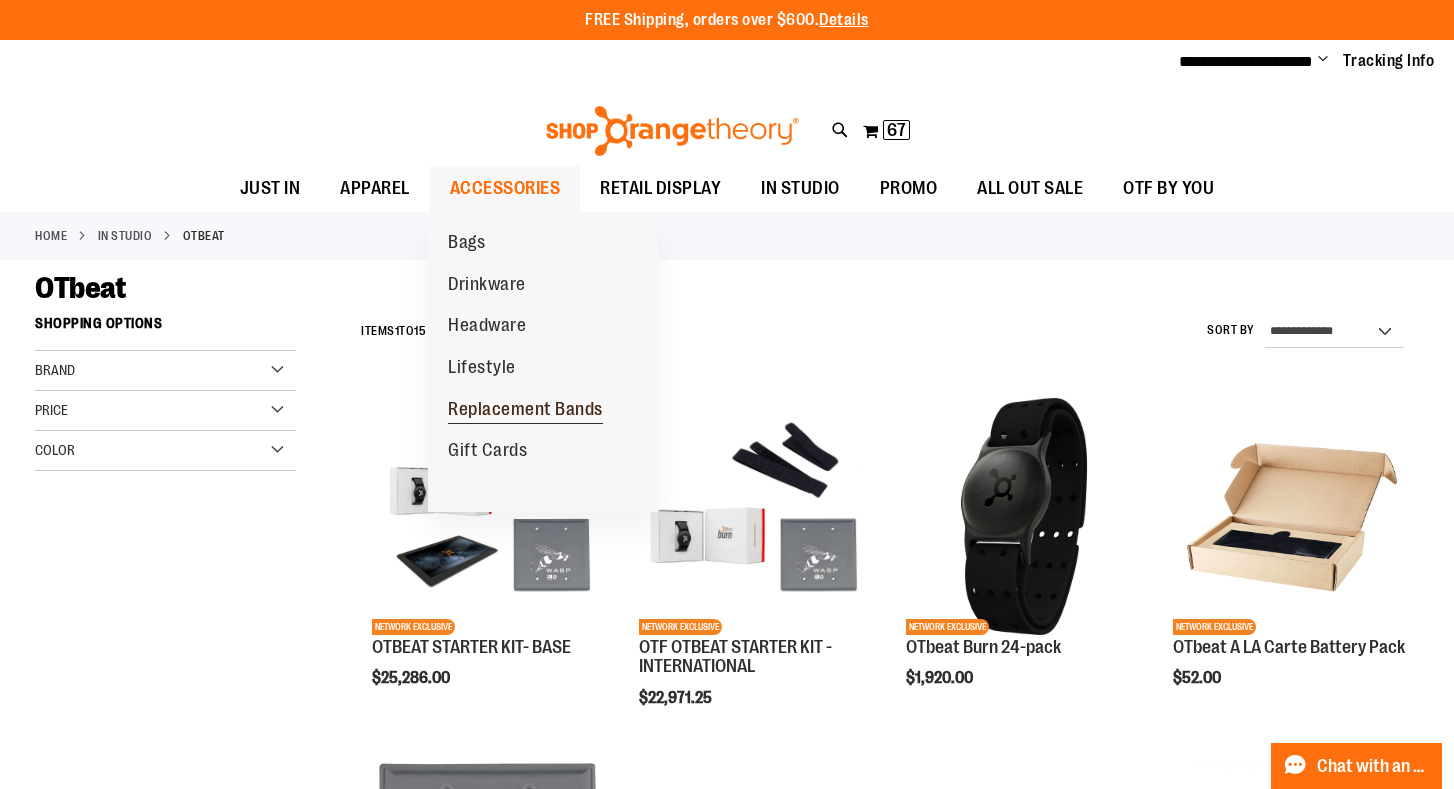 click on "Replacement Bands" at bounding box center (525, 411) 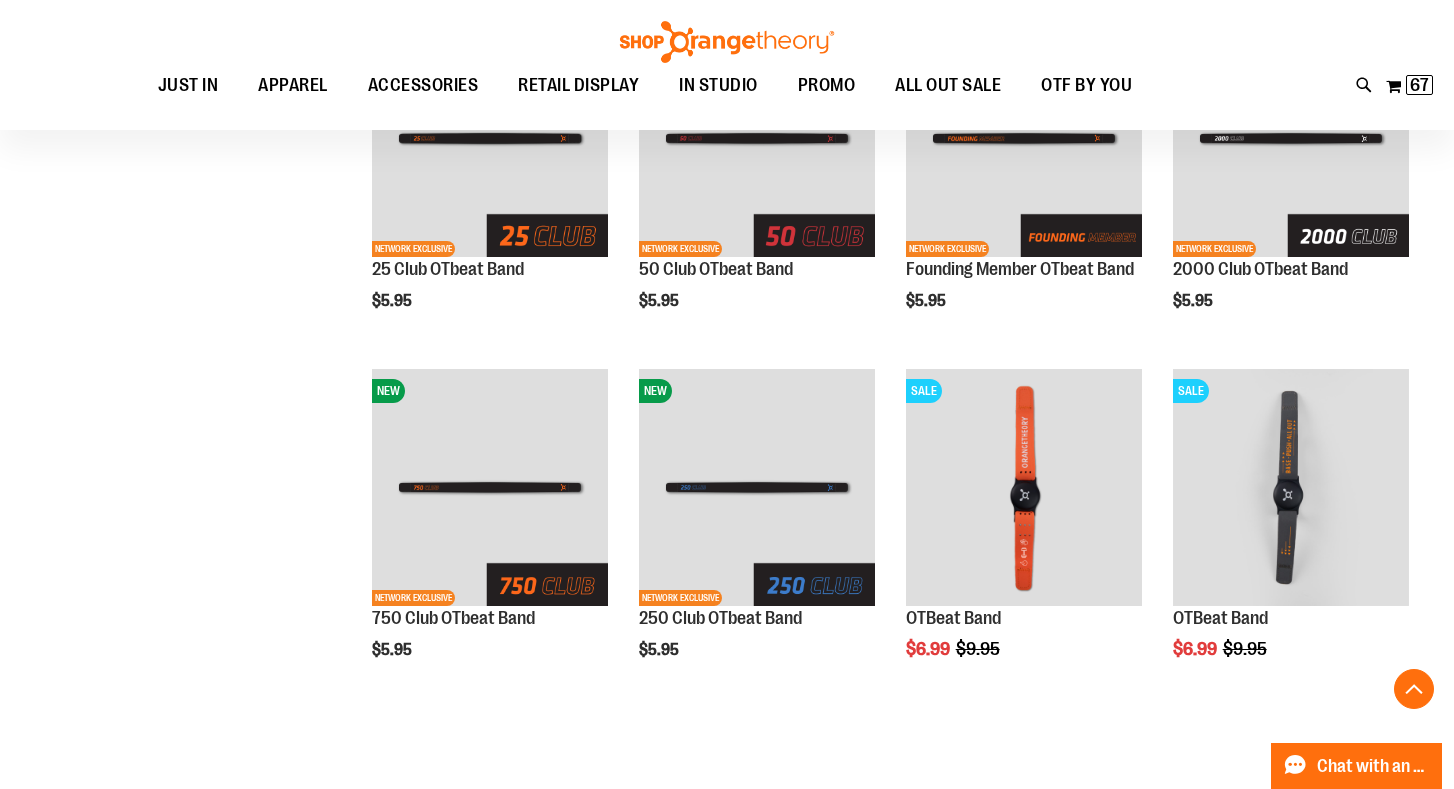 scroll, scrollTop: 379, scrollLeft: 0, axis: vertical 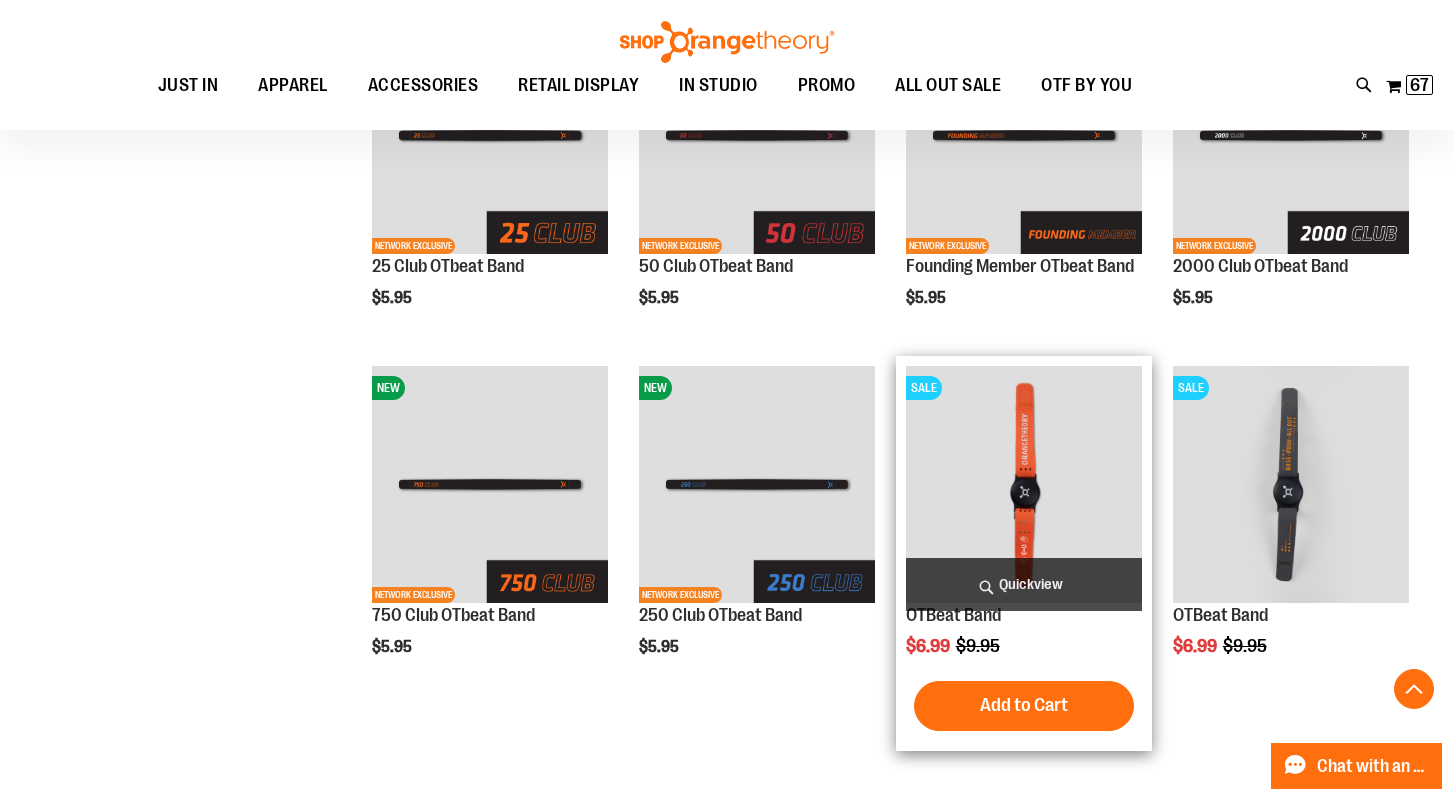 click at bounding box center (1024, 484) 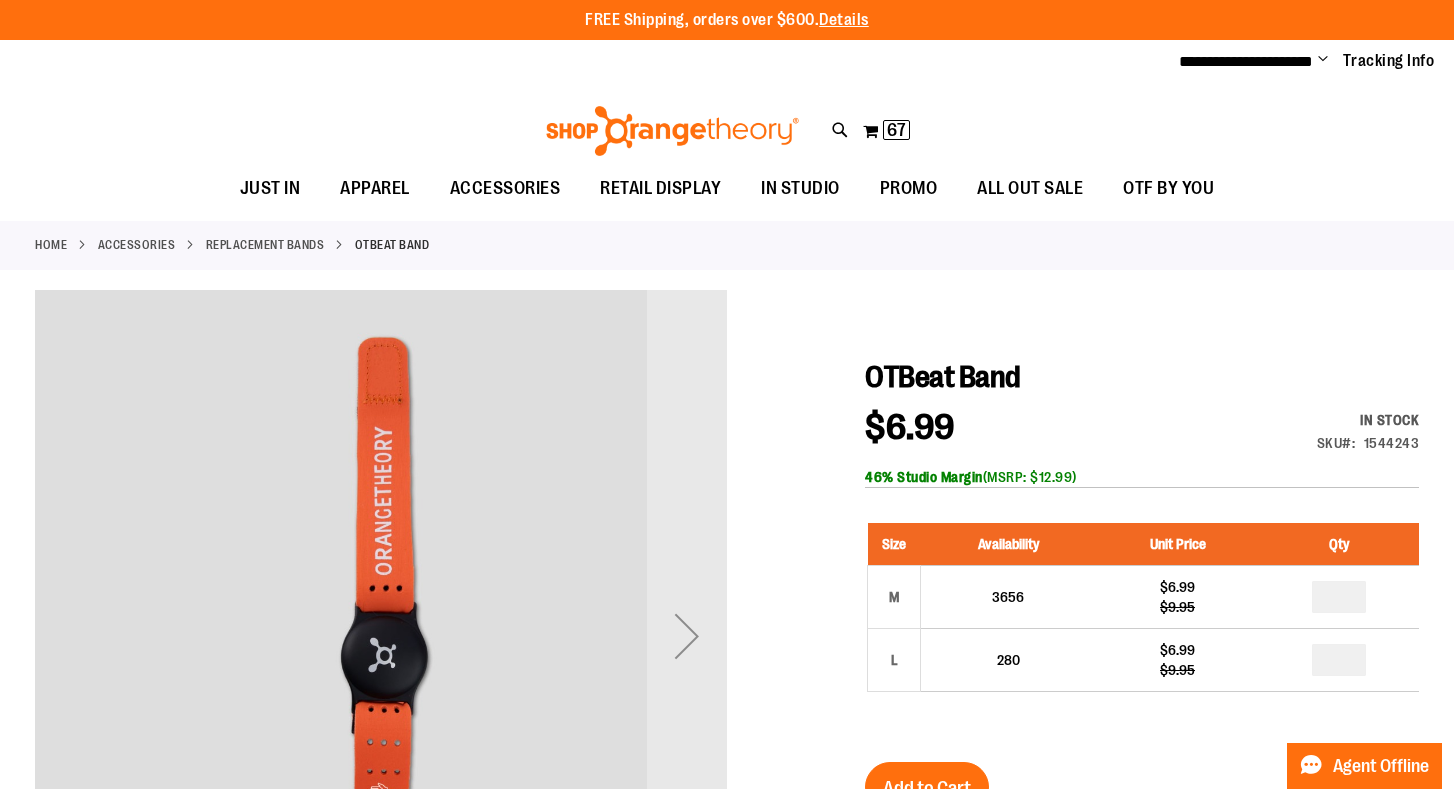 scroll, scrollTop: 0, scrollLeft: 0, axis: both 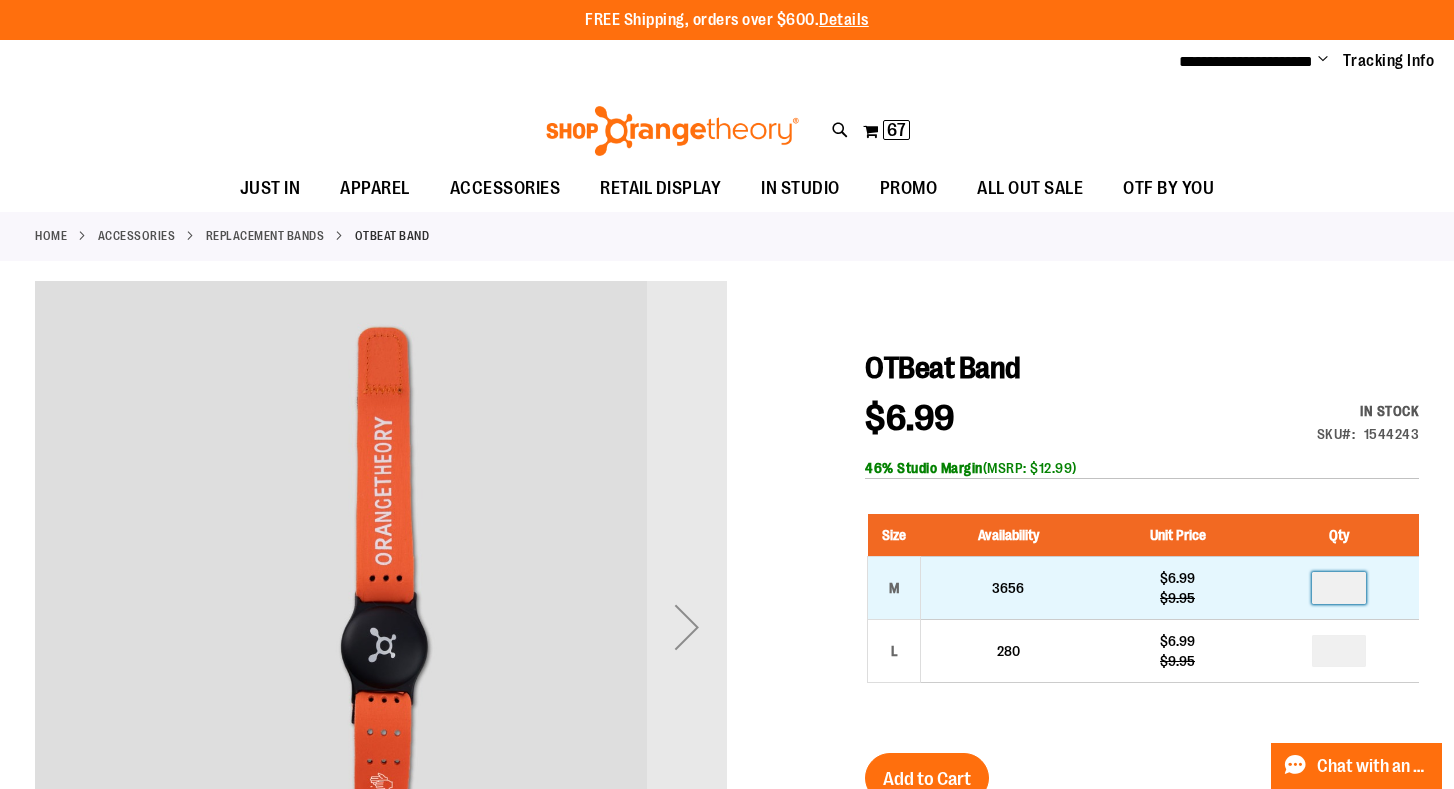 click at bounding box center [1339, 588] 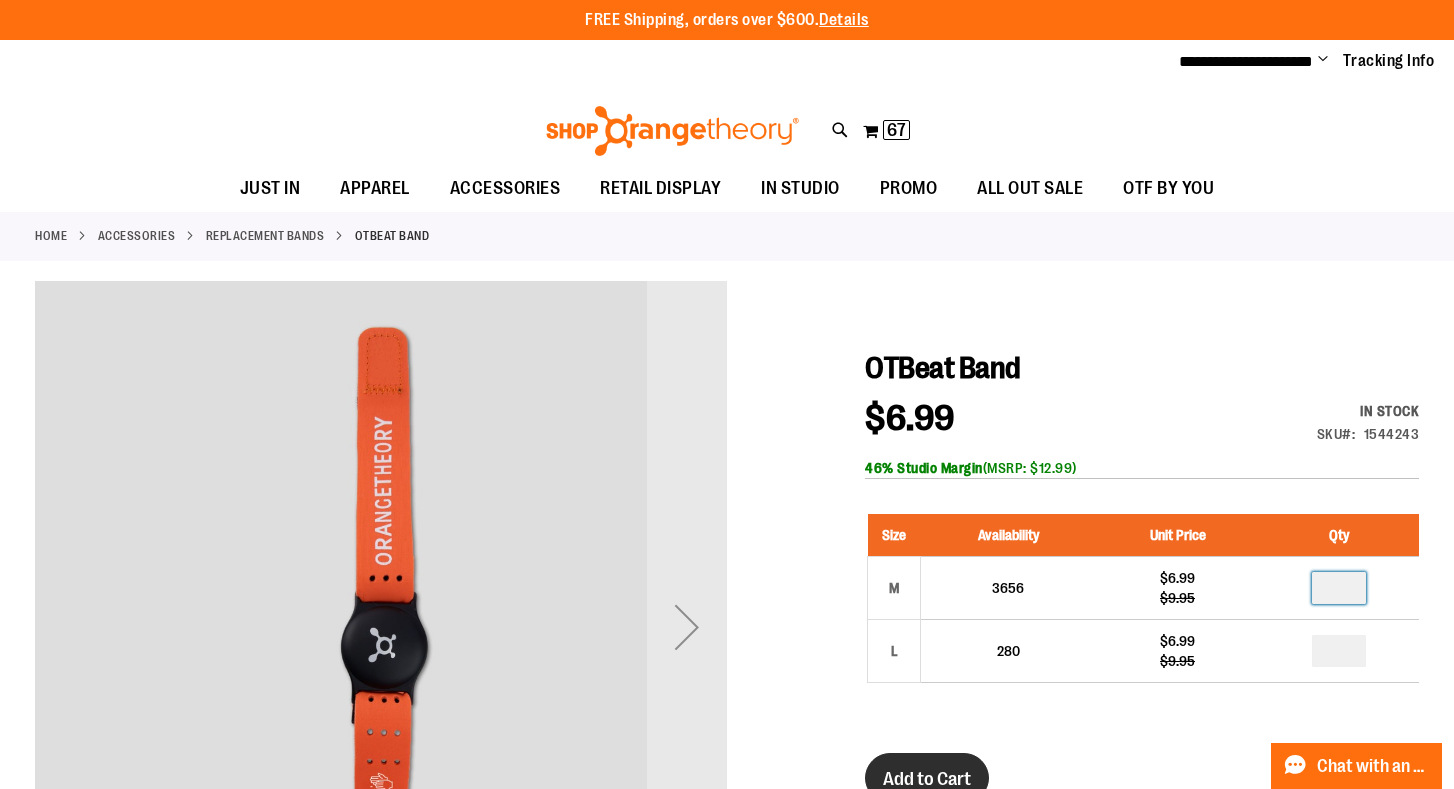 click on "Add to Cart" at bounding box center (927, 779) 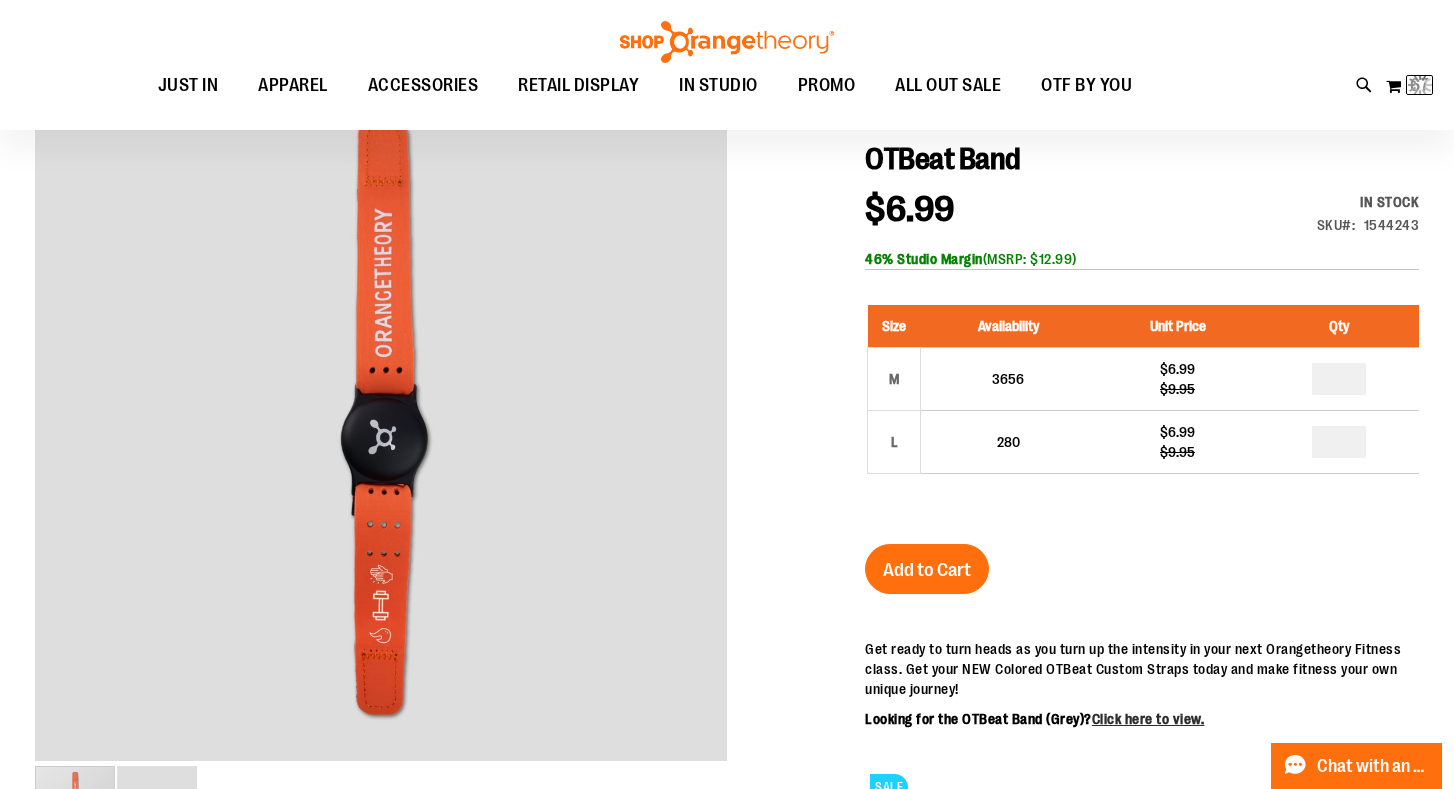 scroll, scrollTop: 278, scrollLeft: 0, axis: vertical 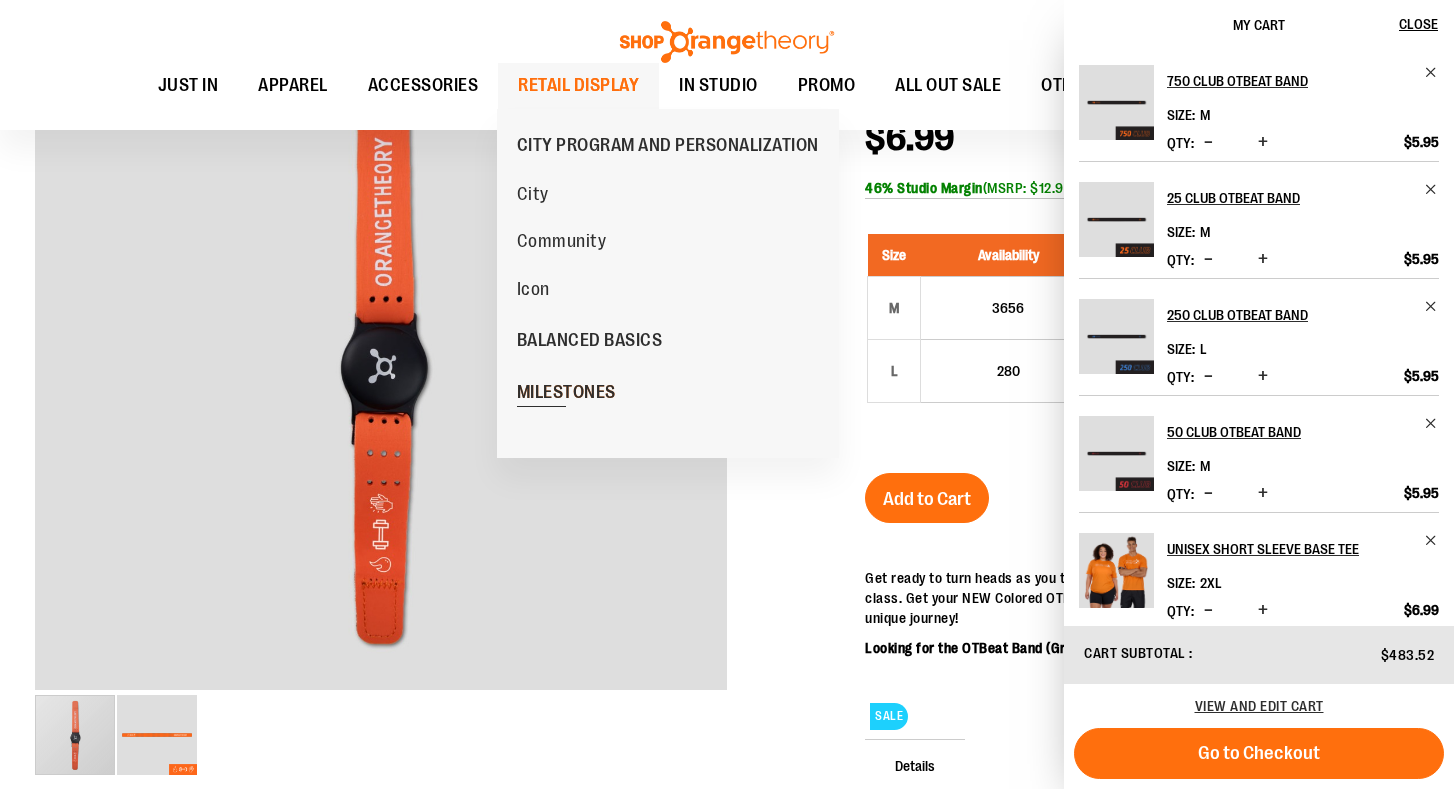 click on "MILESTONES" at bounding box center (566, 394) 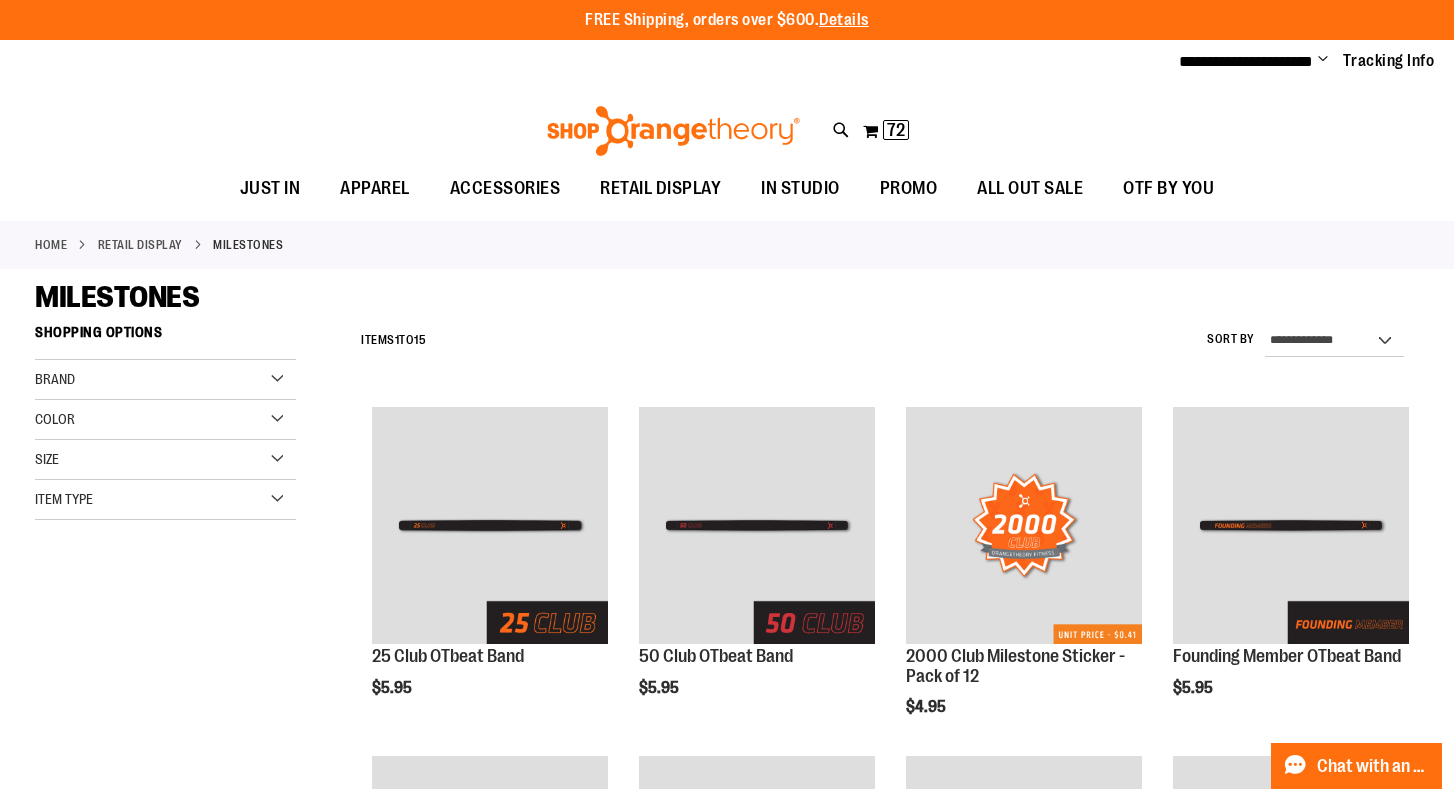 scroll, scrollTop: 0, scrollLeft: 0, axis: both 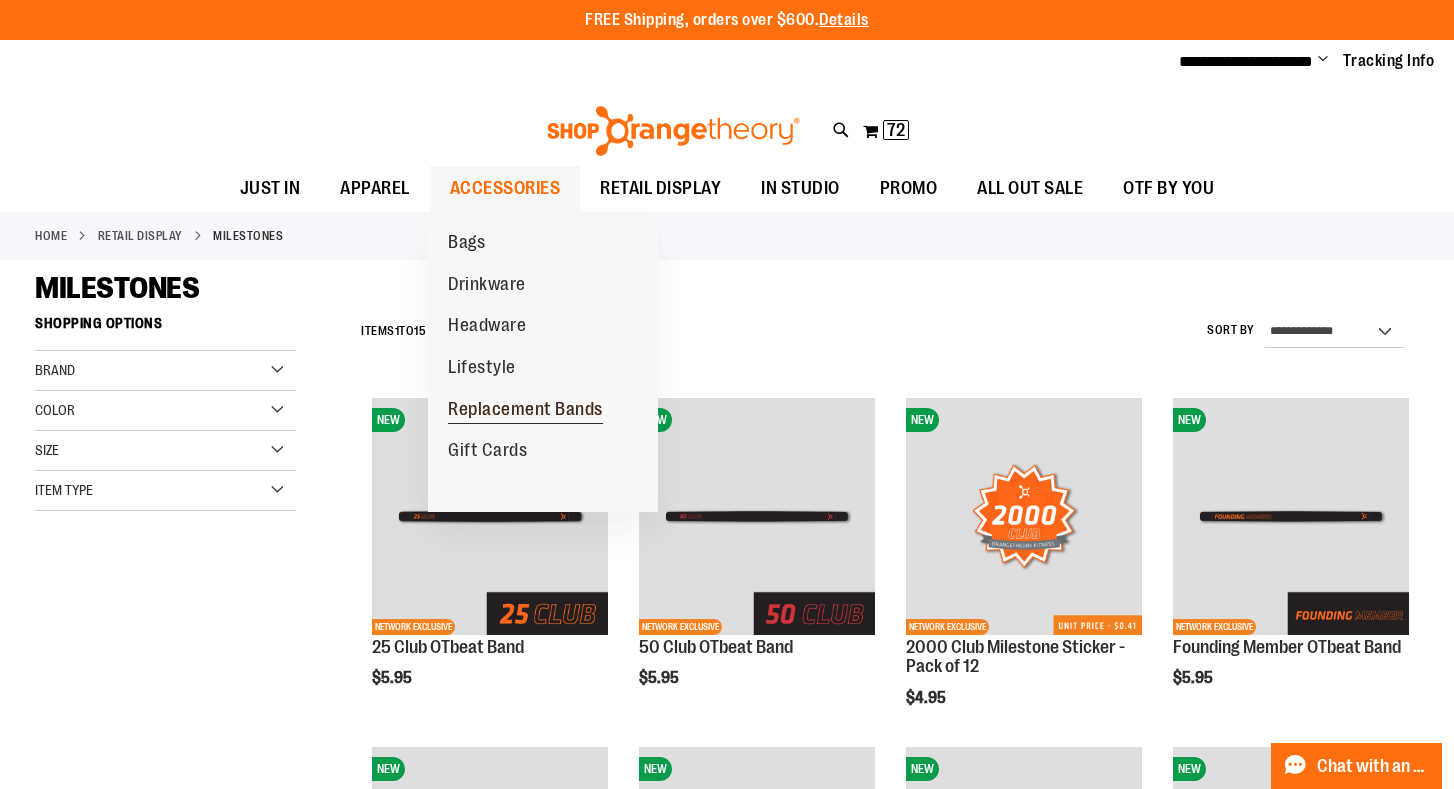 click on "Replacement Bands" at bounding box center (525, 411) 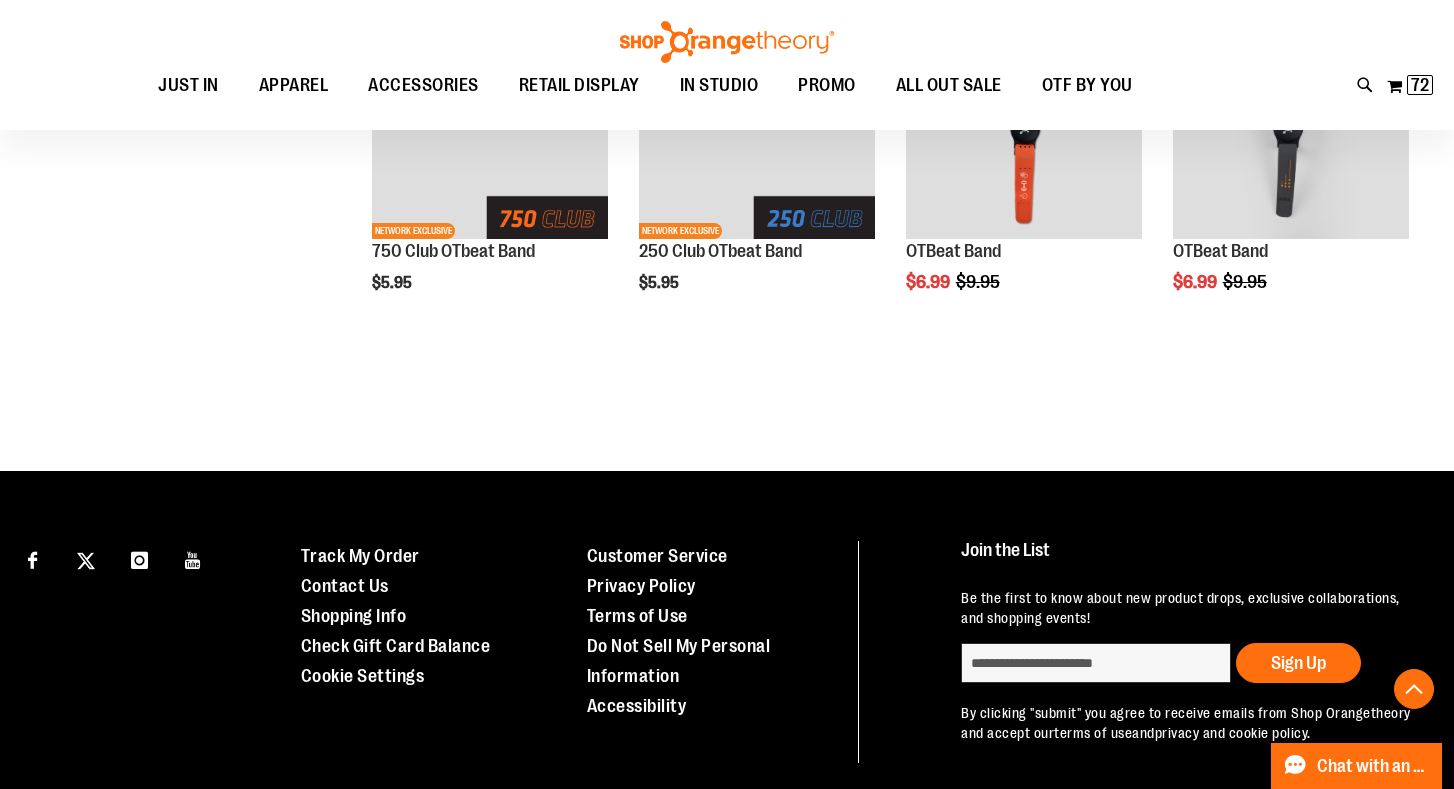 scroll, scrollTop: 524, scrollLeft: 0, axis: vertical 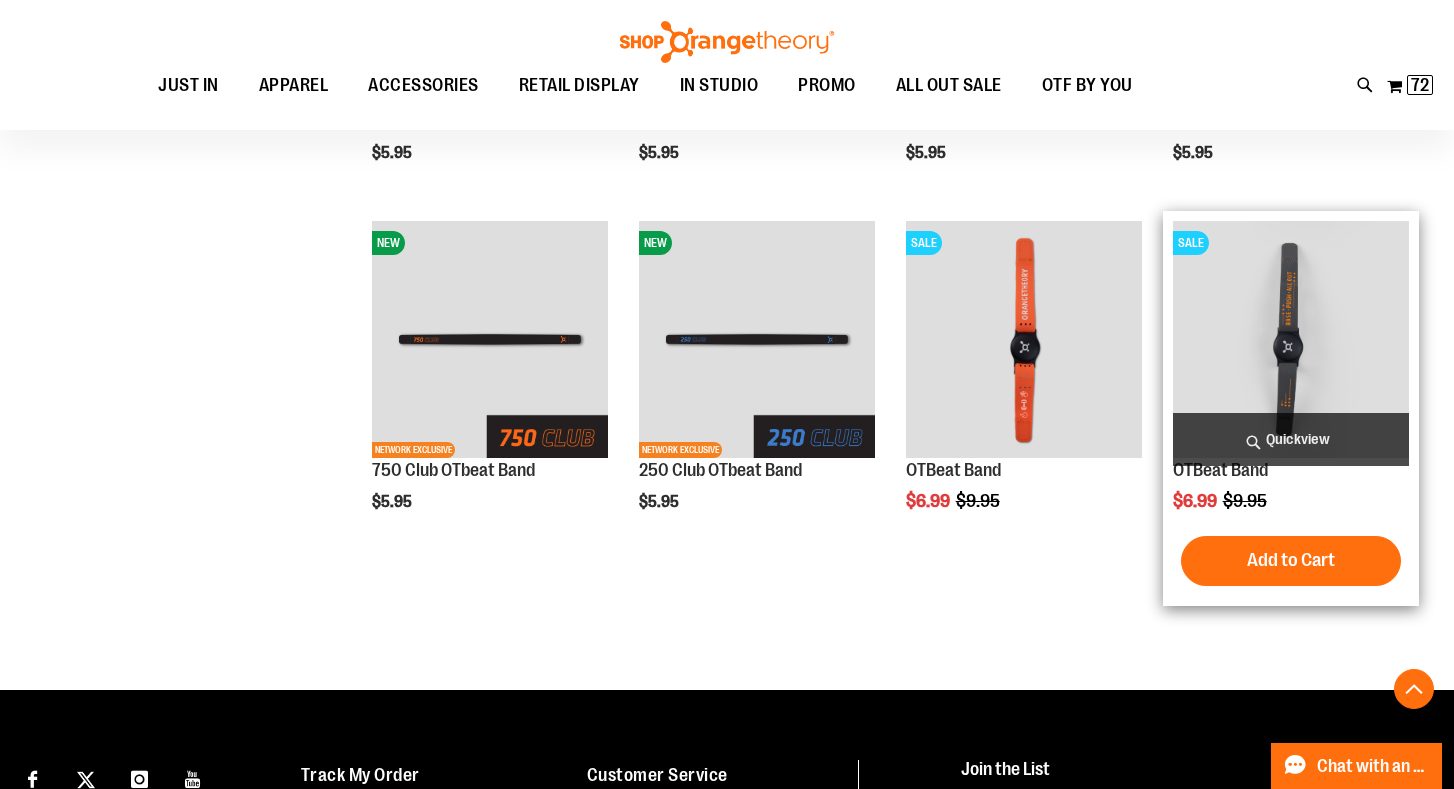 click at bounding box center (1291, 339) 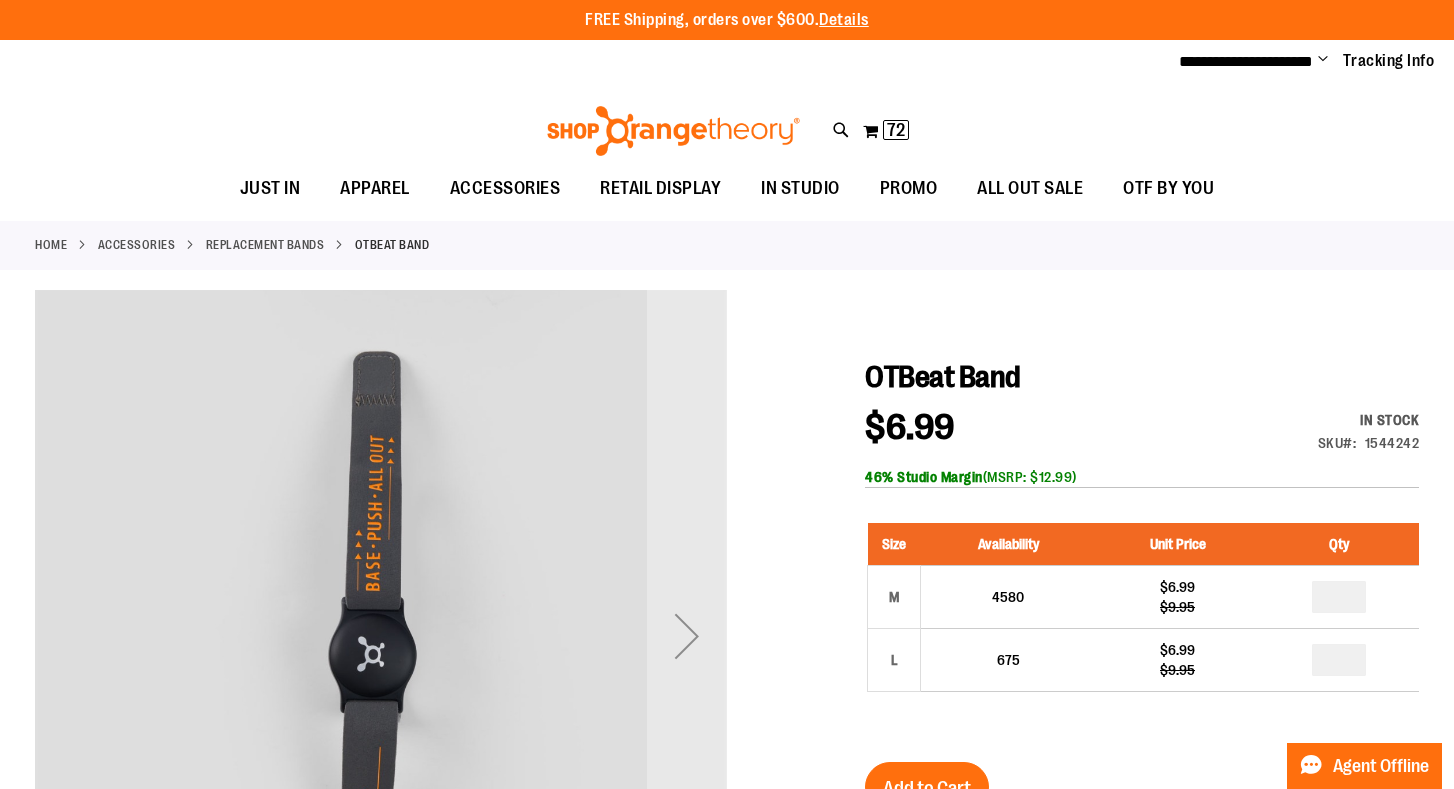 scroll, scrollTop: 0, scrollLeft: 0, axis: both 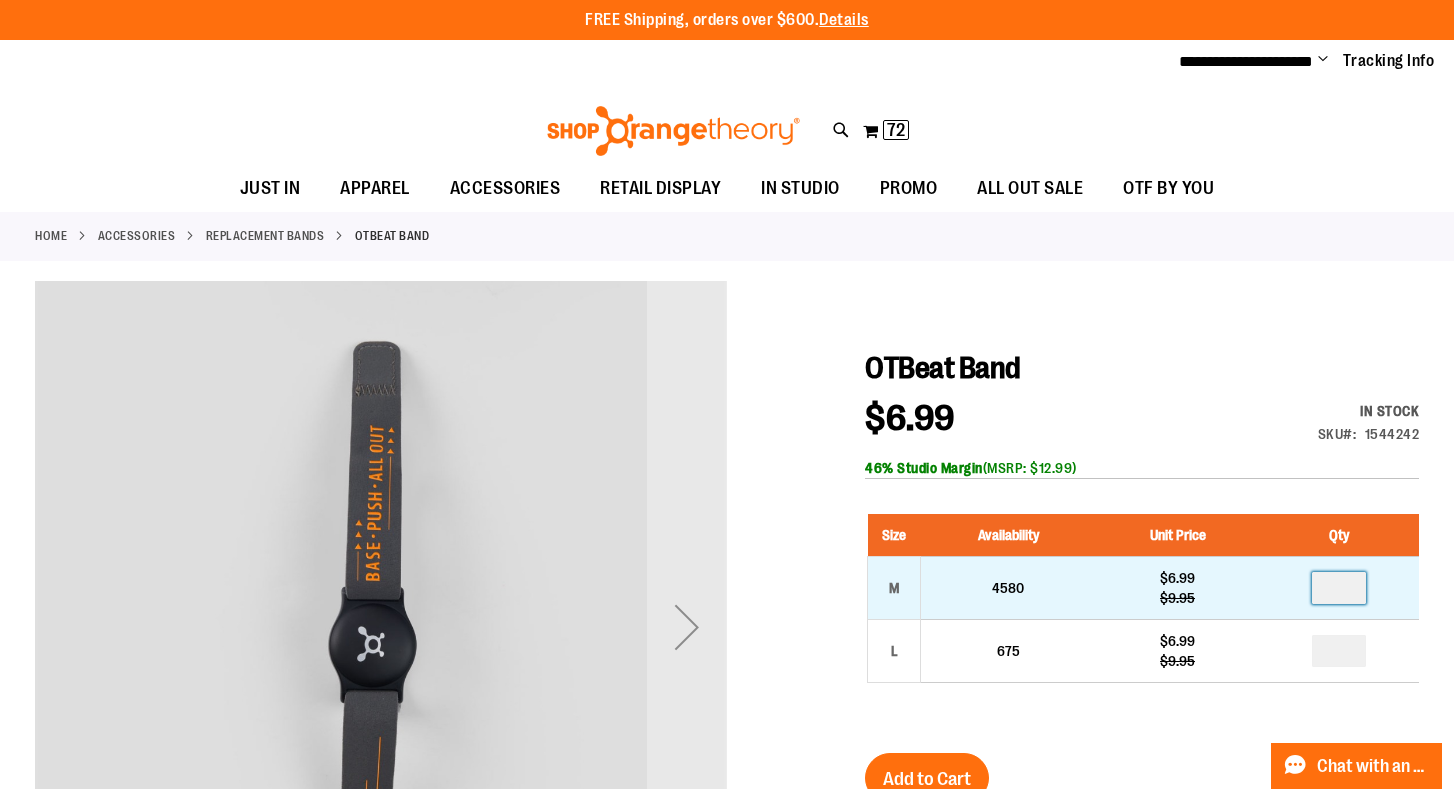 click at bounding box center (1339, 588) 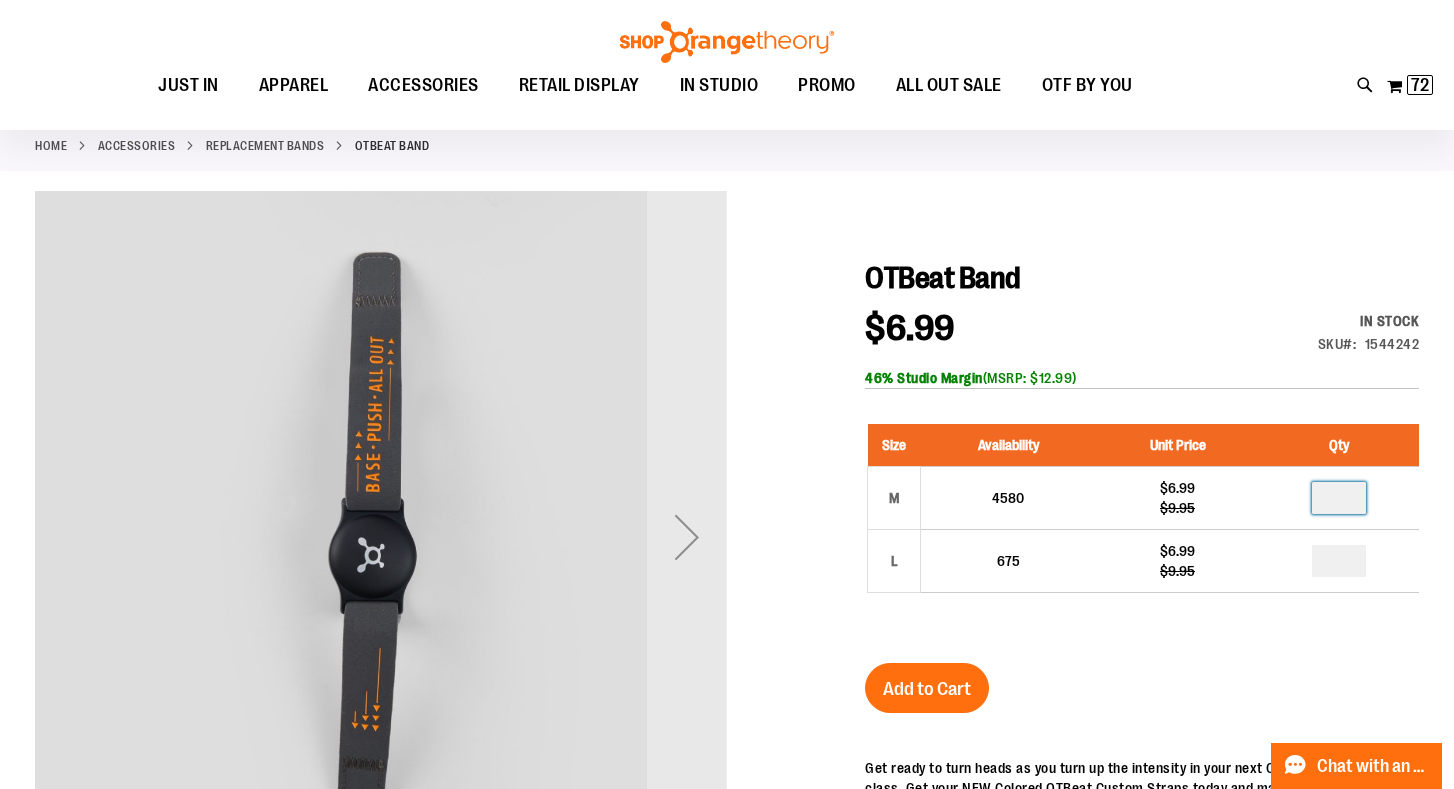 scroll, scrollTop: 112, scrollLeft: 0, axis: vertical 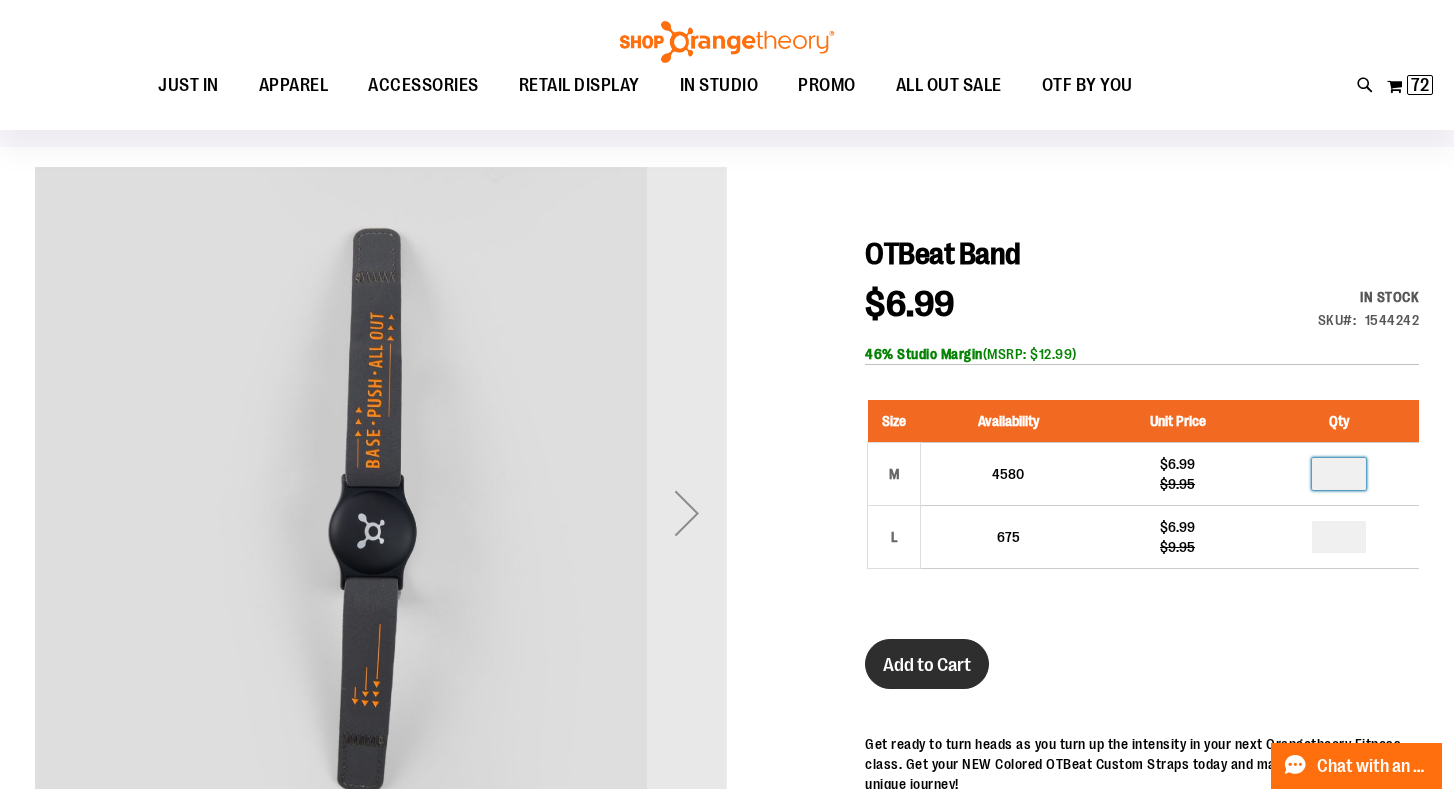 click on "Add to Cart" at bounding box center [927, 665] 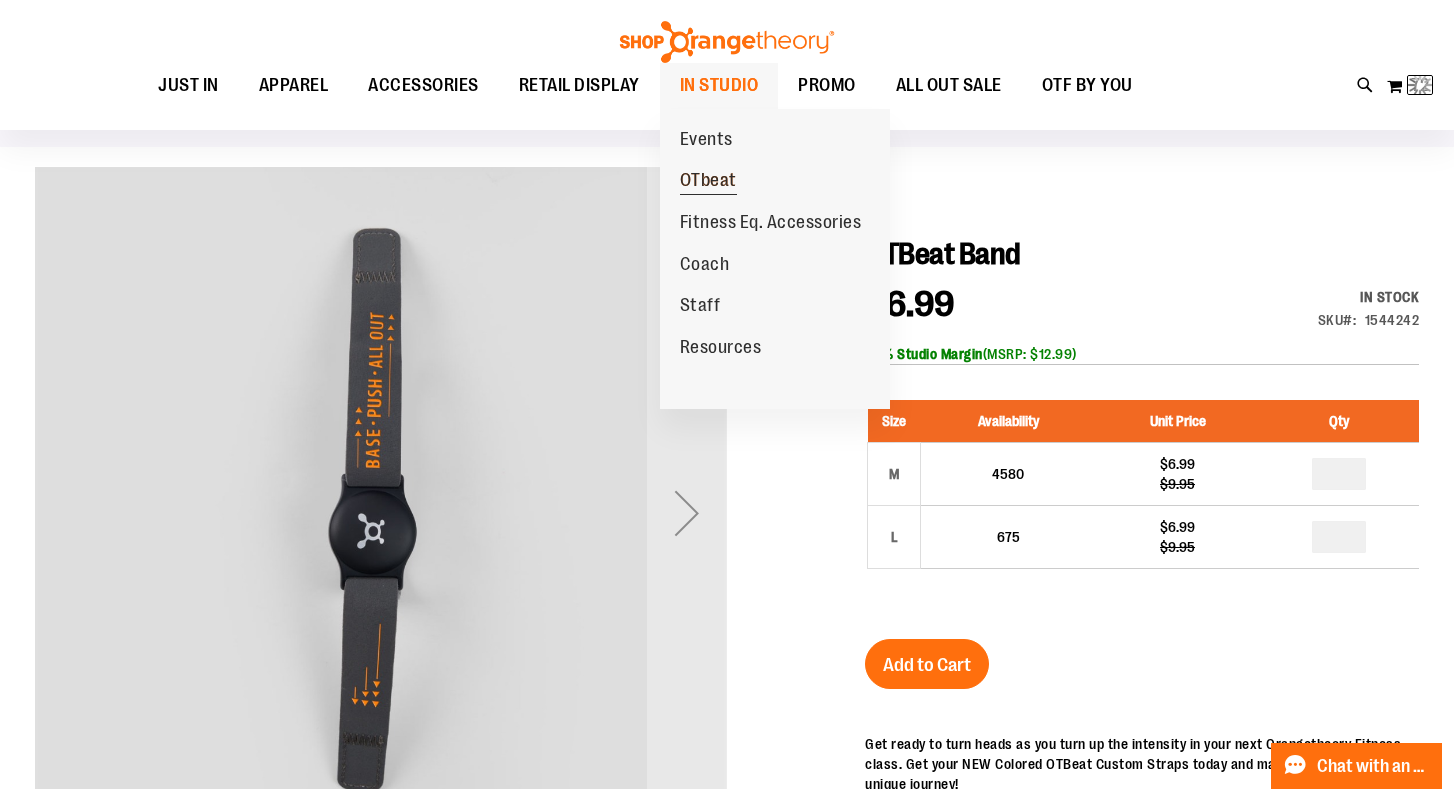 click on "OTbeat" at bounding box center (708, 182) 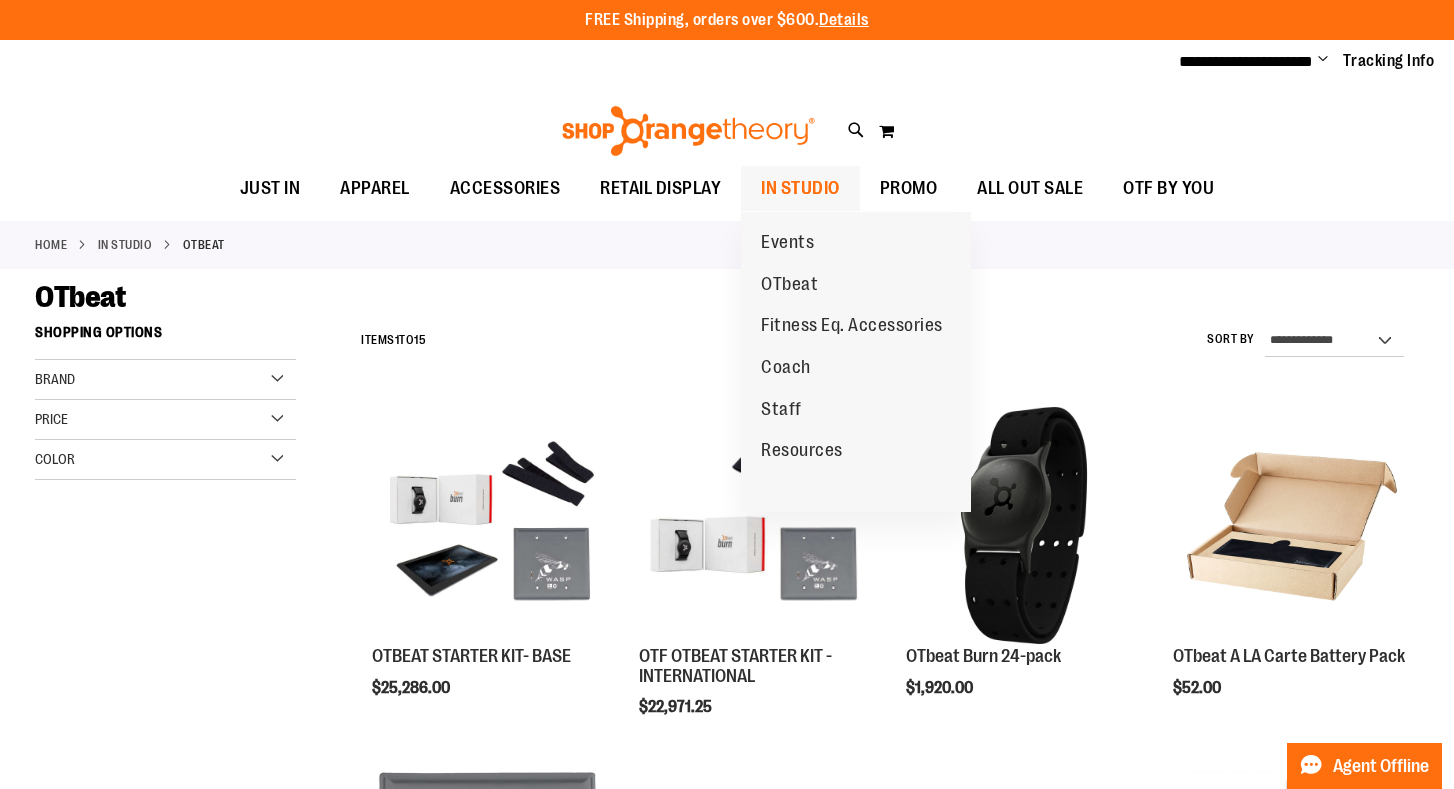scroll, scrollTop: 0, scrollLeft: 0, axis: both 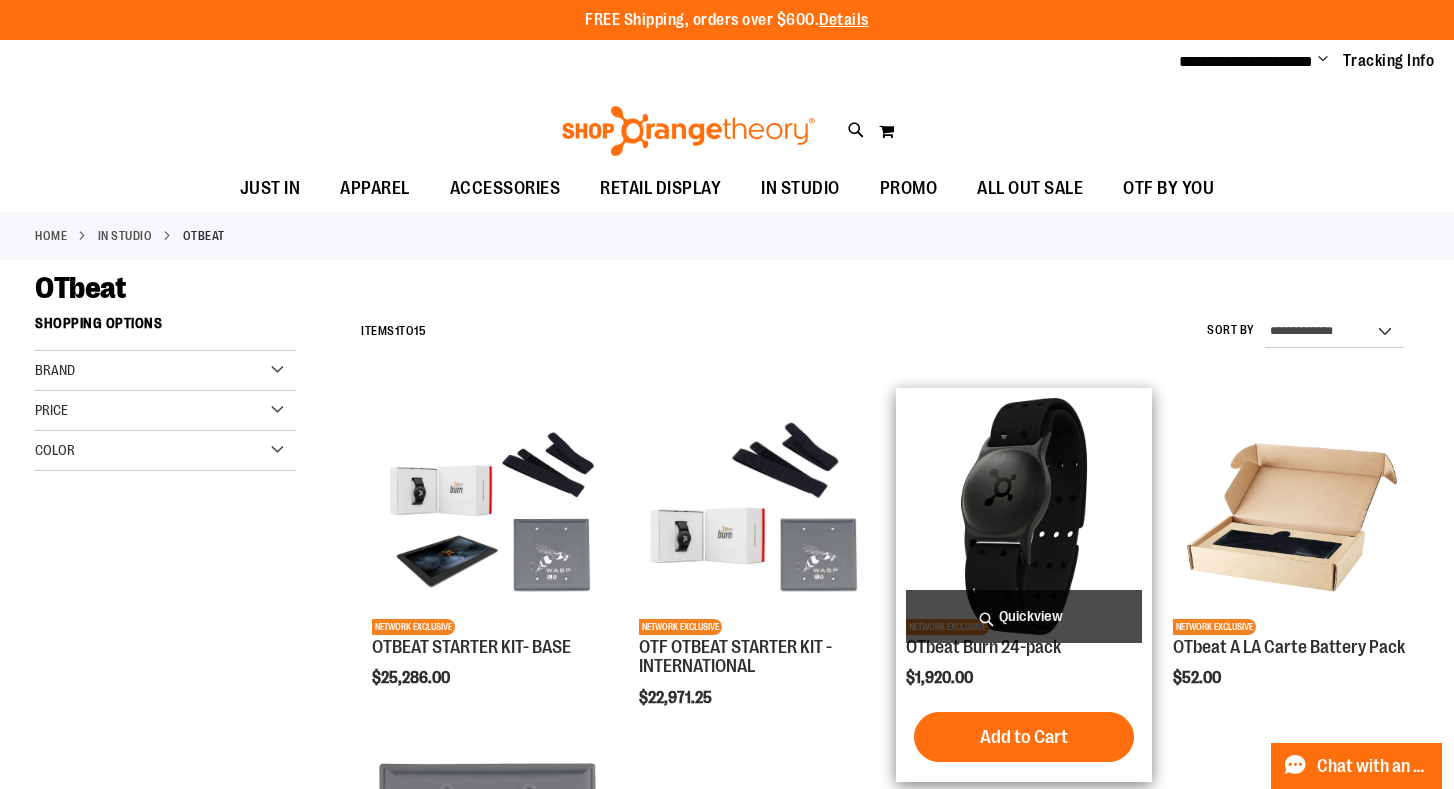 click at bounding box center [1024, 516] 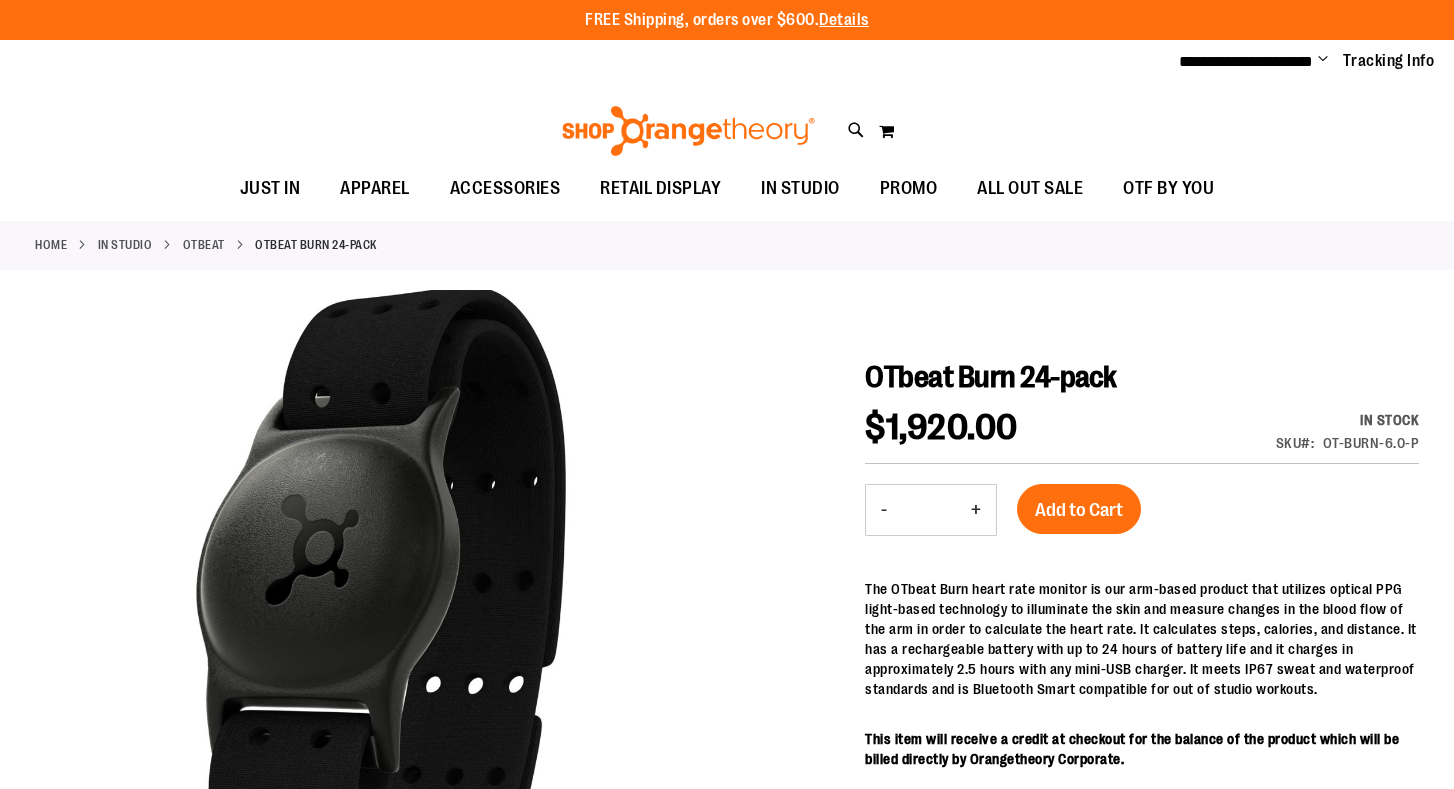 scroll, scrollTop: 0, scrollLeft: 0, axis: both 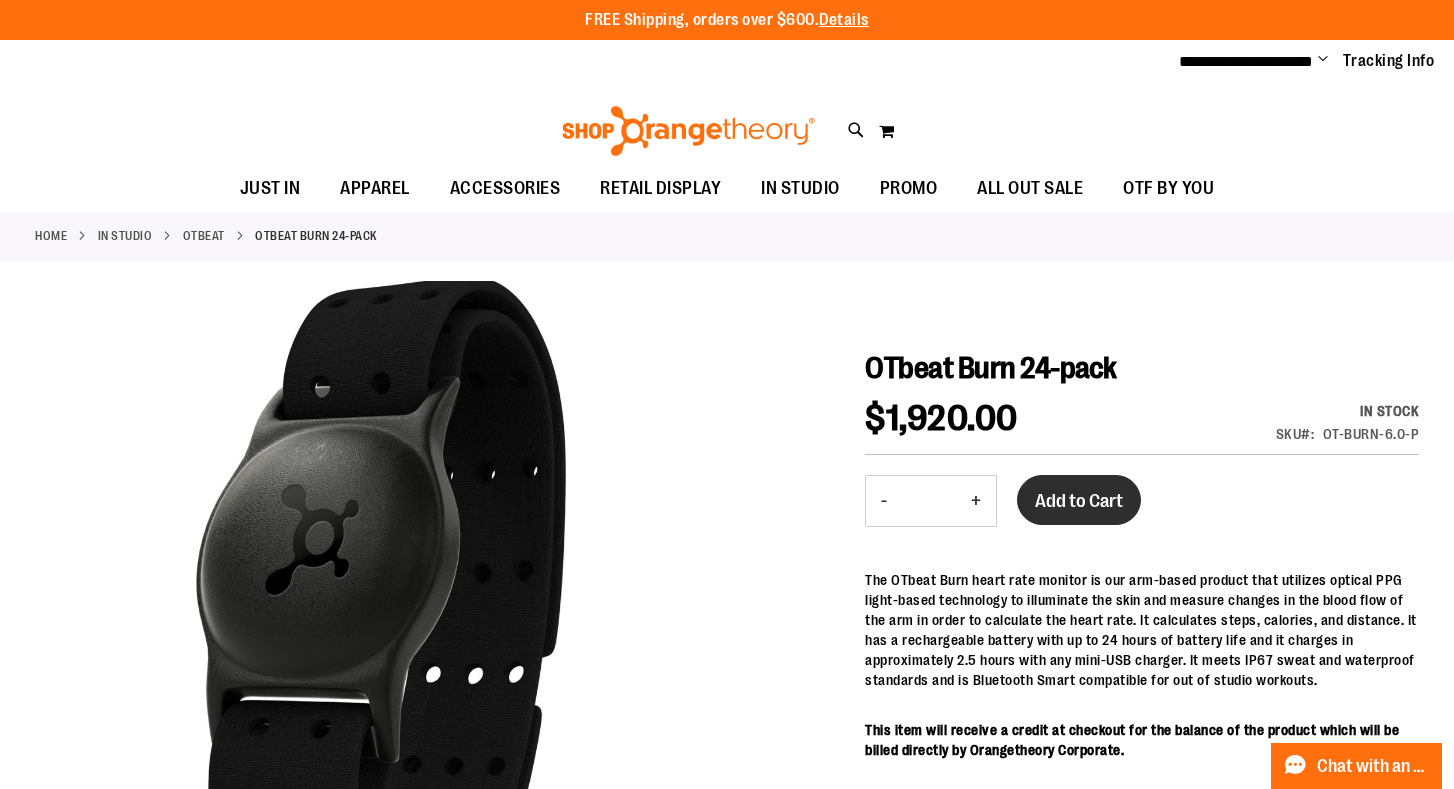 click on "Add to Cart" at bounding box center [1079, 501] 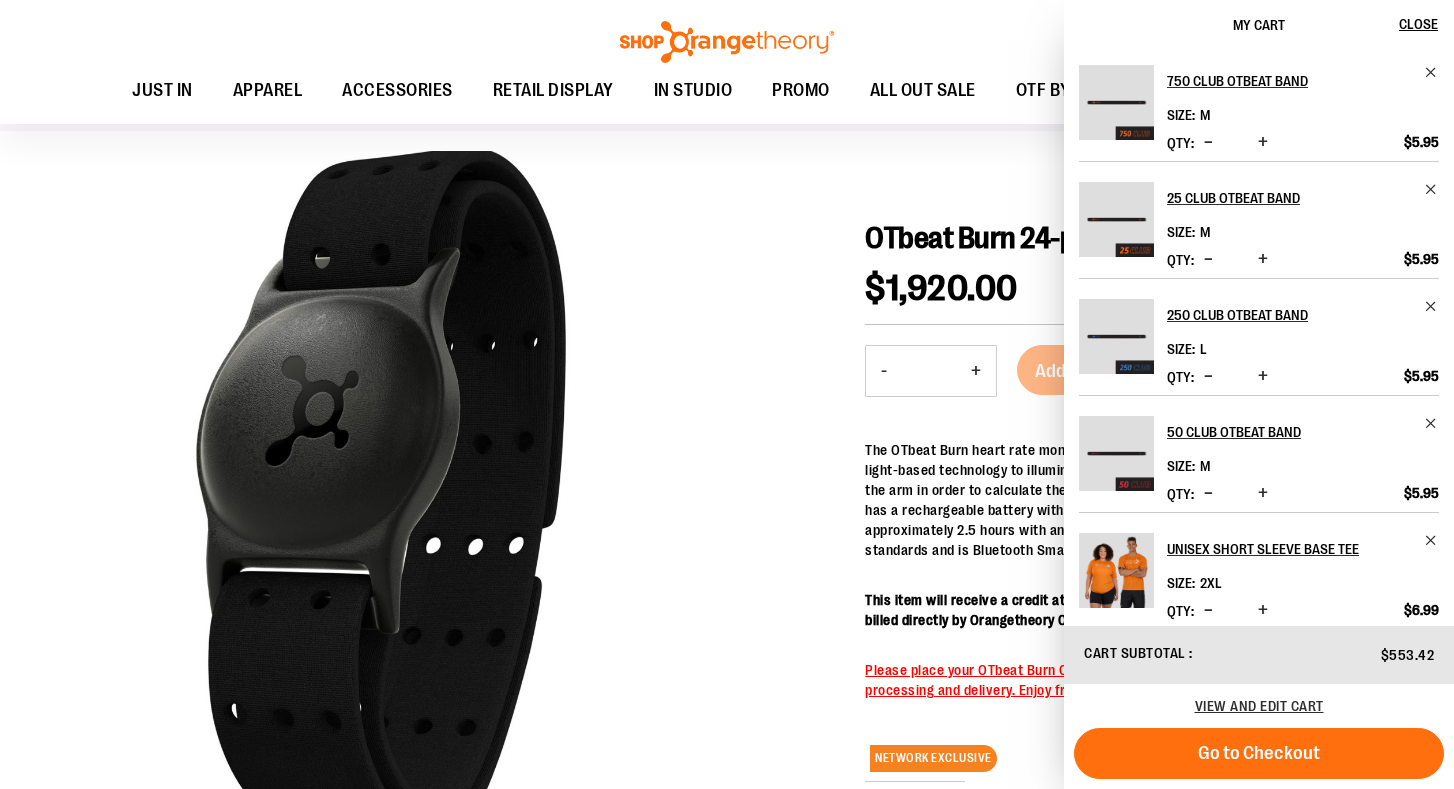 scroll, scrollTop: 135, scrollLeft: 0, axis: vertical 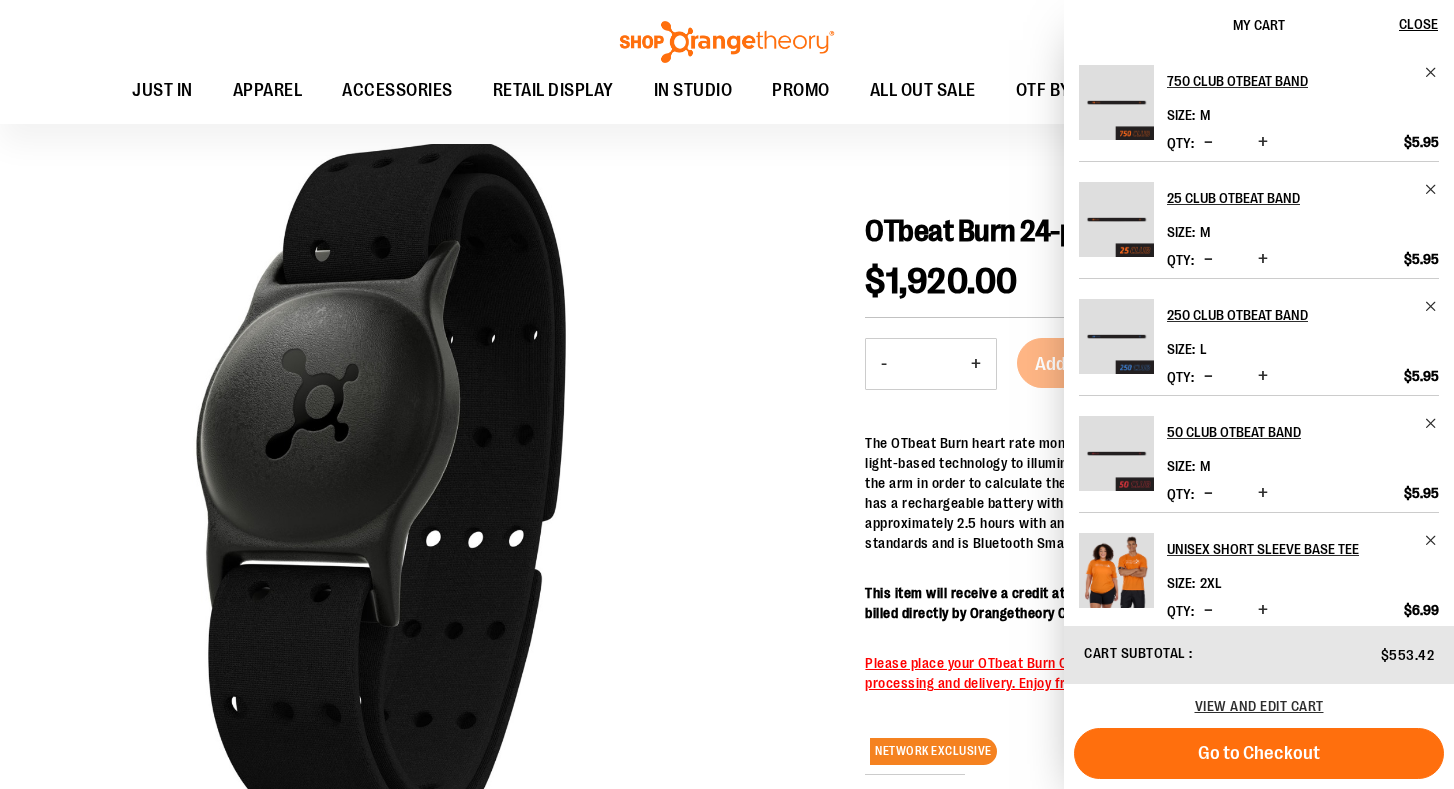 click at bounding box center (727, 608) 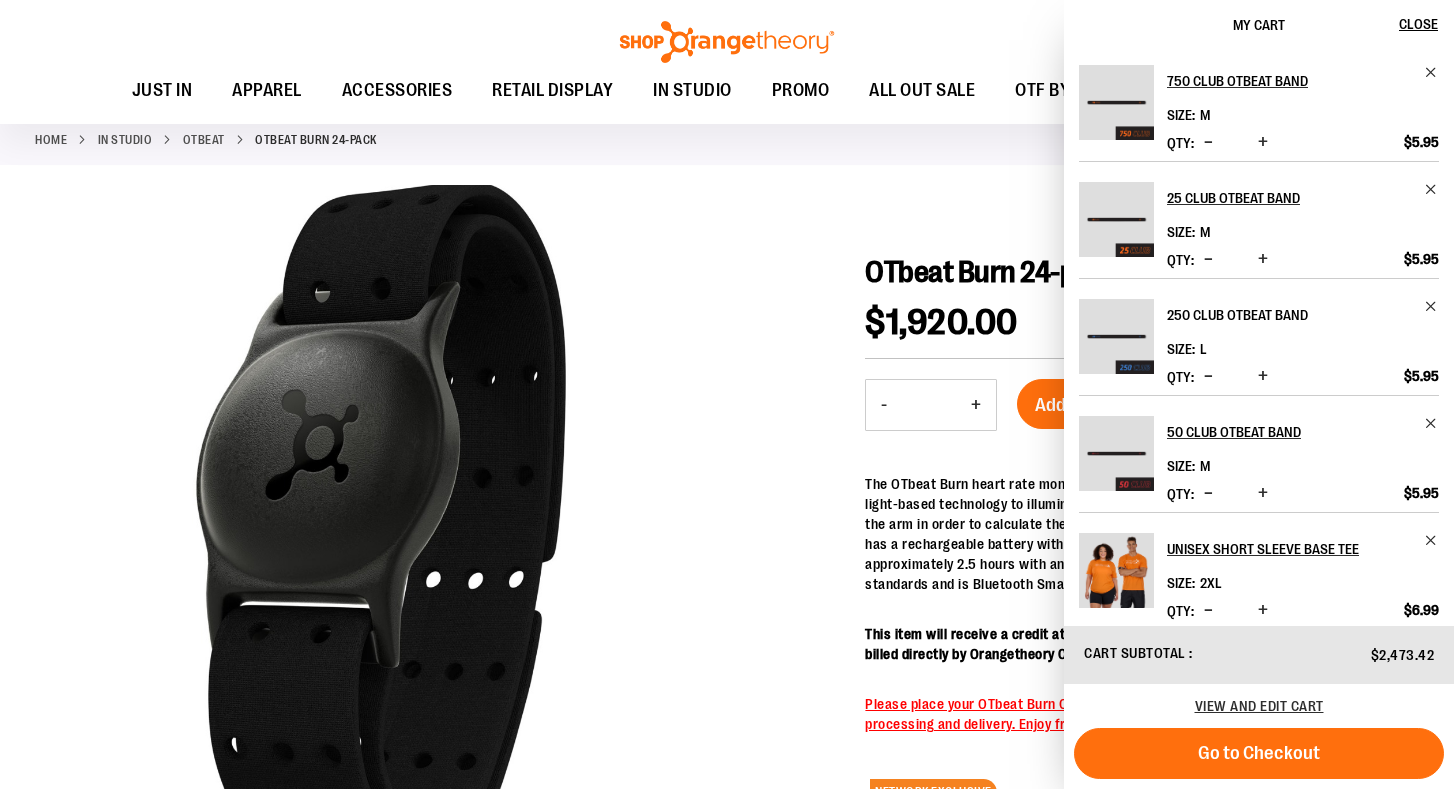 scroll, scrollTop: 91, scrollLeft: 0, axis: vertical 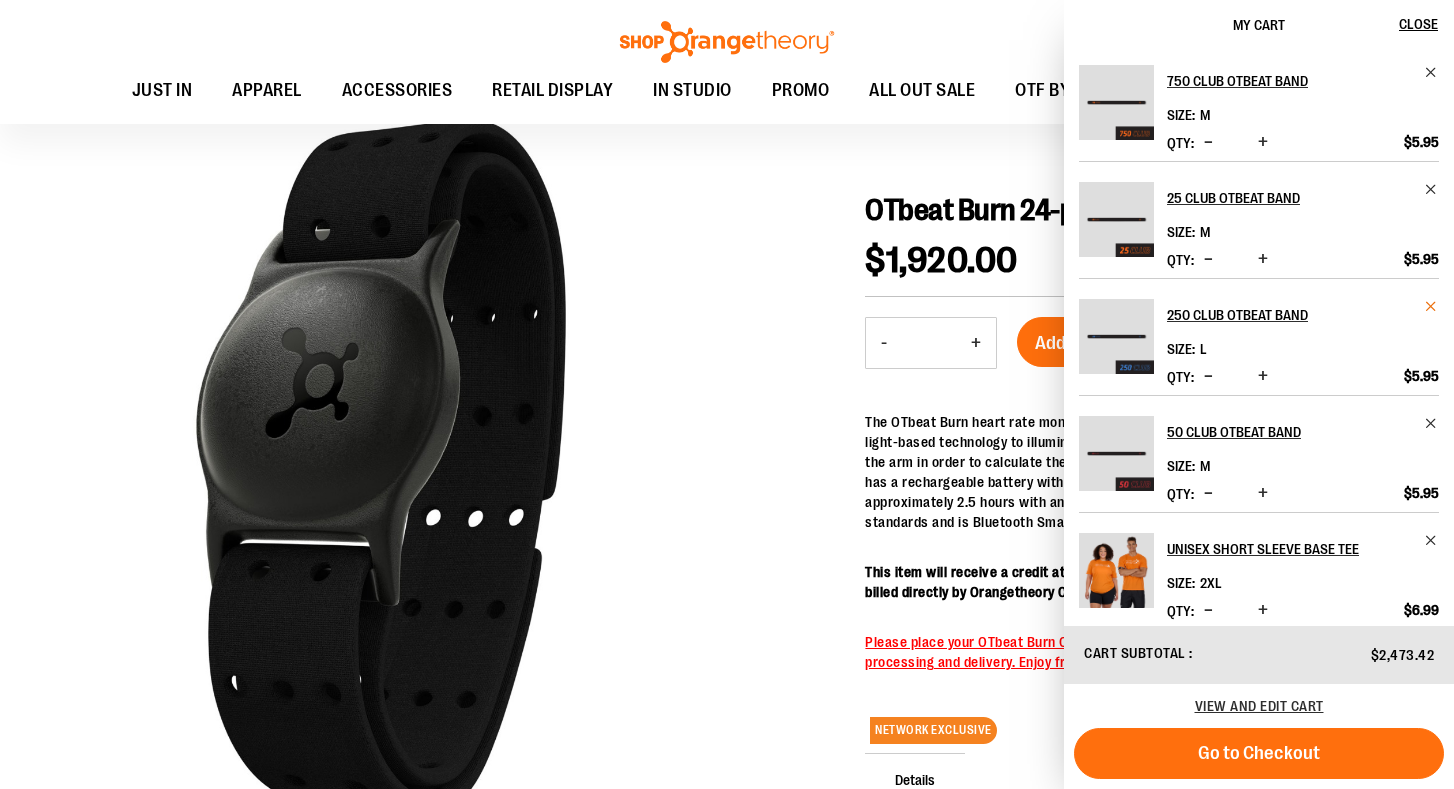 click at bounding box center [1431, 306] 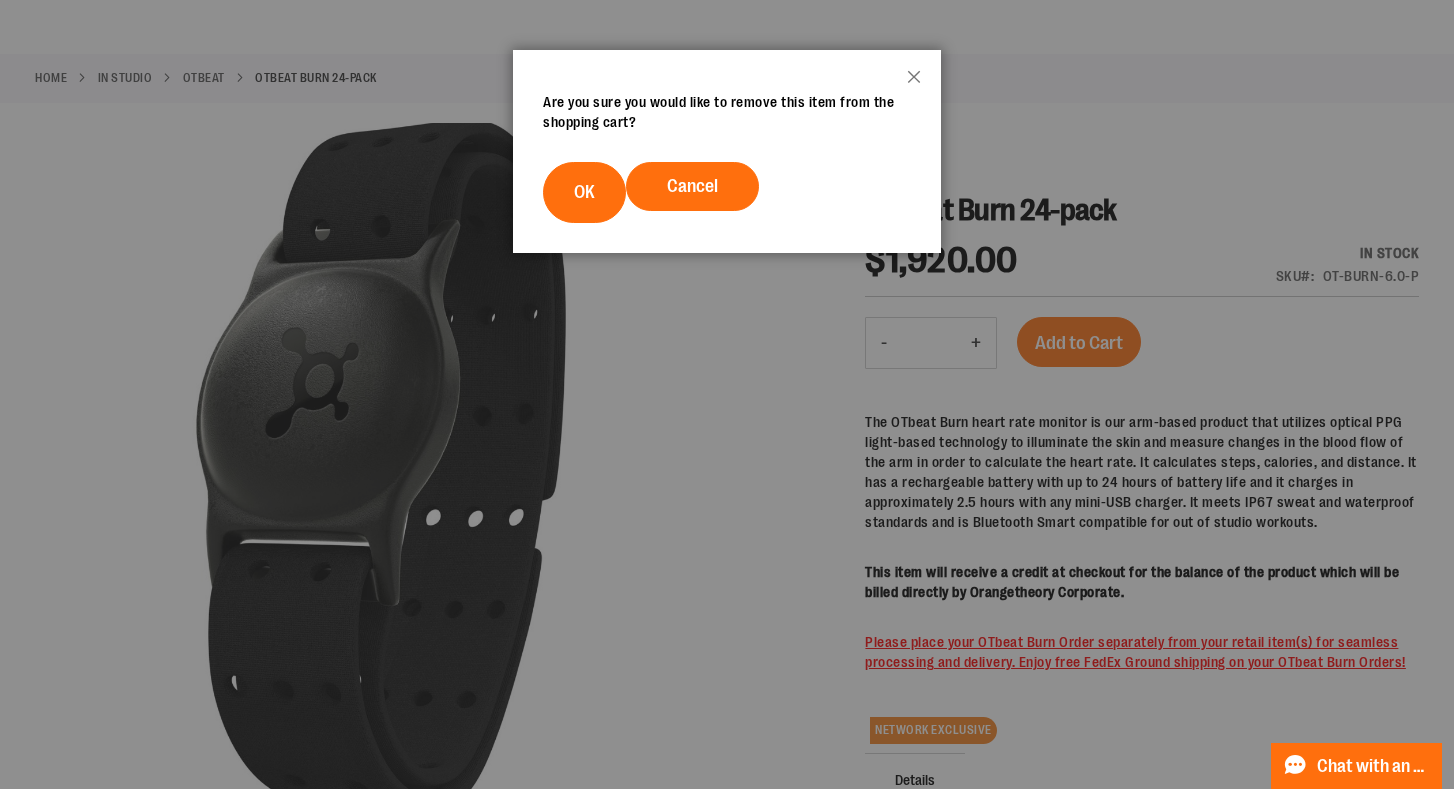 scroll, scrollTop: 0, scrollLeft: 0, axis: both 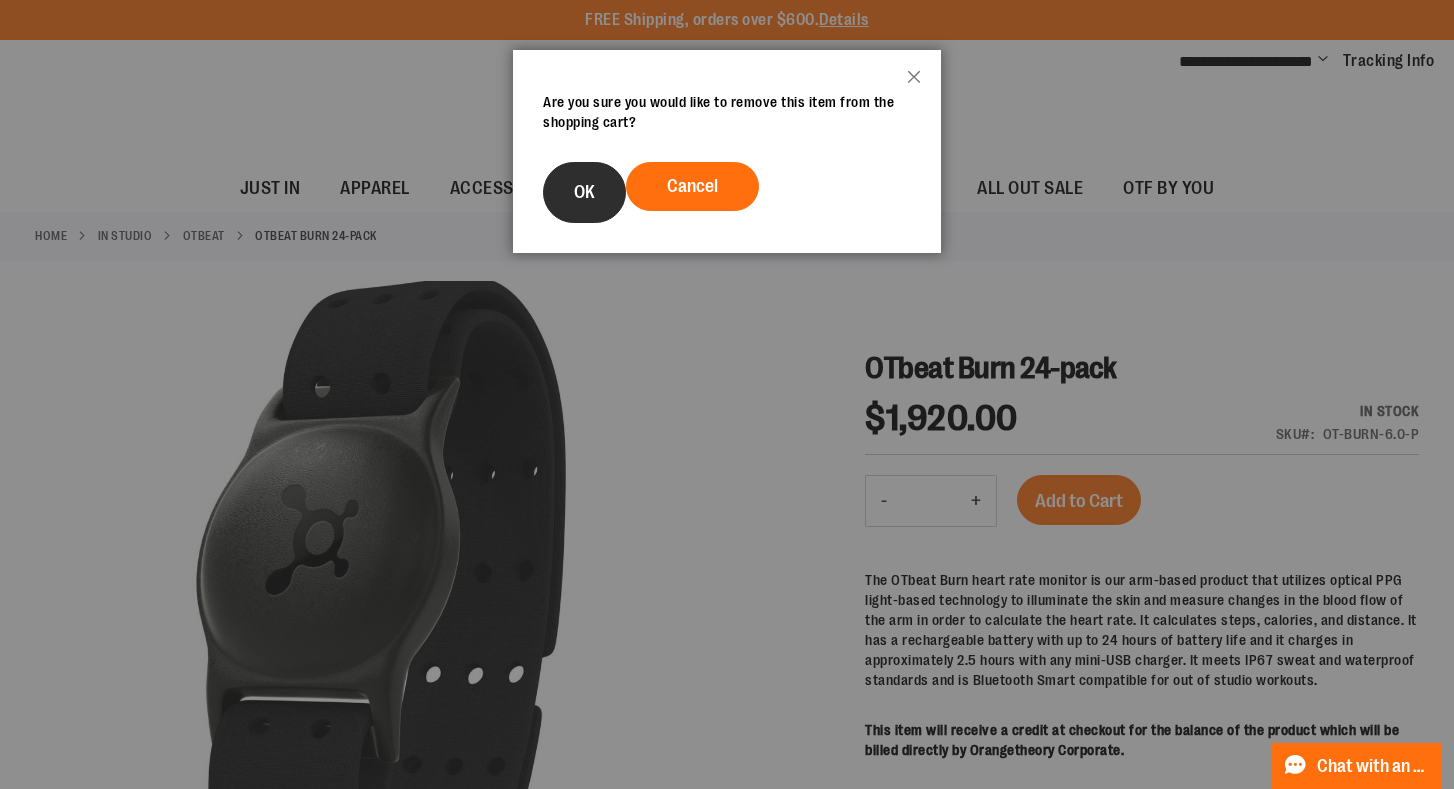 click on "OK" at bounding box center (584, 192) 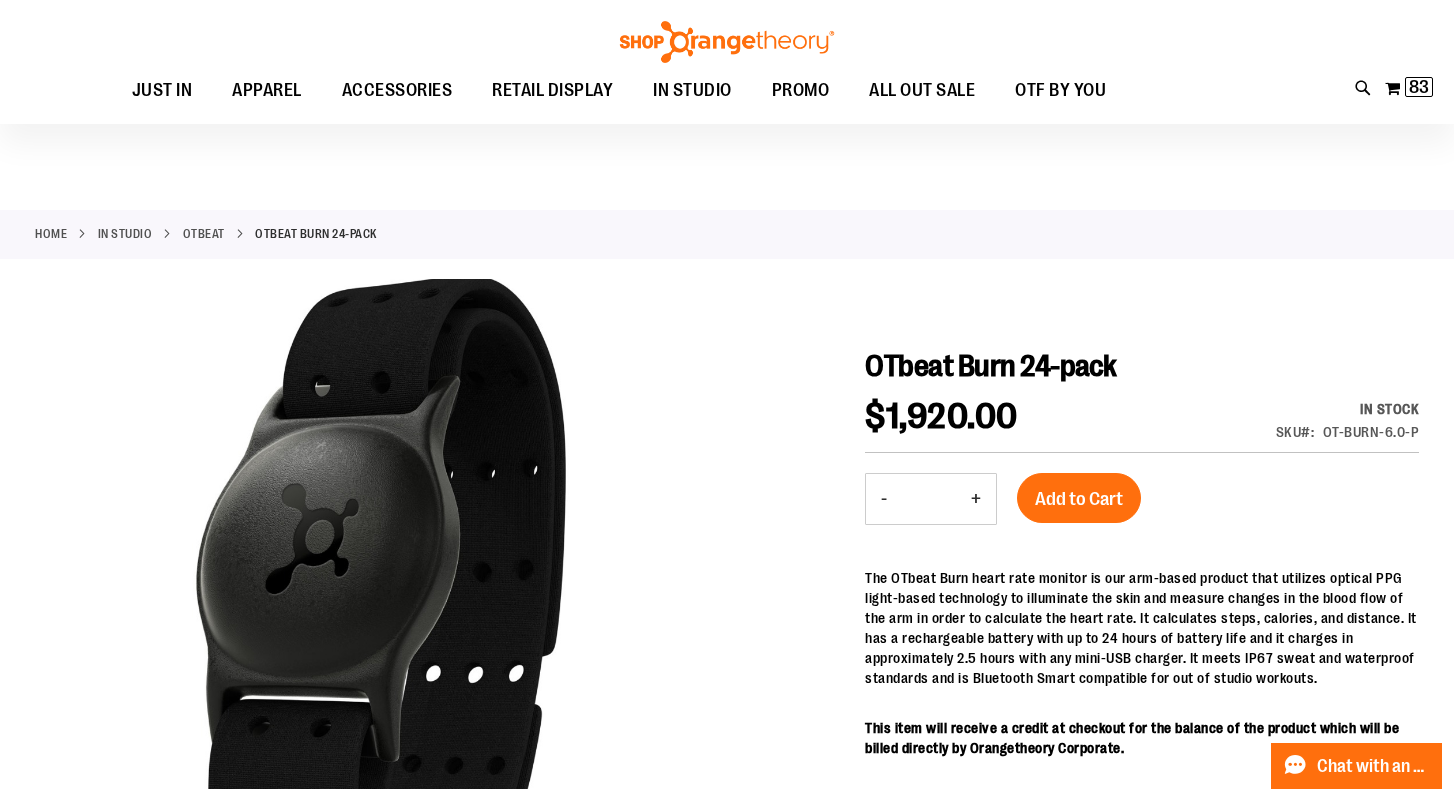 scroll, scrollTop: 0, scrollLeft: 0, axis: both 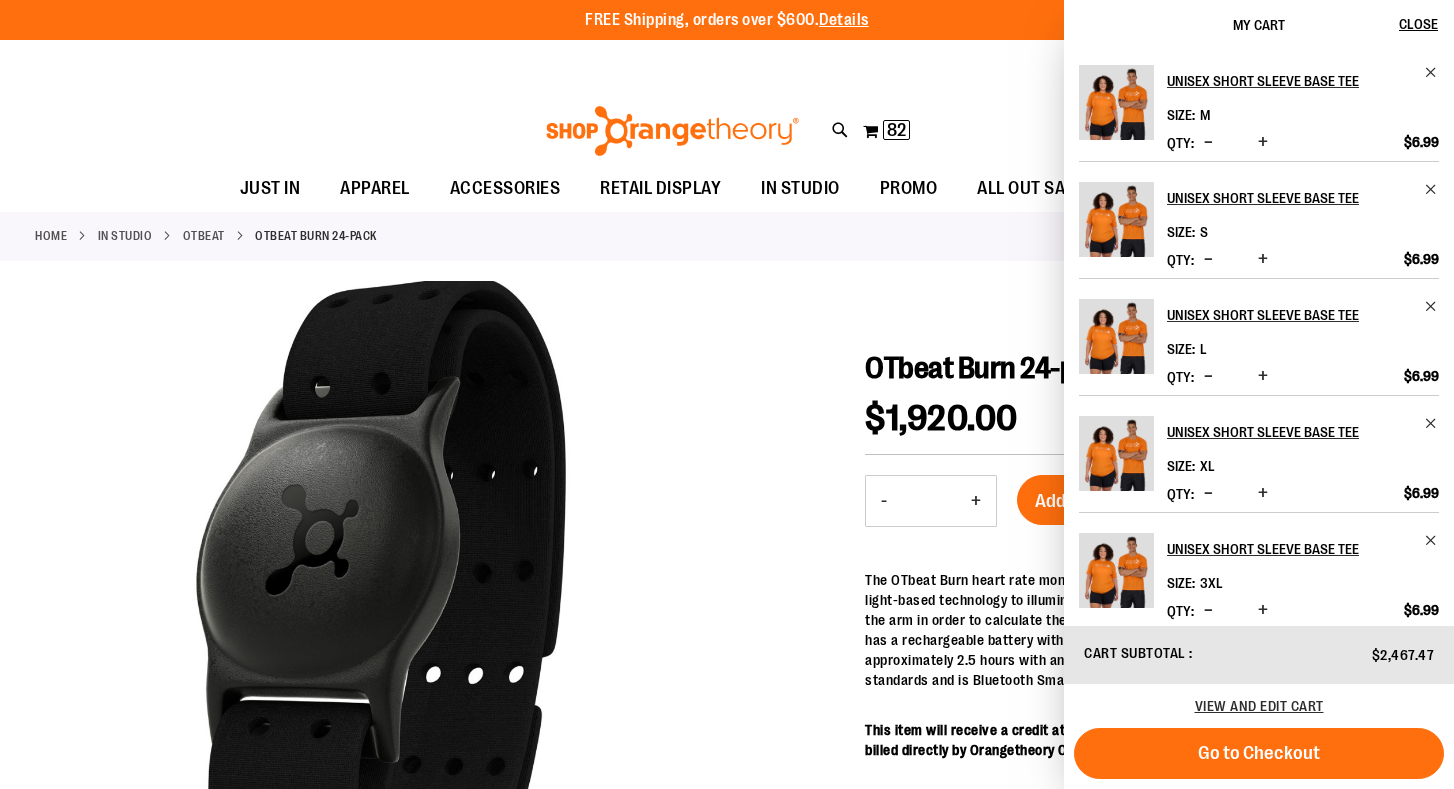 click at bounding box center [1208, 259] 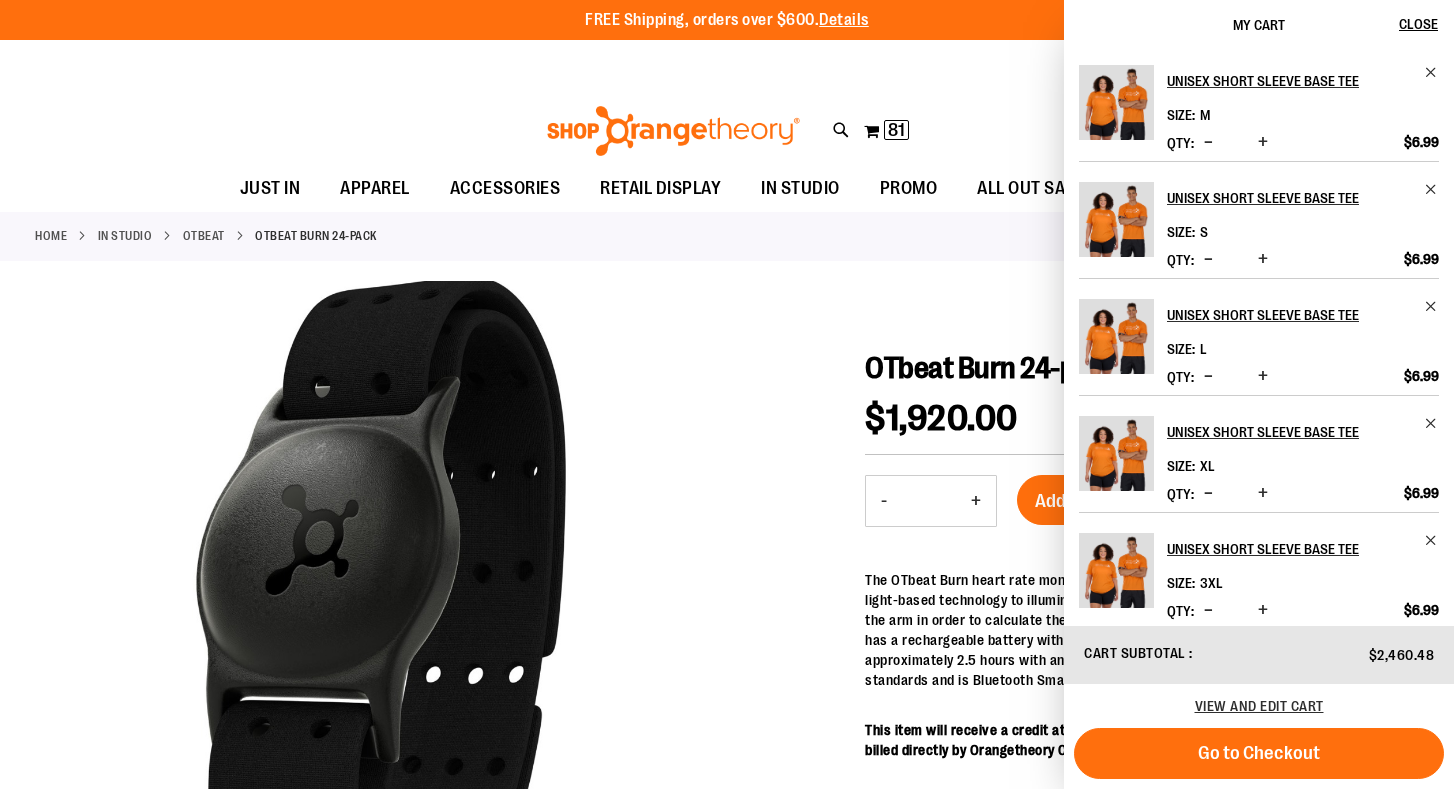 scroll, scrollTop: 0, scrollLeft: 0, axis: both 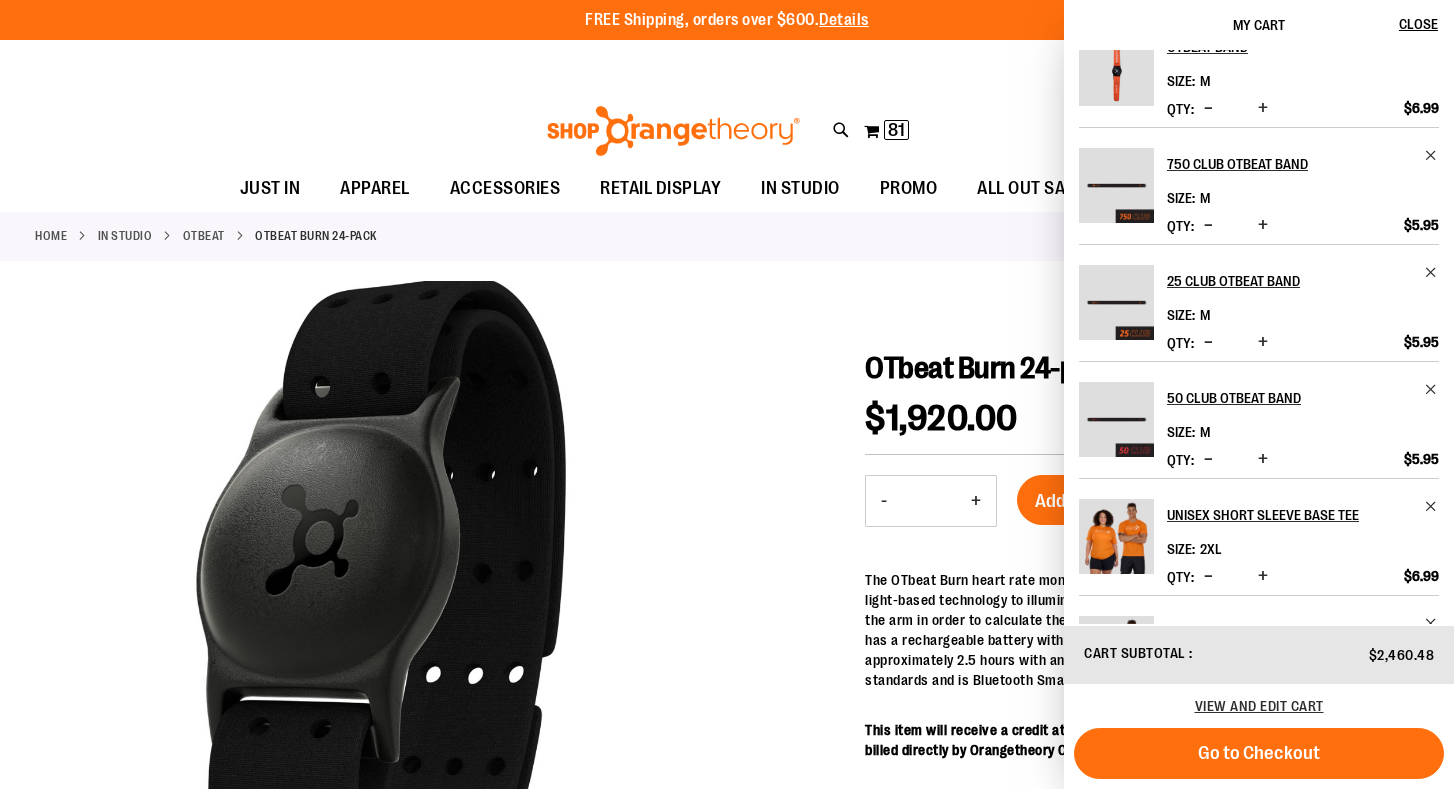 click on "View and edit cart" at bounding box center (1259, 706) 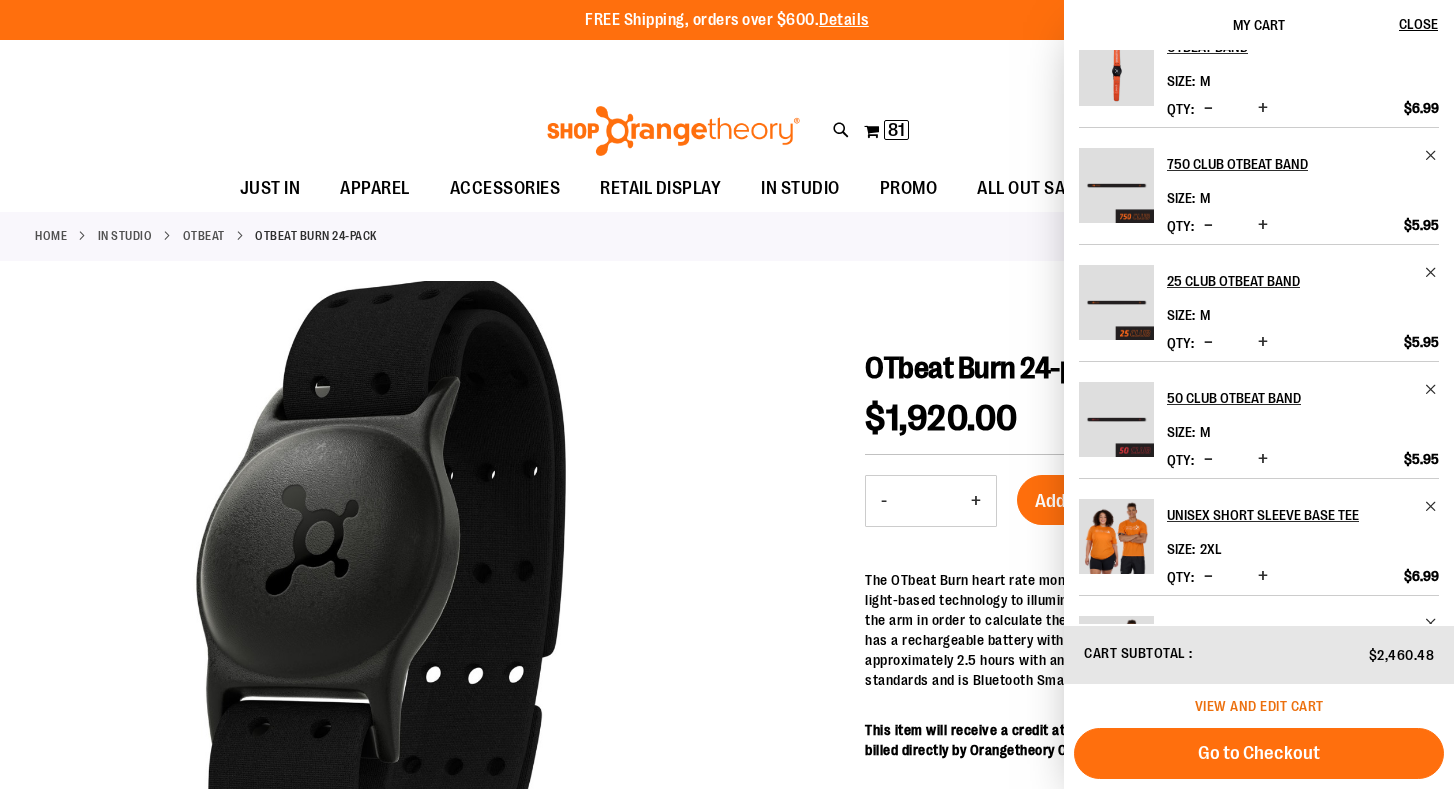 click on "View and edit cart" at bounding box center (1259, 706) 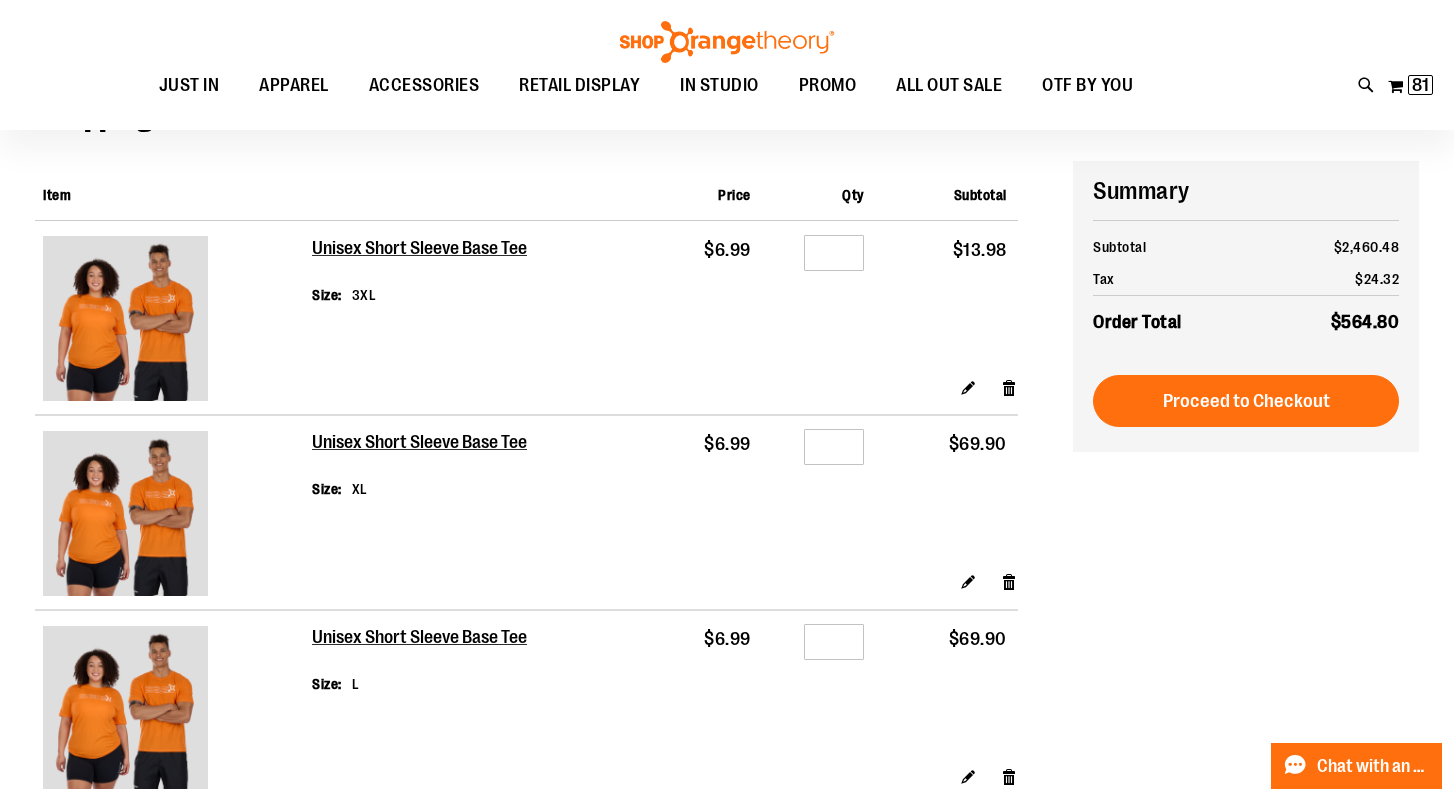scroll, scrollTop: 120, scrollLeft: 0, axis: vertical 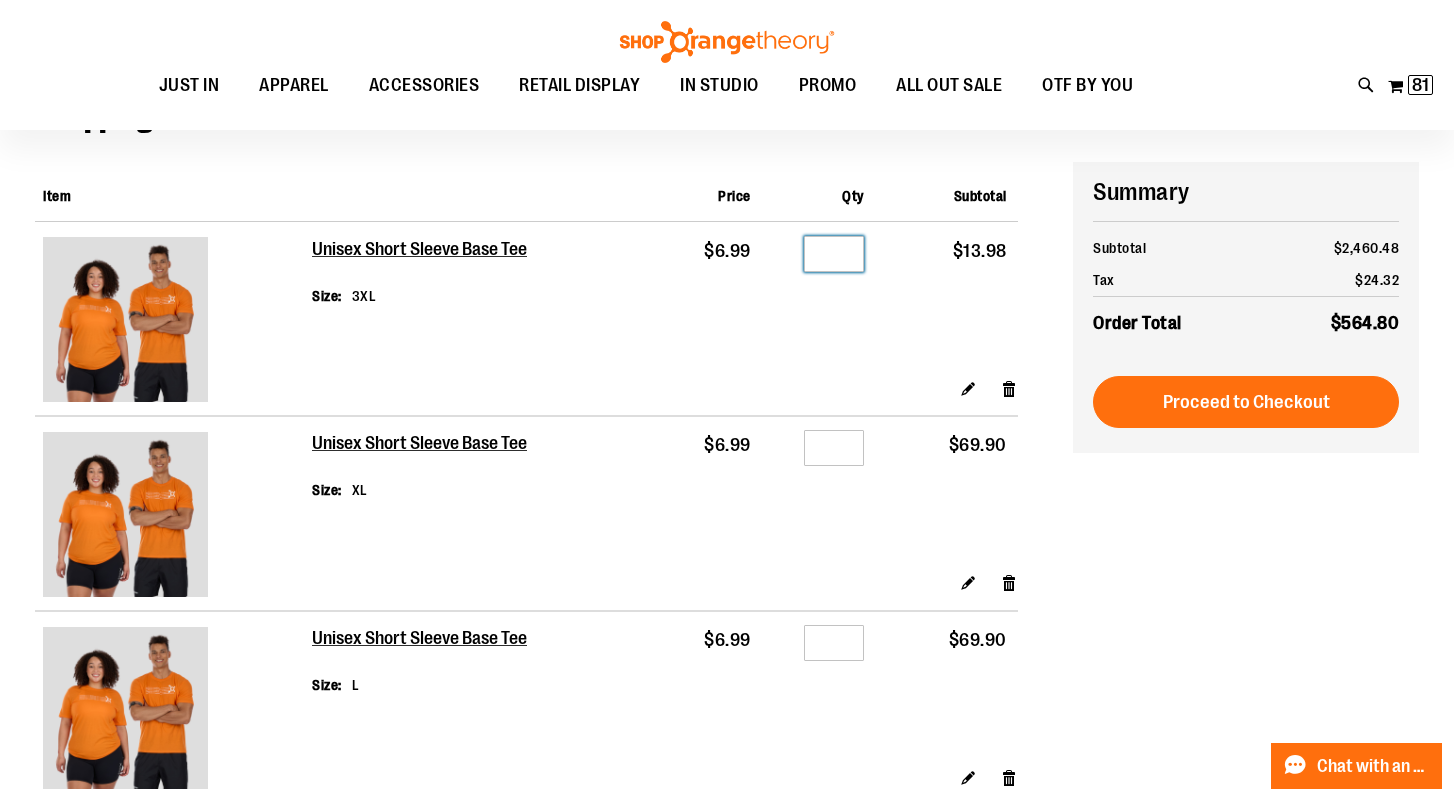 click on "*" at bounding box center [834, 254] 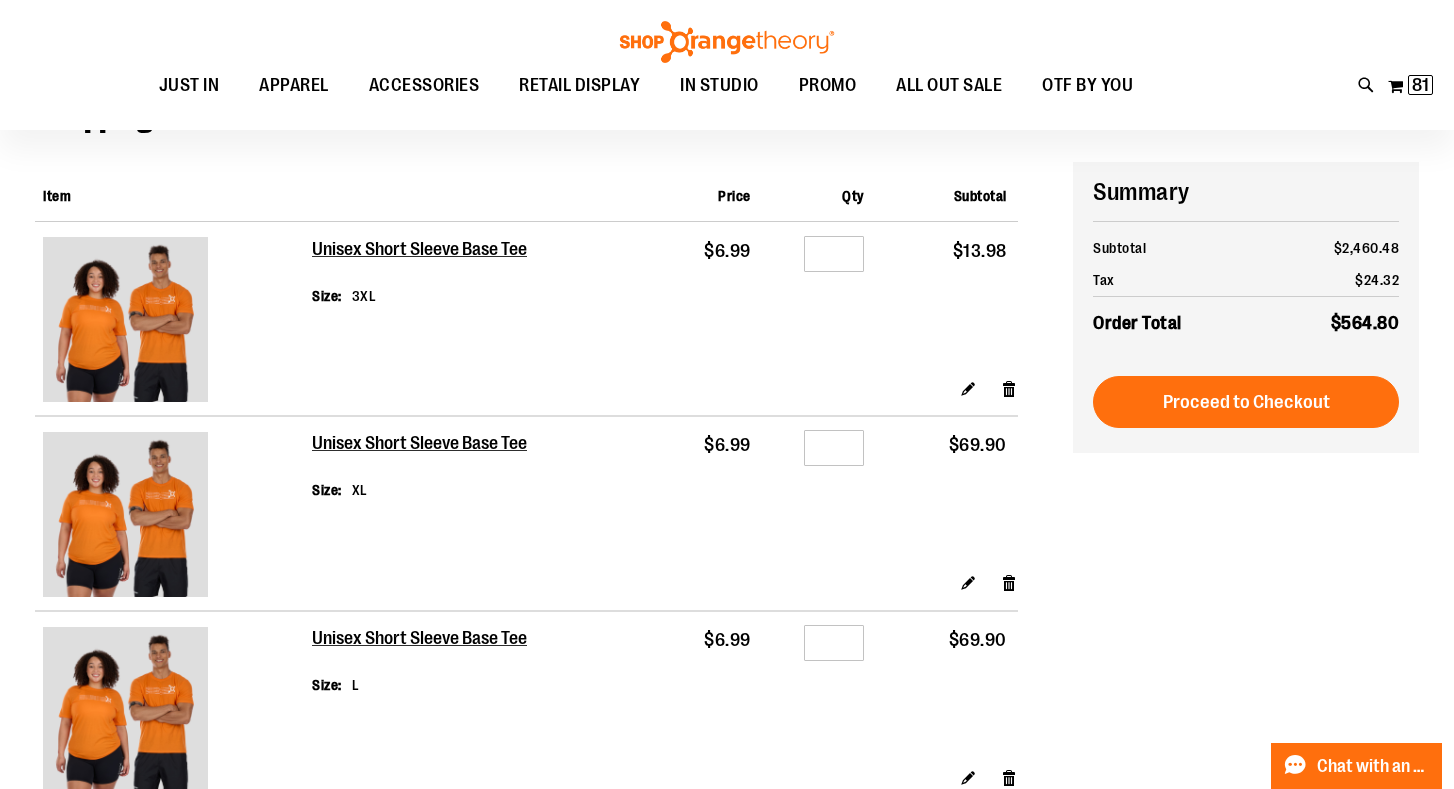 click on "$6.99" at bounding box center [690, 299] 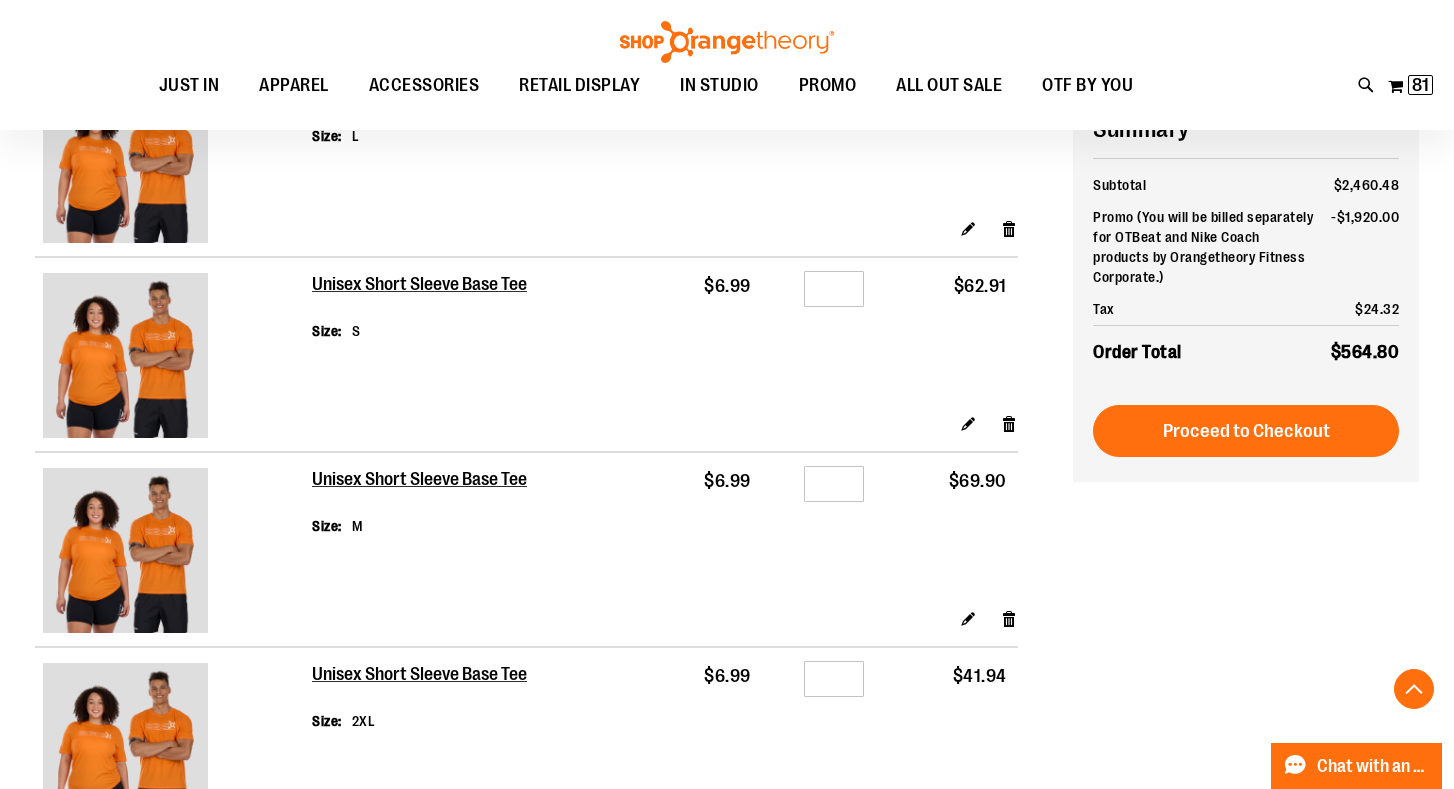 scroll, scrollTop: 626, scrollLeft: 0, axis: vertical 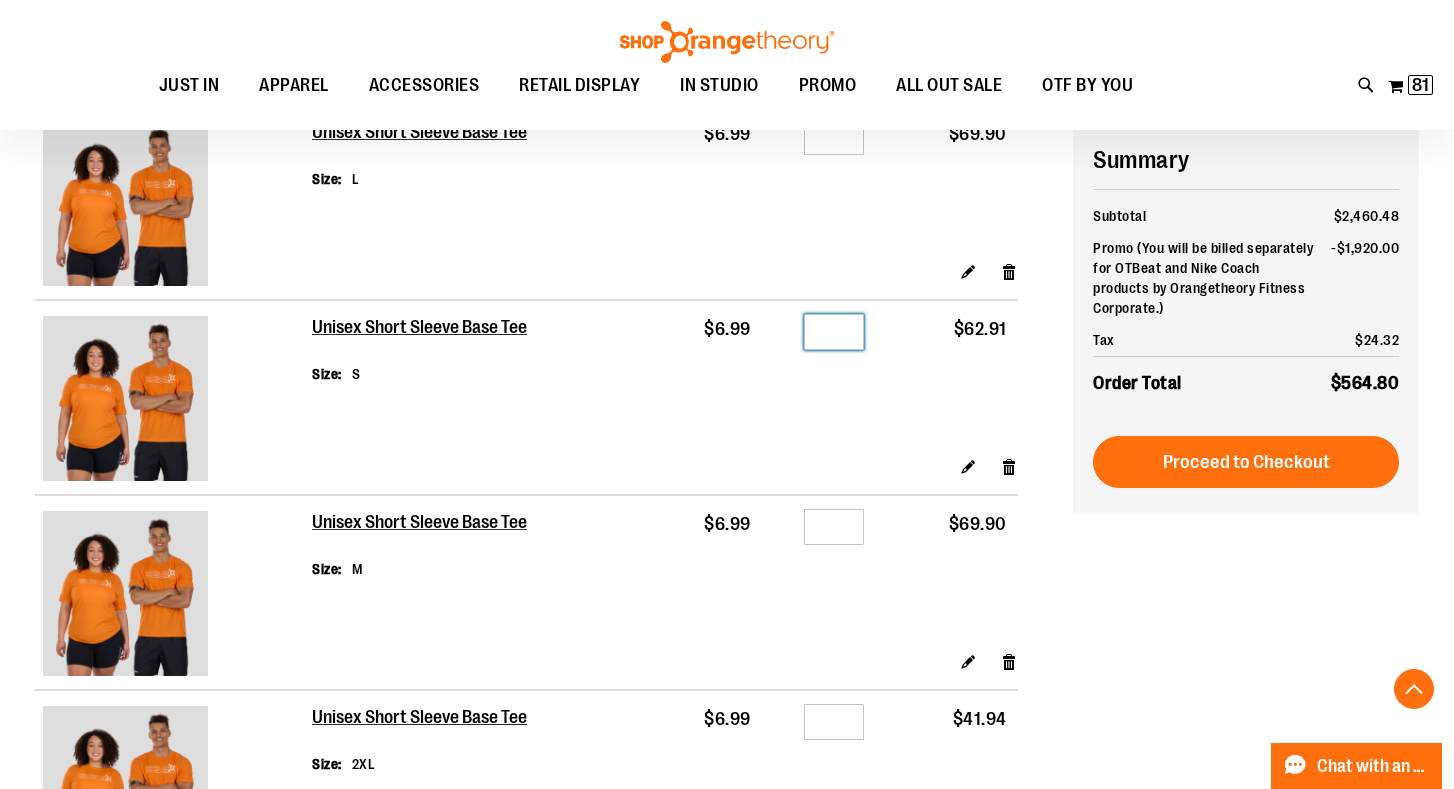 click on "*" at bounding box center [834, 332] 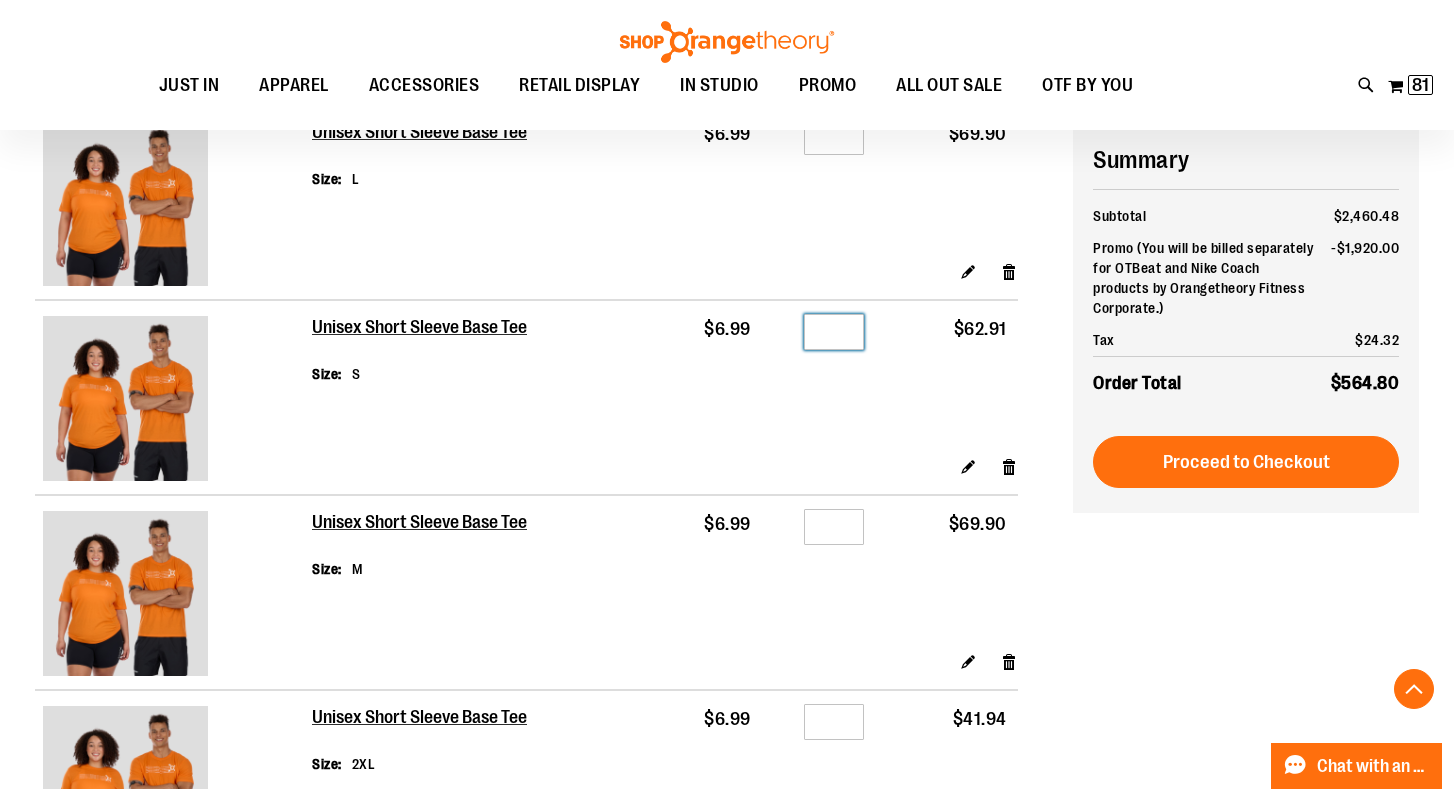 type on "*" 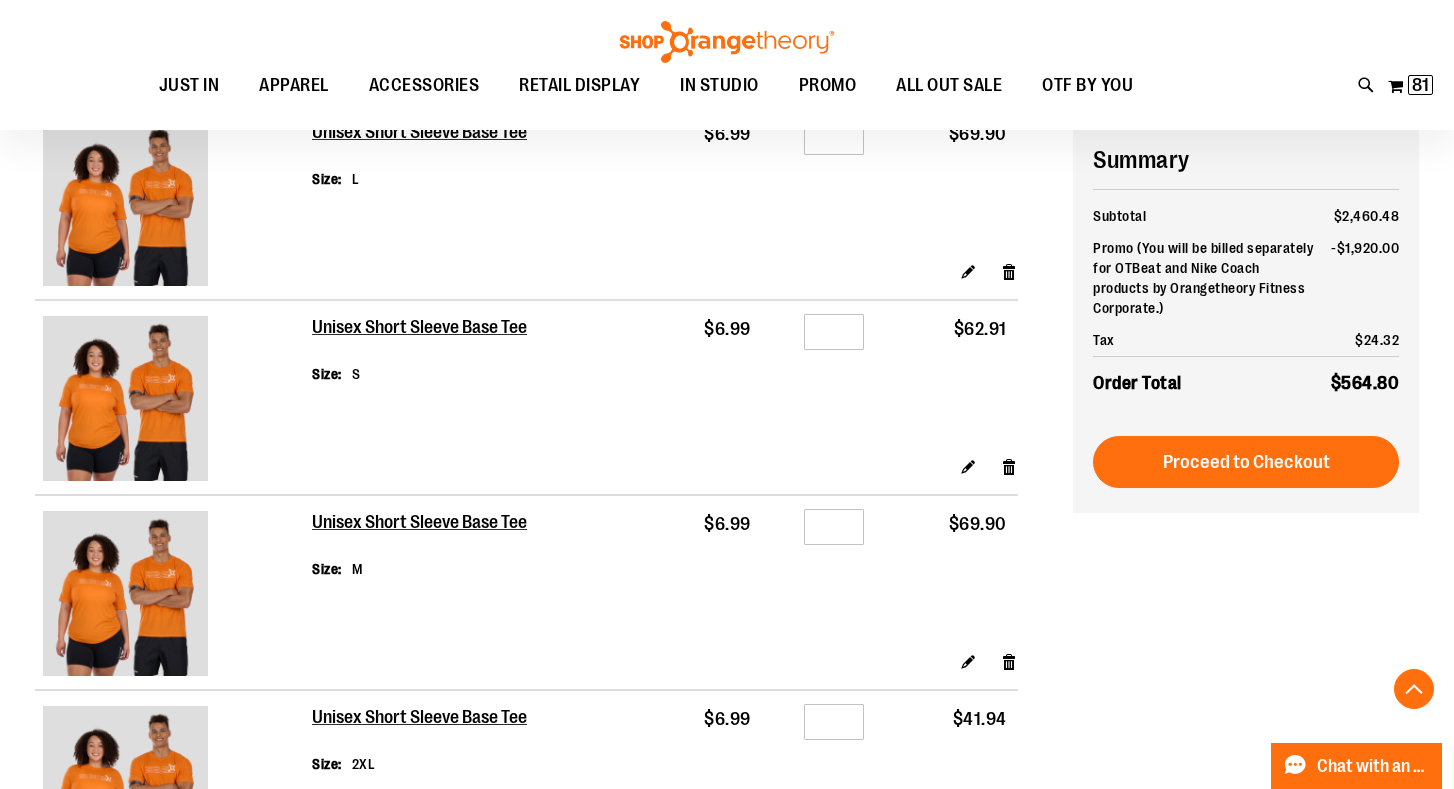 click on "$6.99" at bounding box center (690, 378) 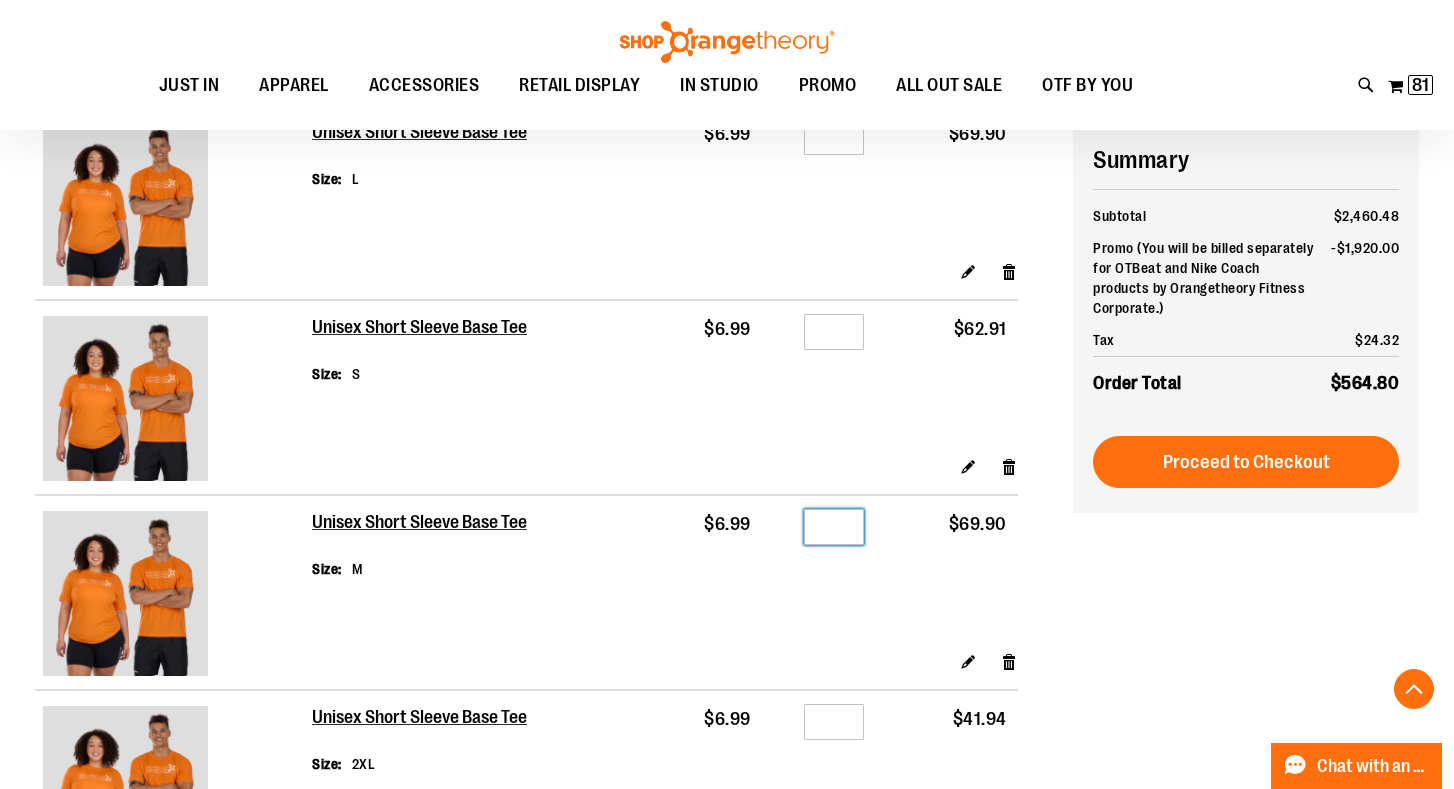 click on "**" at bounding box center (834, 527) 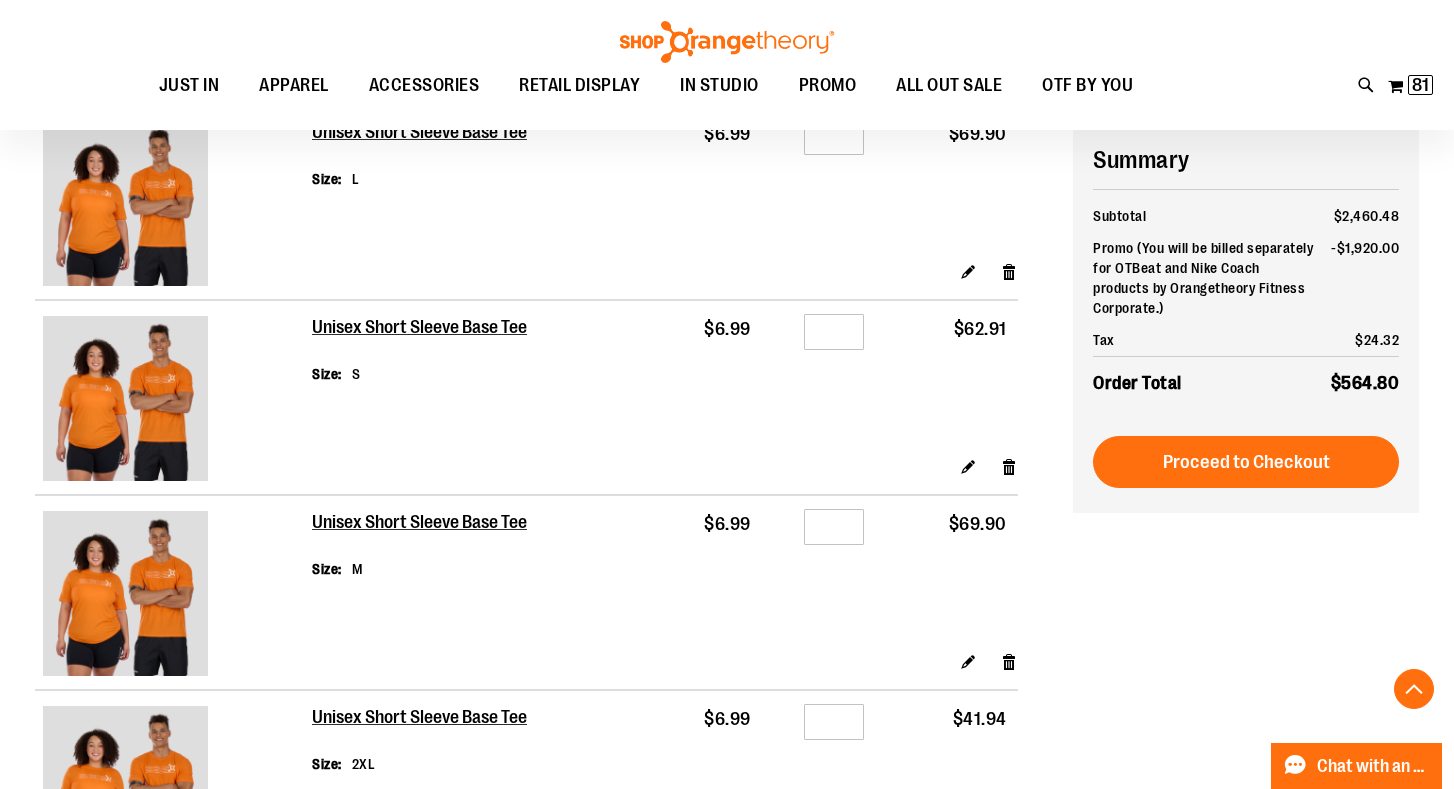 click on "$6.99" at bounding box center [690, 573] 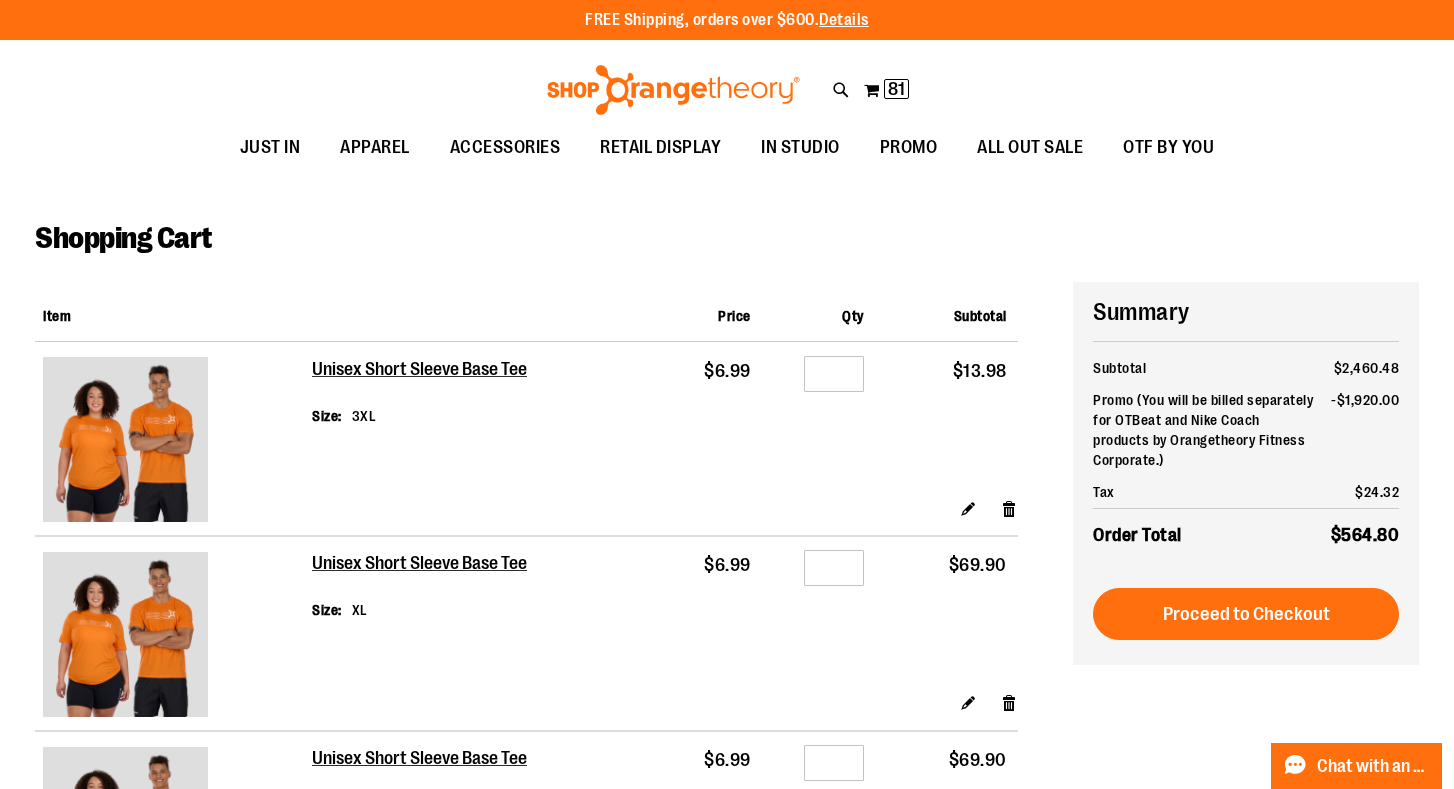 scroll, scrollTop: 0, scrollLeft: 0, axis: both 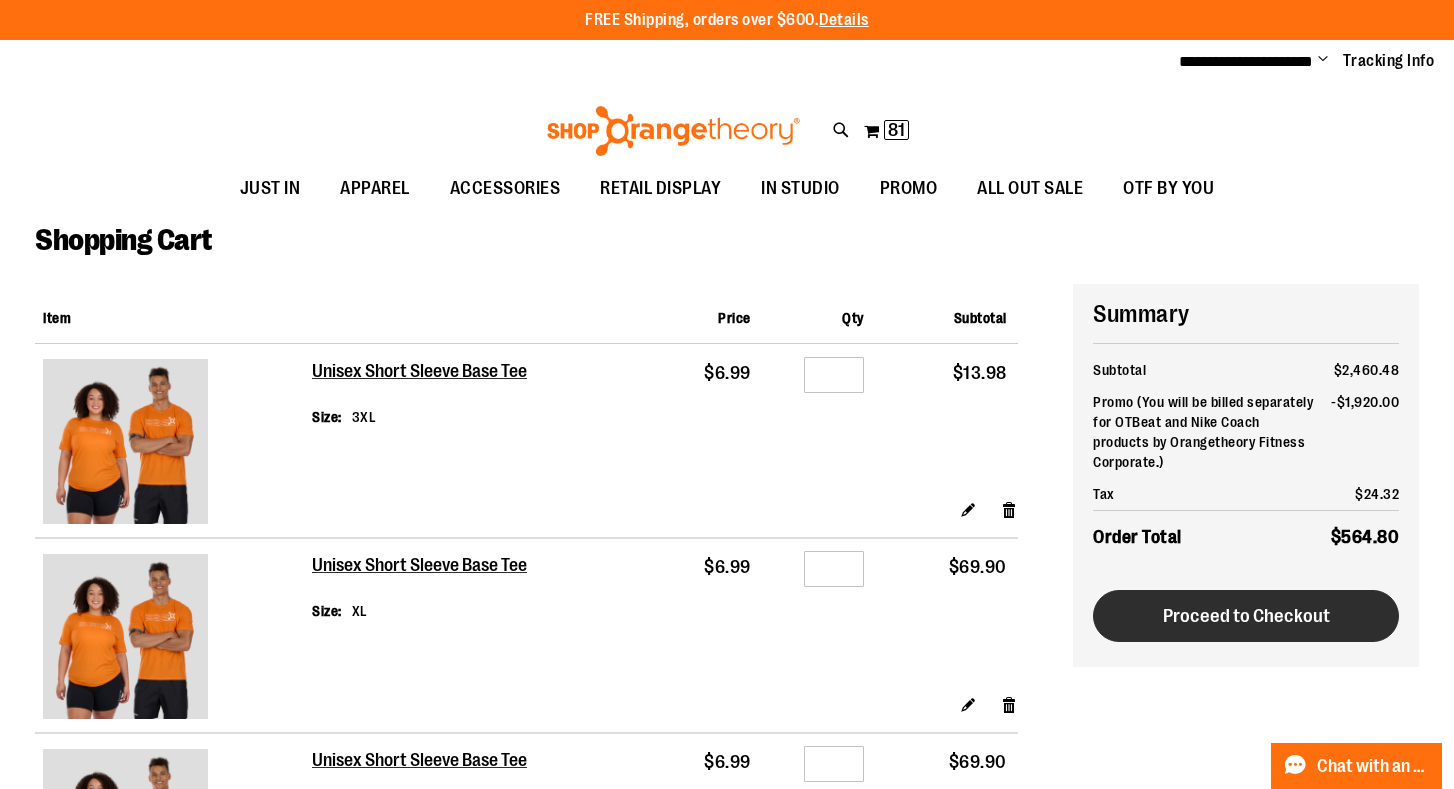 click on "Proceed to Checkout" at bounding box center [1246, 616] 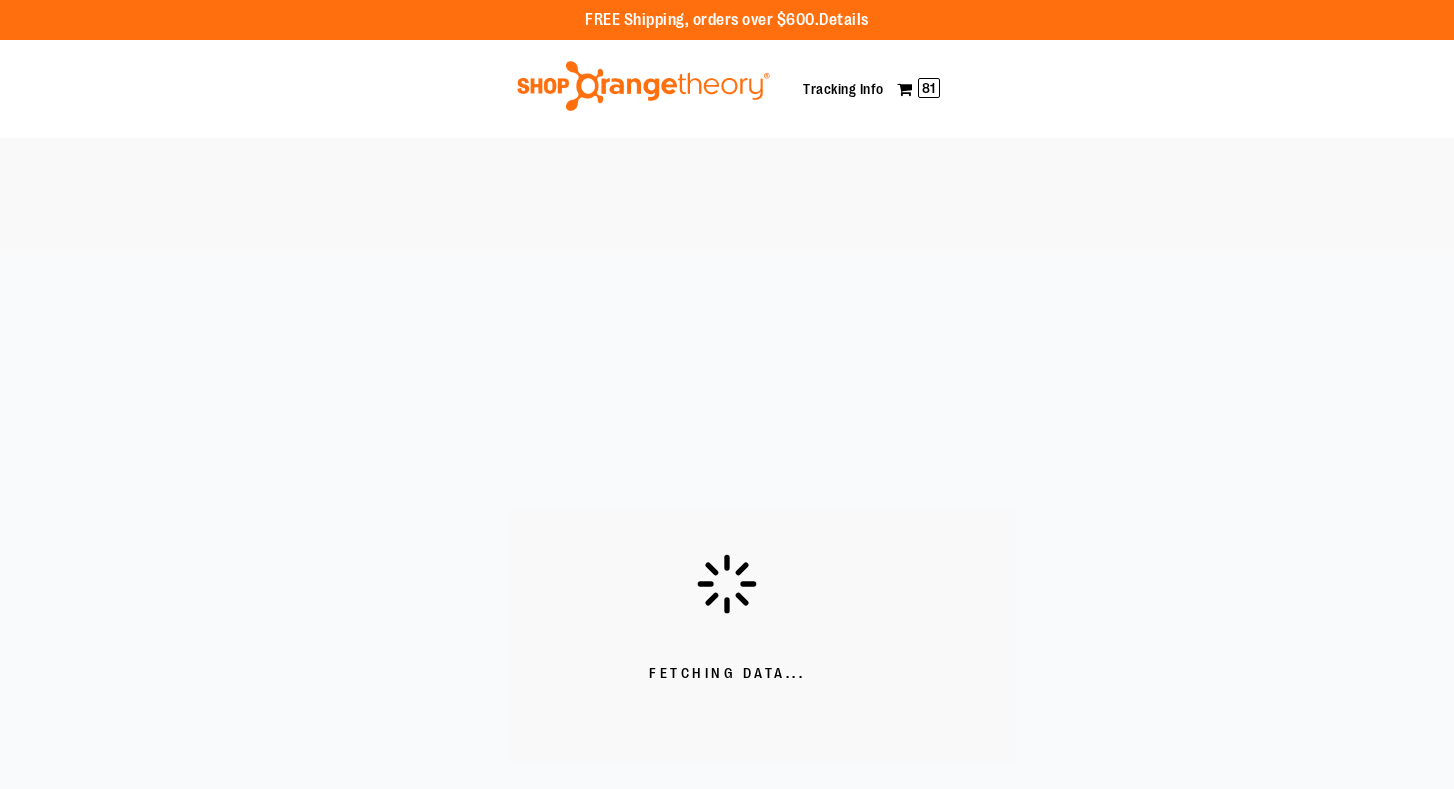 scroll, scrollTop: 0, scrollLeft: 0, axis: both 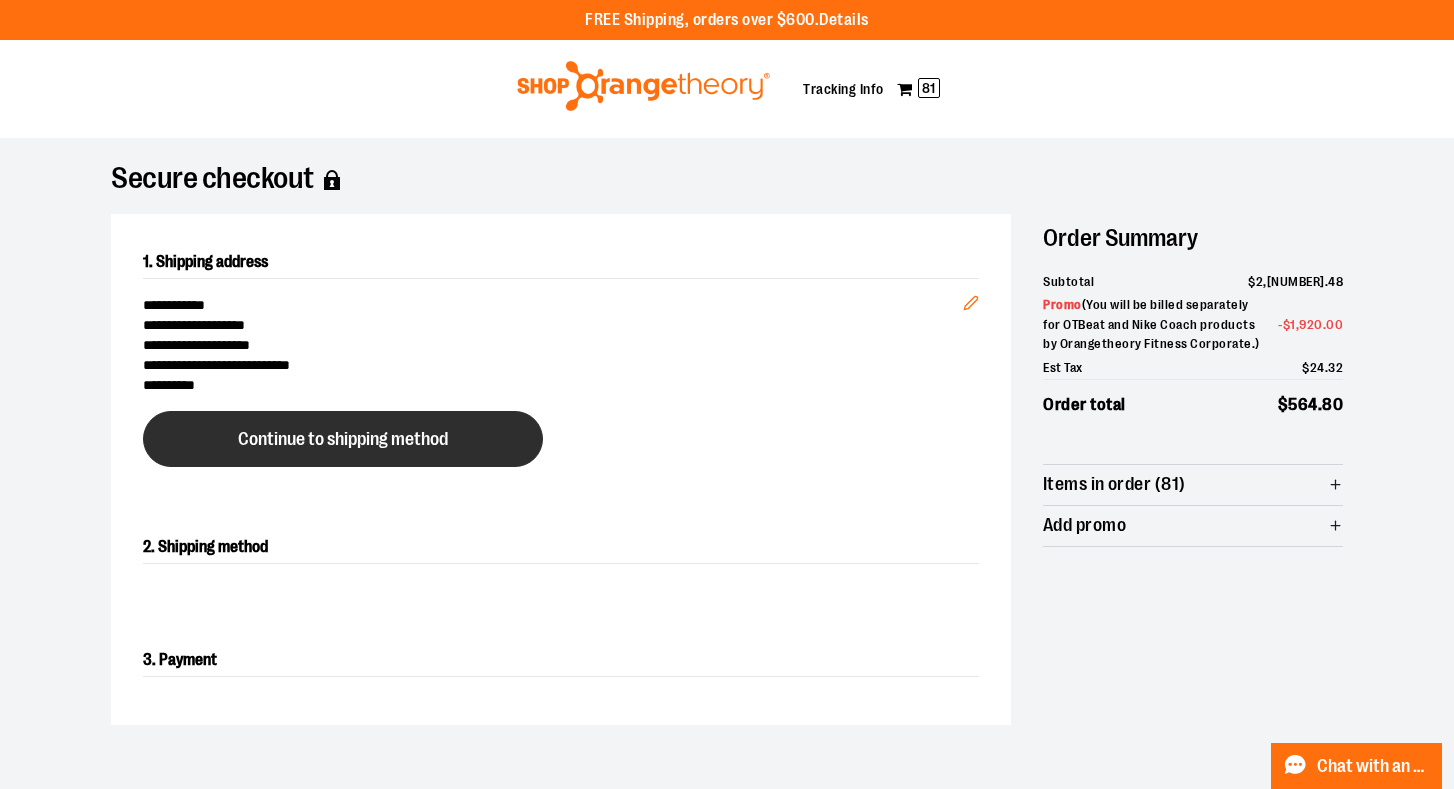 click on "Continue to shipping method" at bounding box center (343, 439) 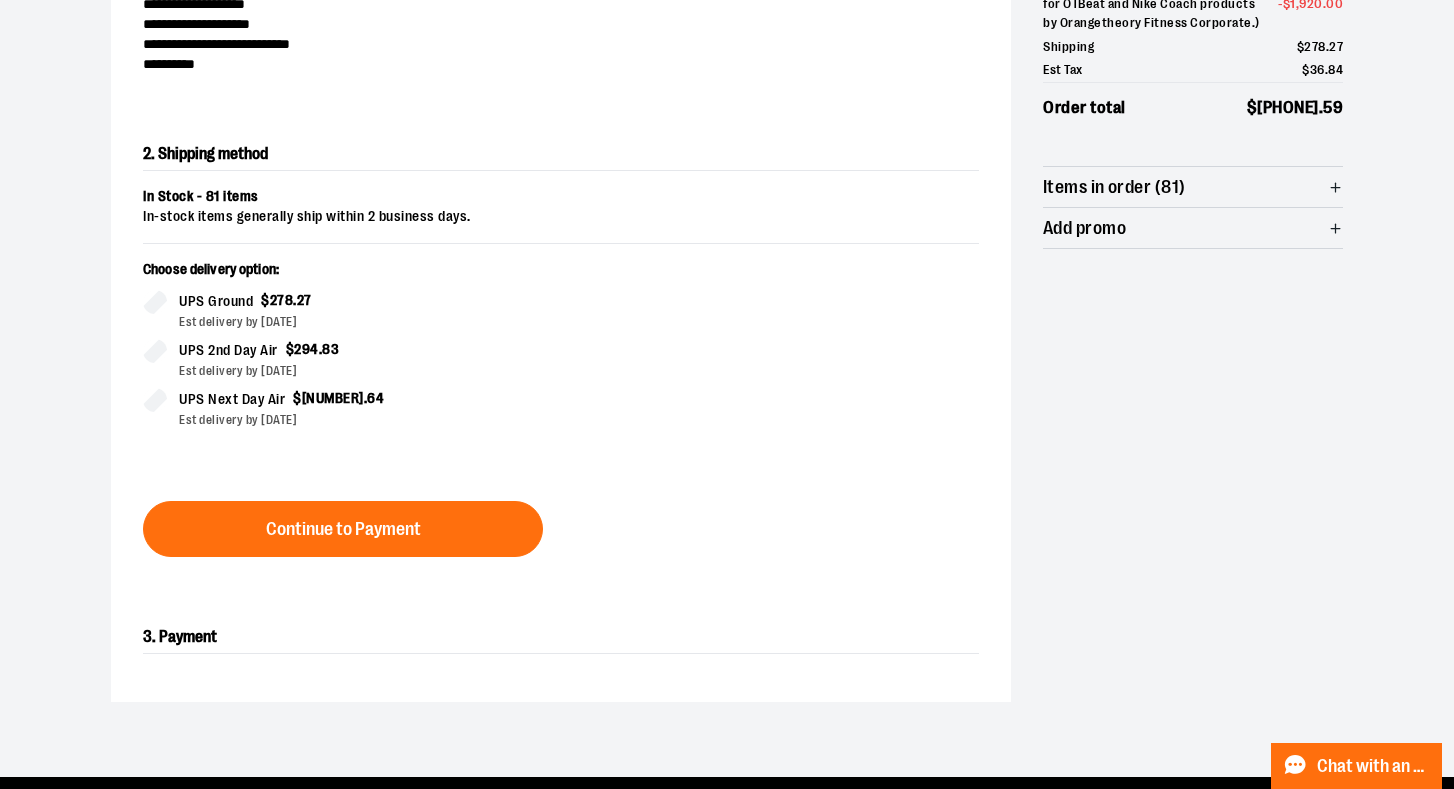 scroll, scrollTop: 341, scrollLeft: 0, axis: vertical 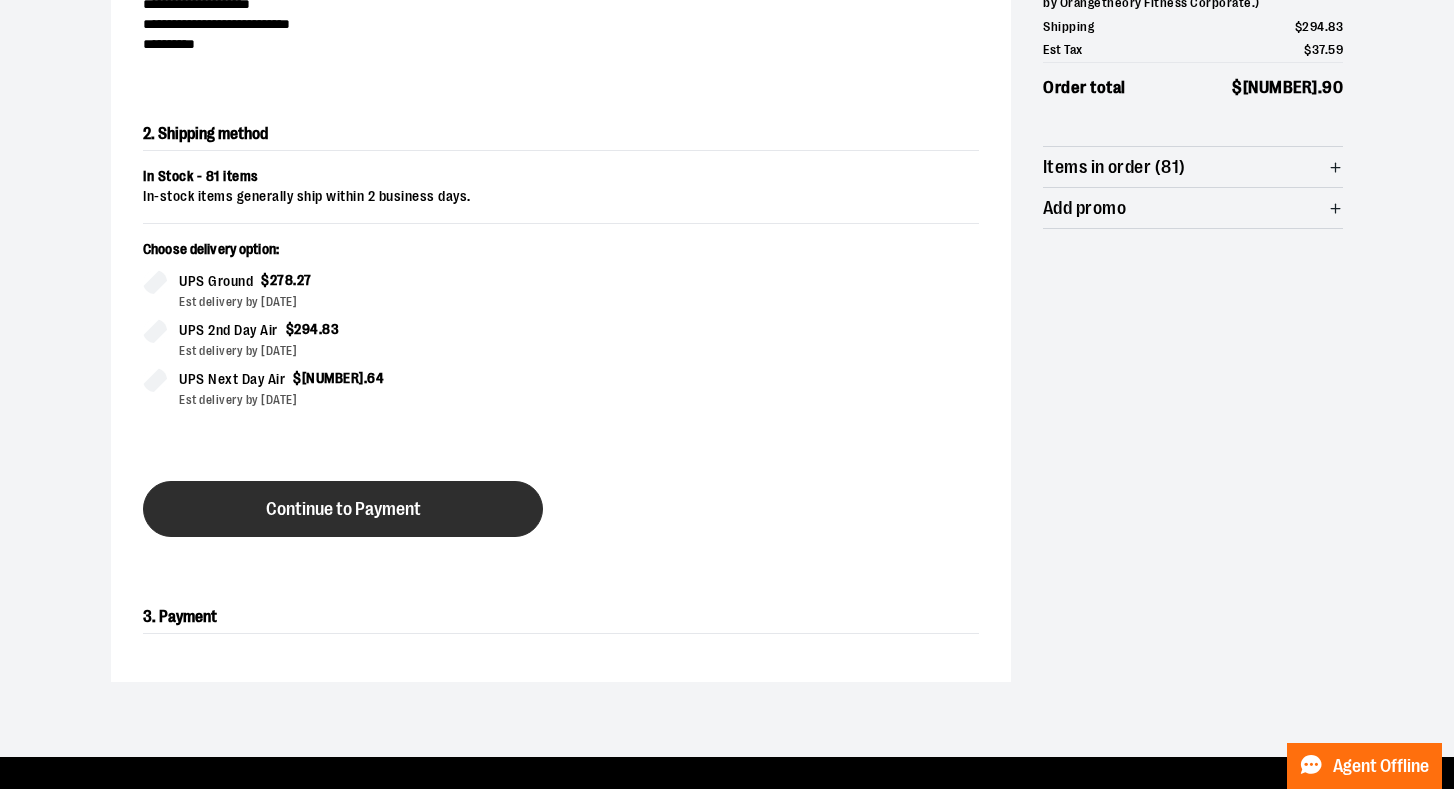 click on "Continue to Payment" at bounding box center [343, 509] 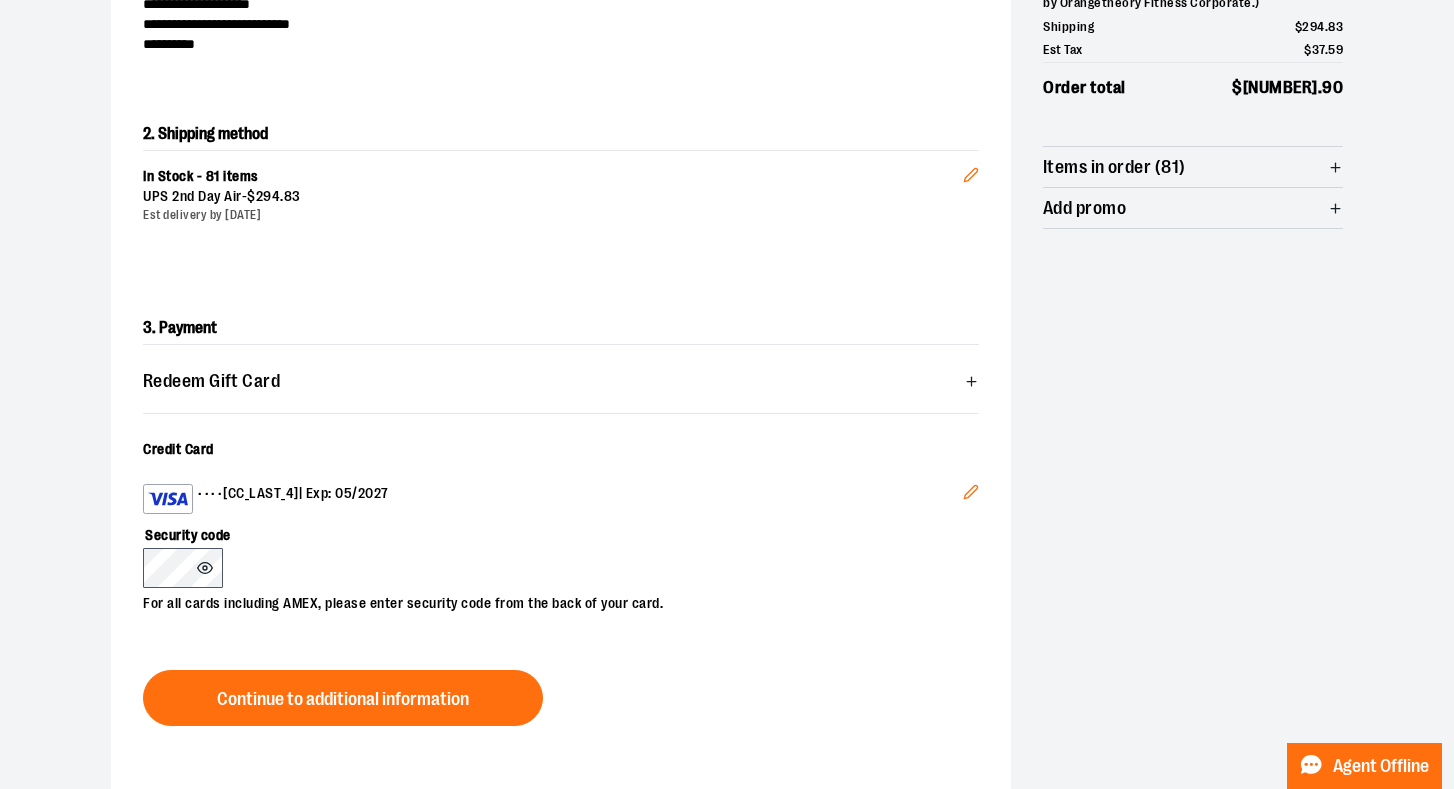 click on "••••  [CC_LAST_4]  | Exp:   [MM]/[YYYY] Edit Security code For all cards including AMEX, please enter security code from the back of your card." at bounding box center (561, 549) 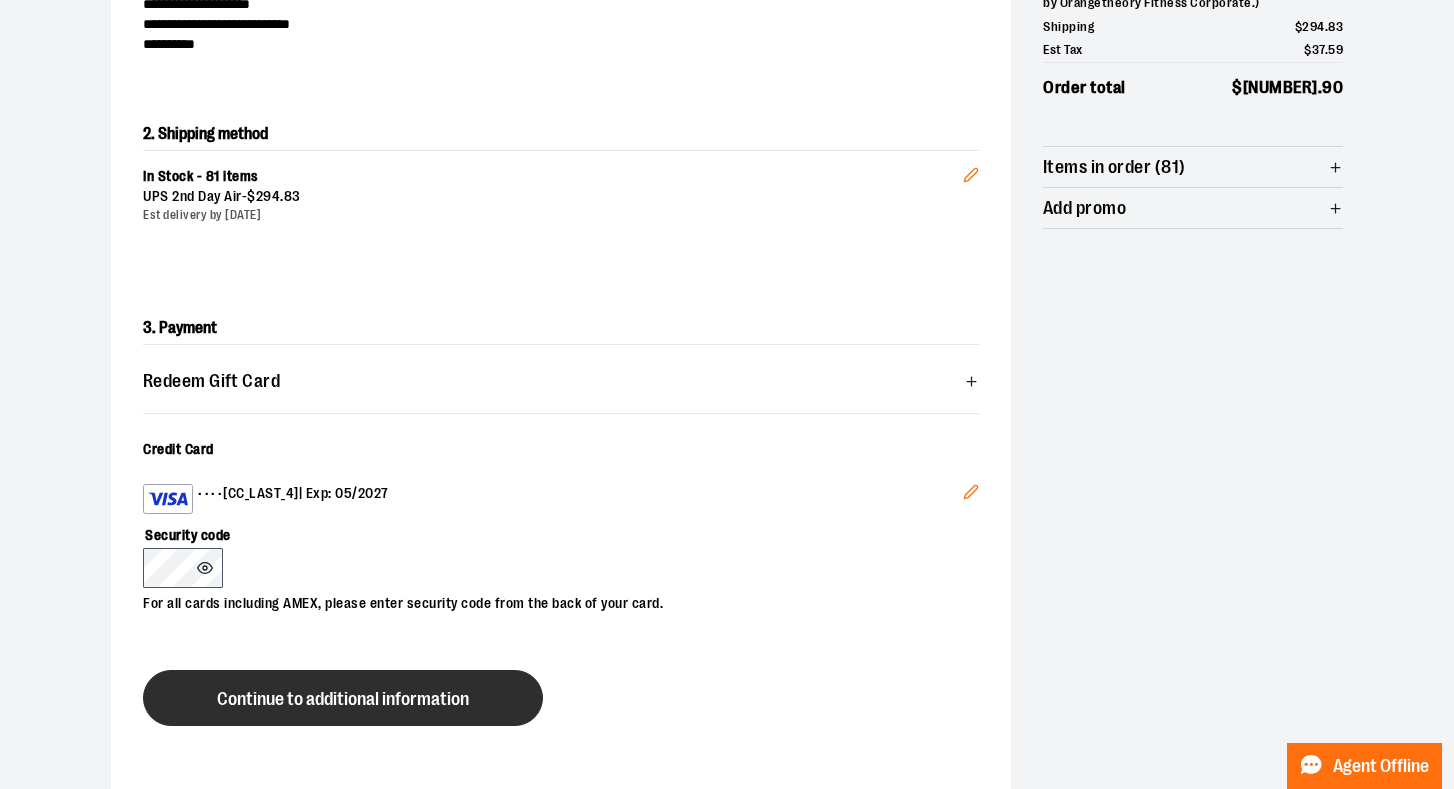 click on "Continue to additional information" at bounding box center [343, 699] 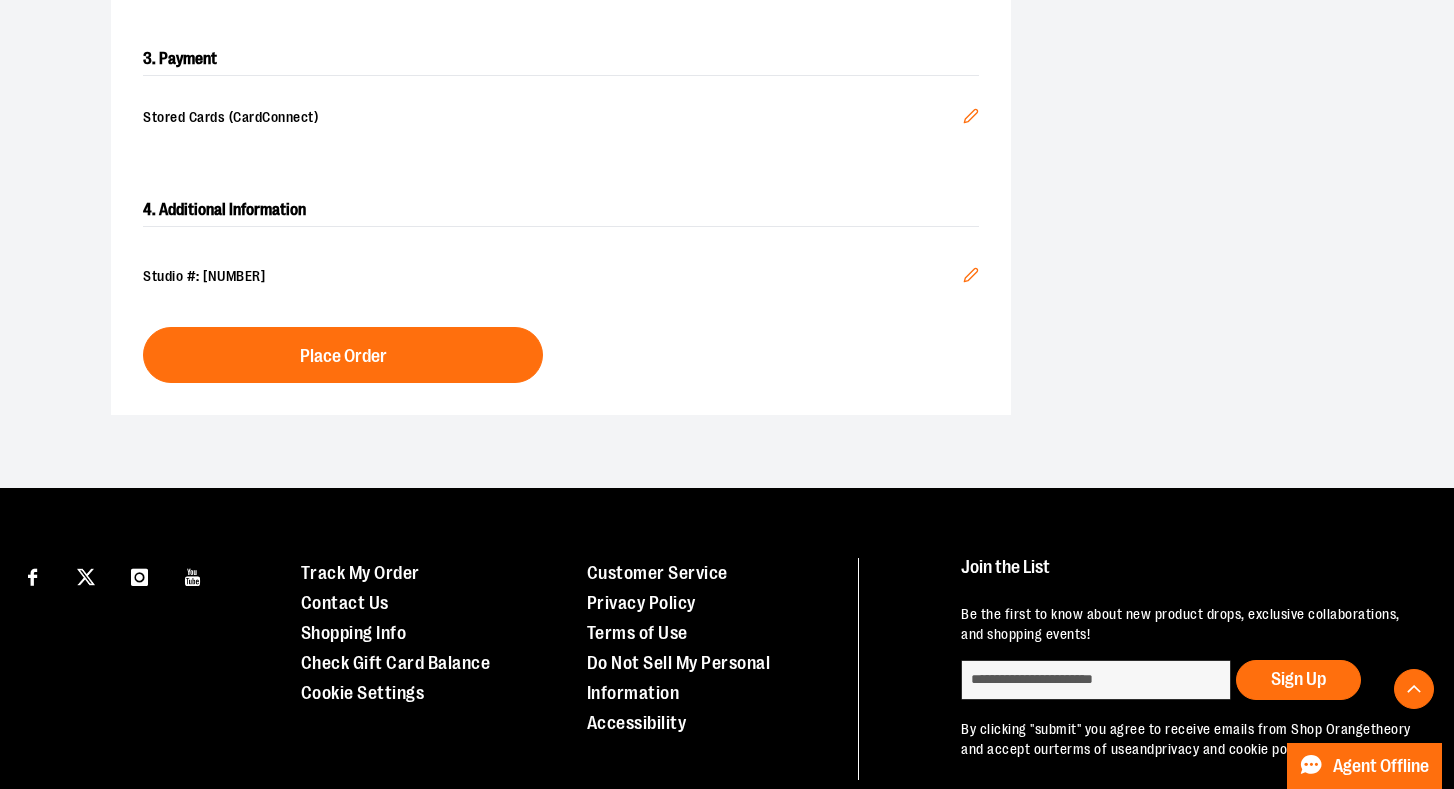 scroll, scrollTop: 641, scrollLeft: 0, axis: vertical 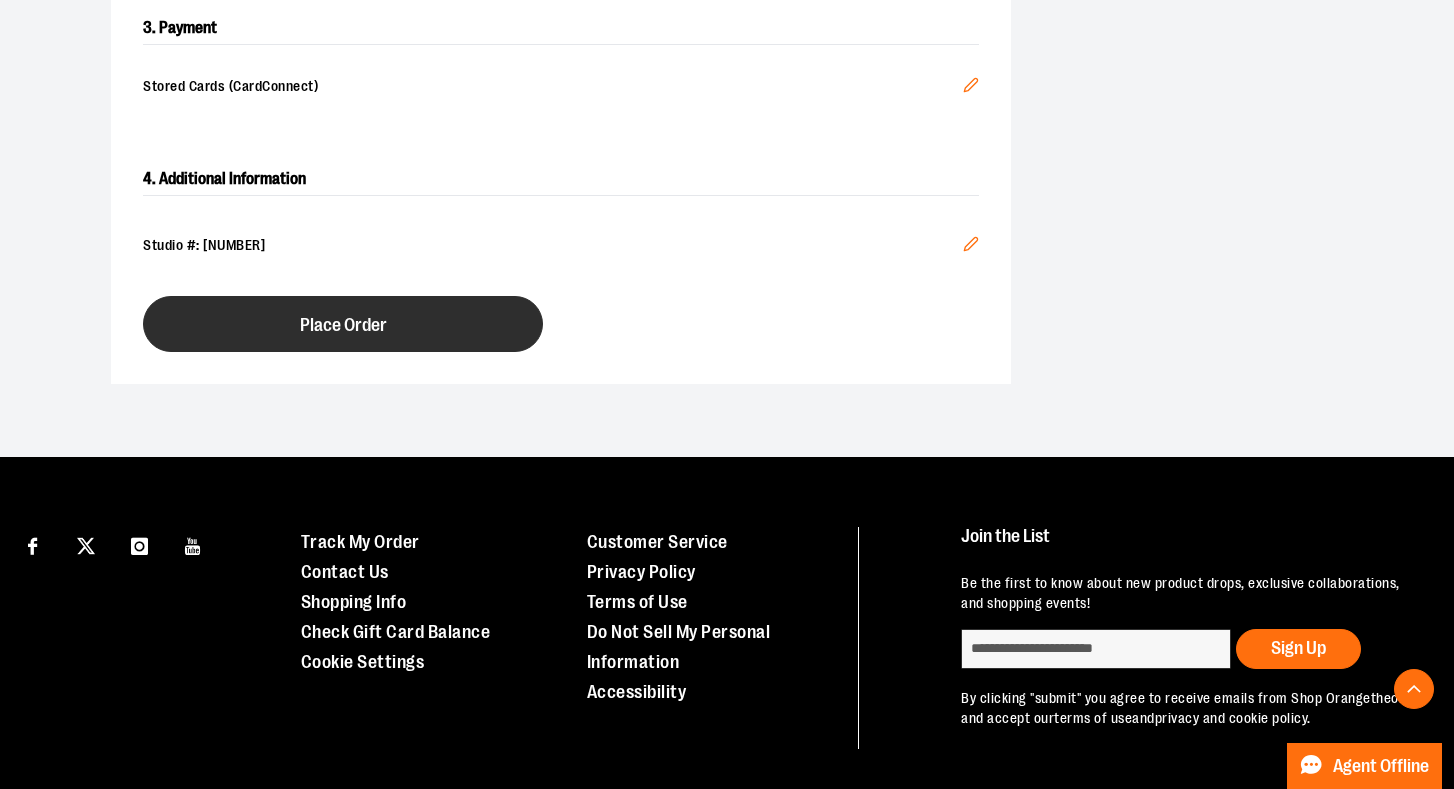 click on "Place Order" at bounding box center [343, 324] 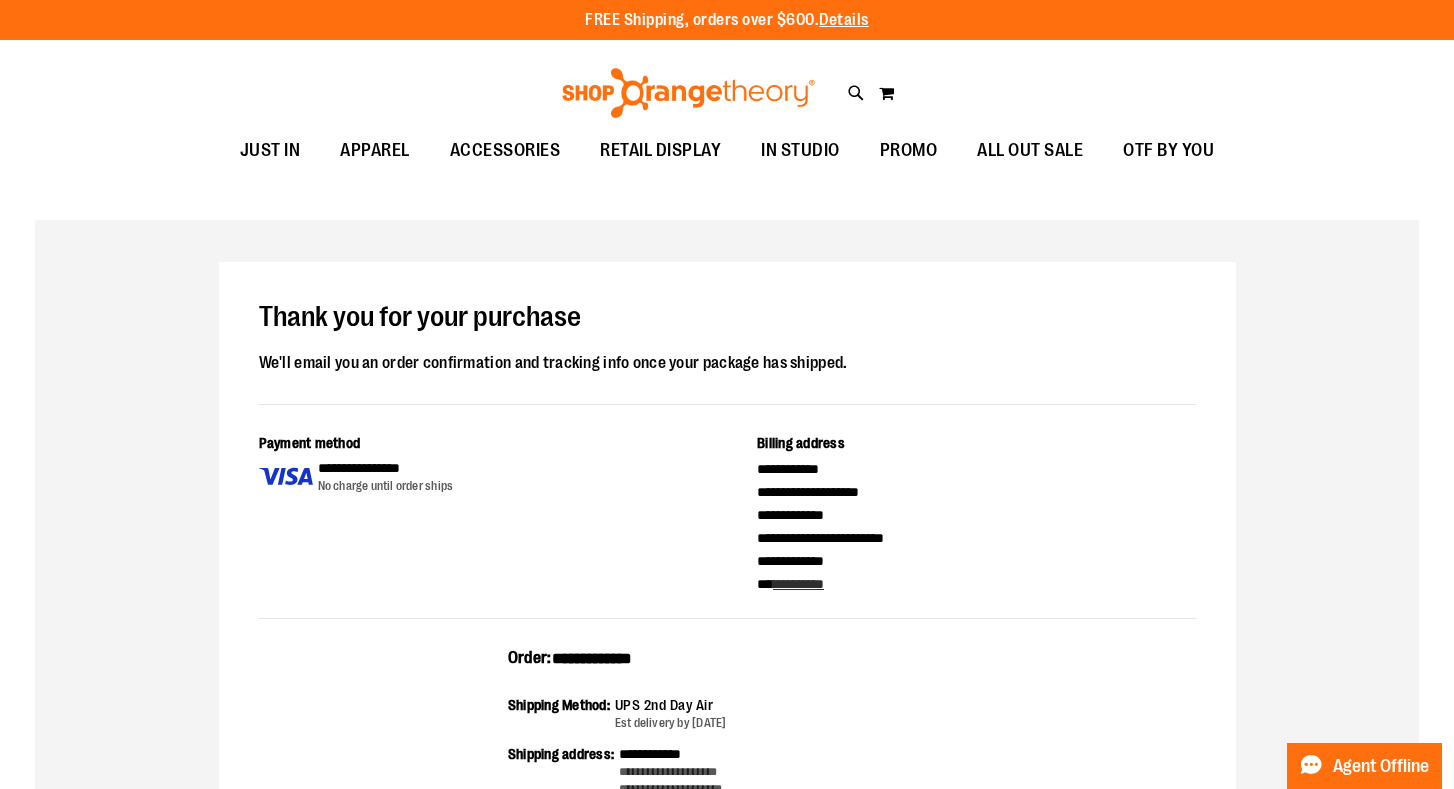 scroll, scrollTop: 0, scrollLeft: 0, axis: both 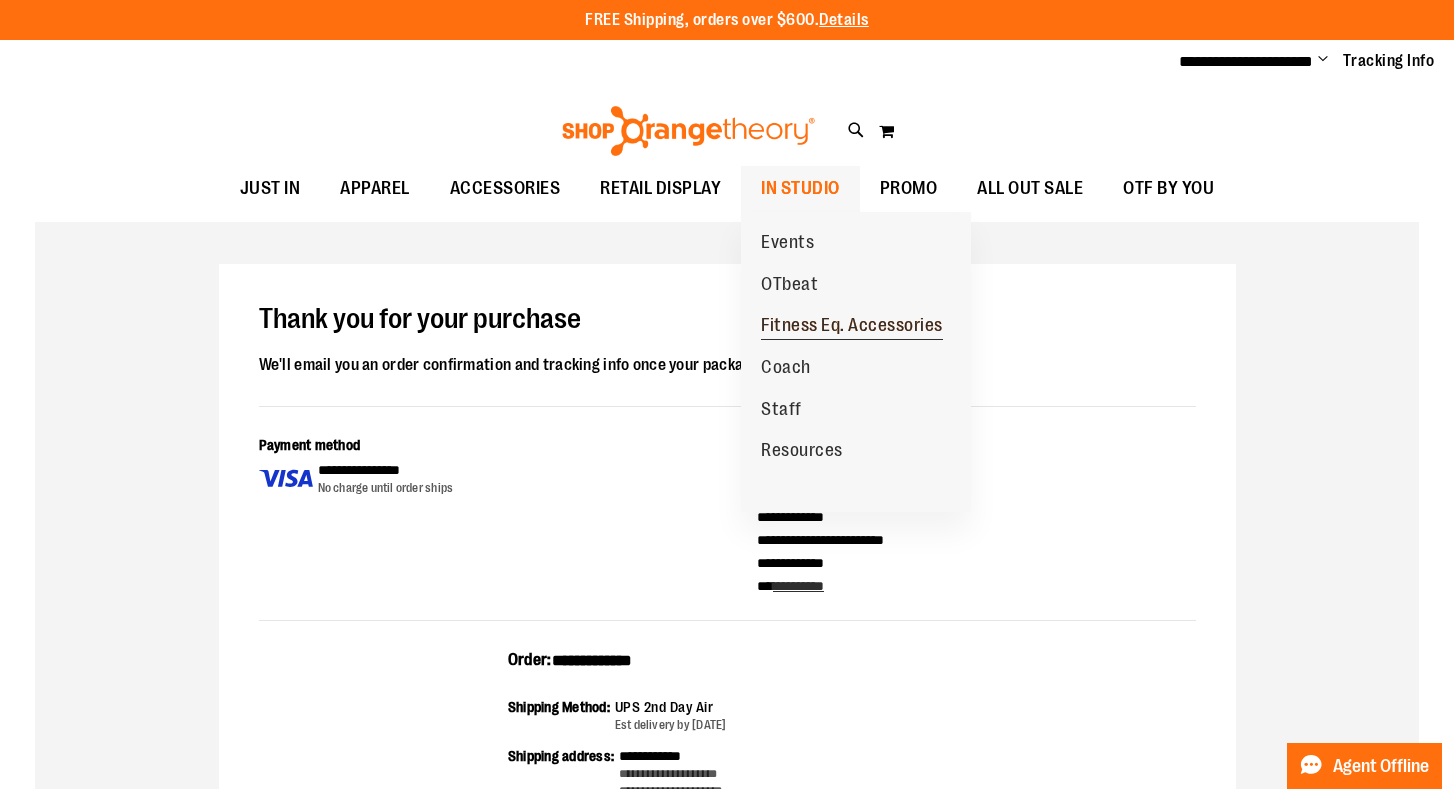 click on "Fitness Eq. Accessories" at bounding box center (852, 327) 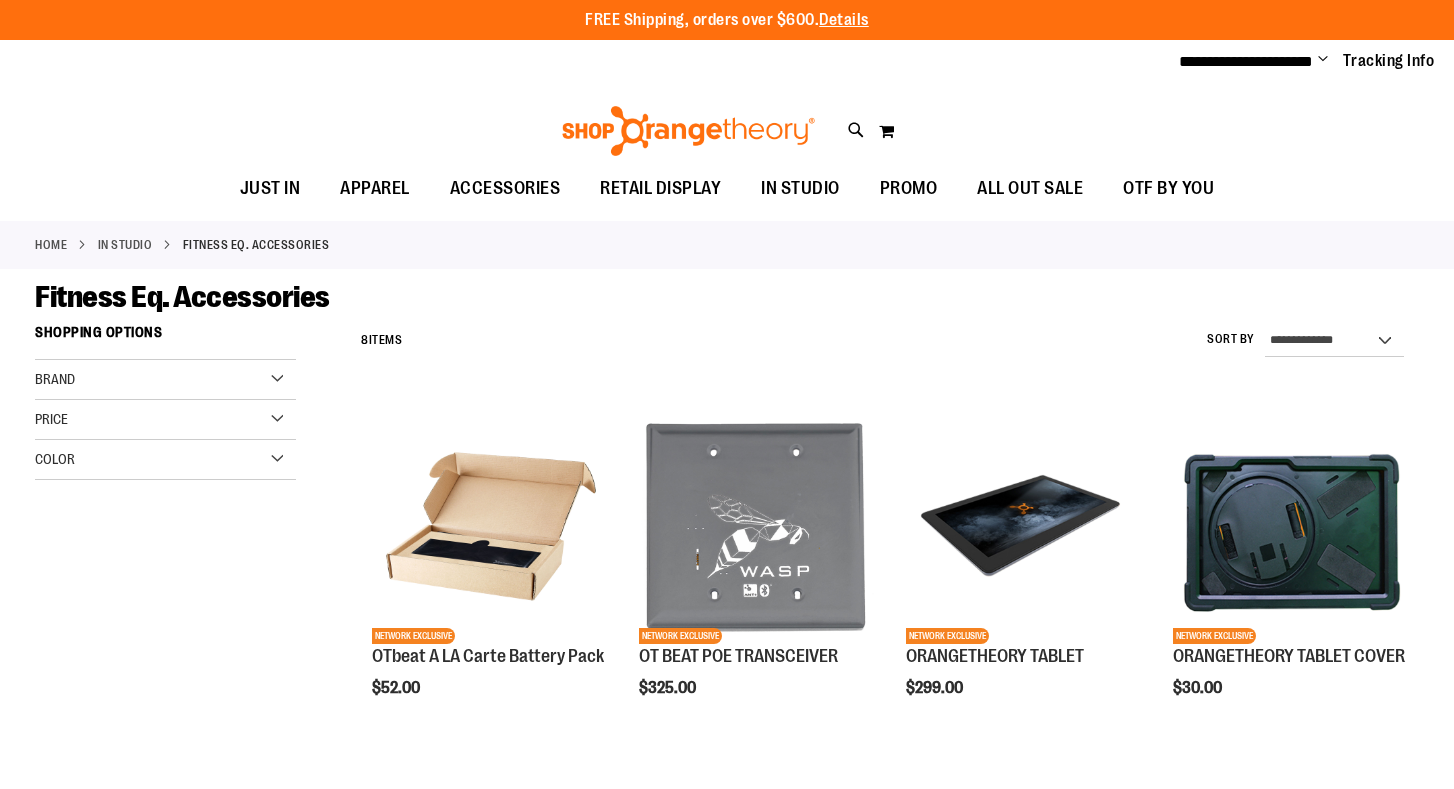 scroll, scrollTop: 0, scrollLeft: 0, axis: both 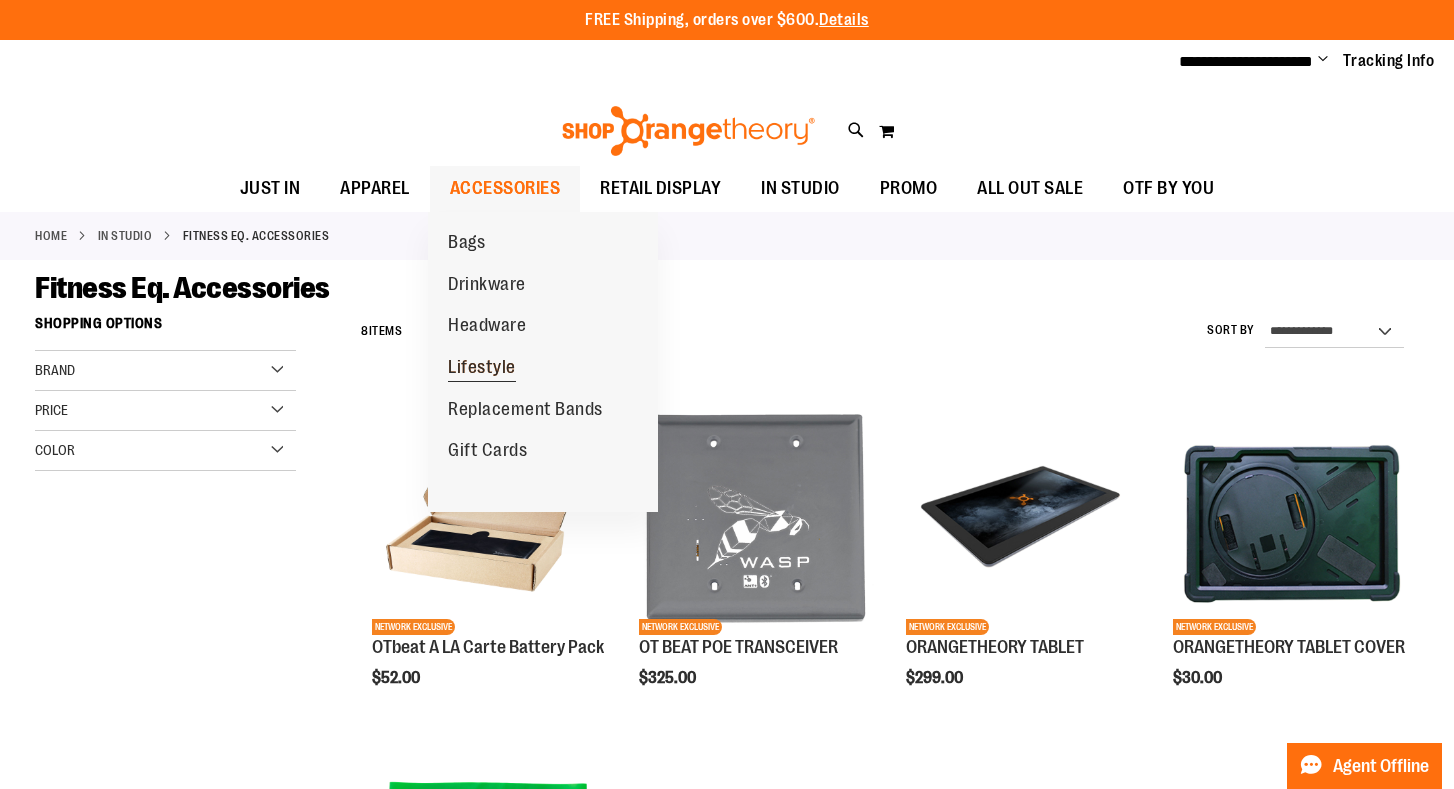 click on "Lifestyle" at bounding box center (482, 369) 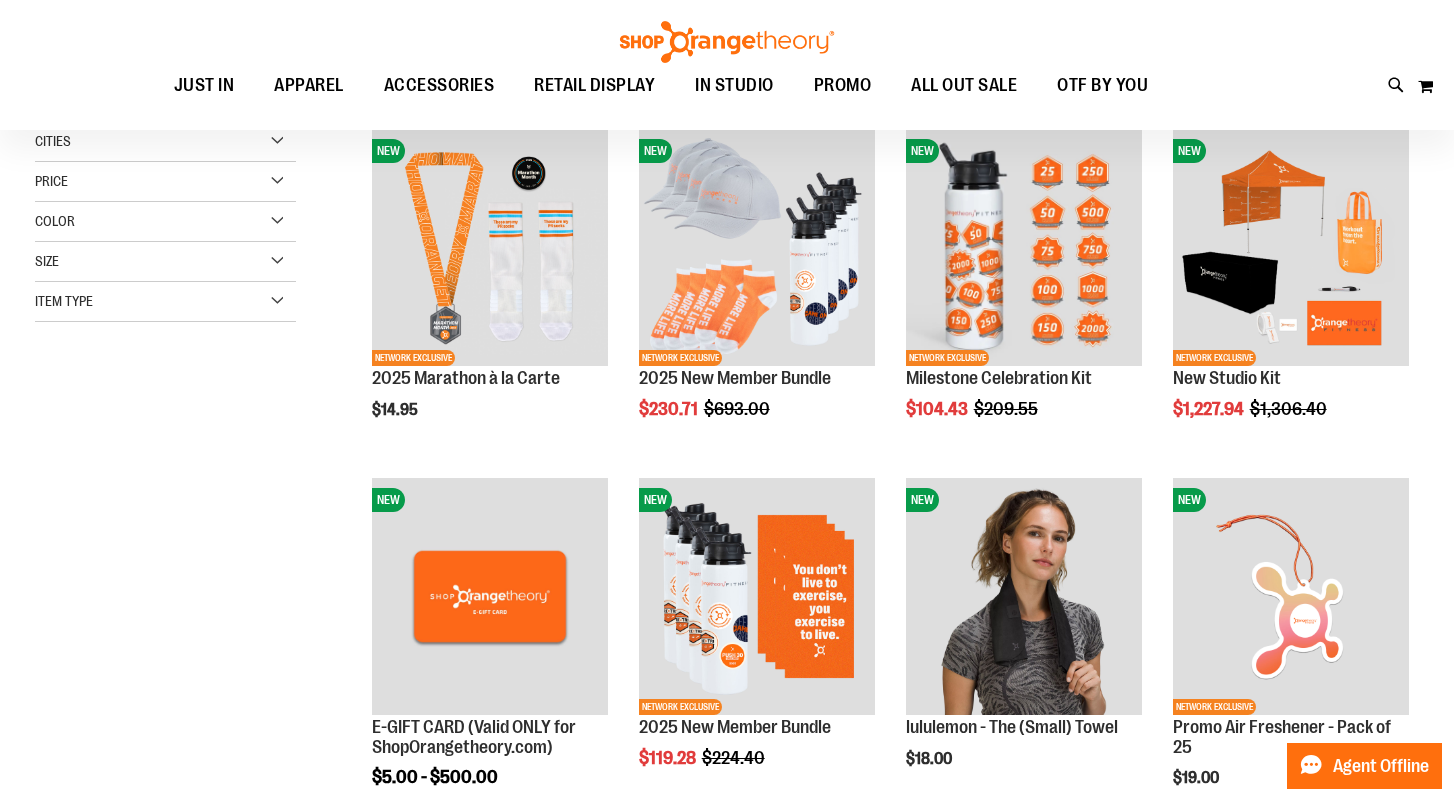 scroll, scrollTop: 278, scrollLeft: 0, axis: vertical 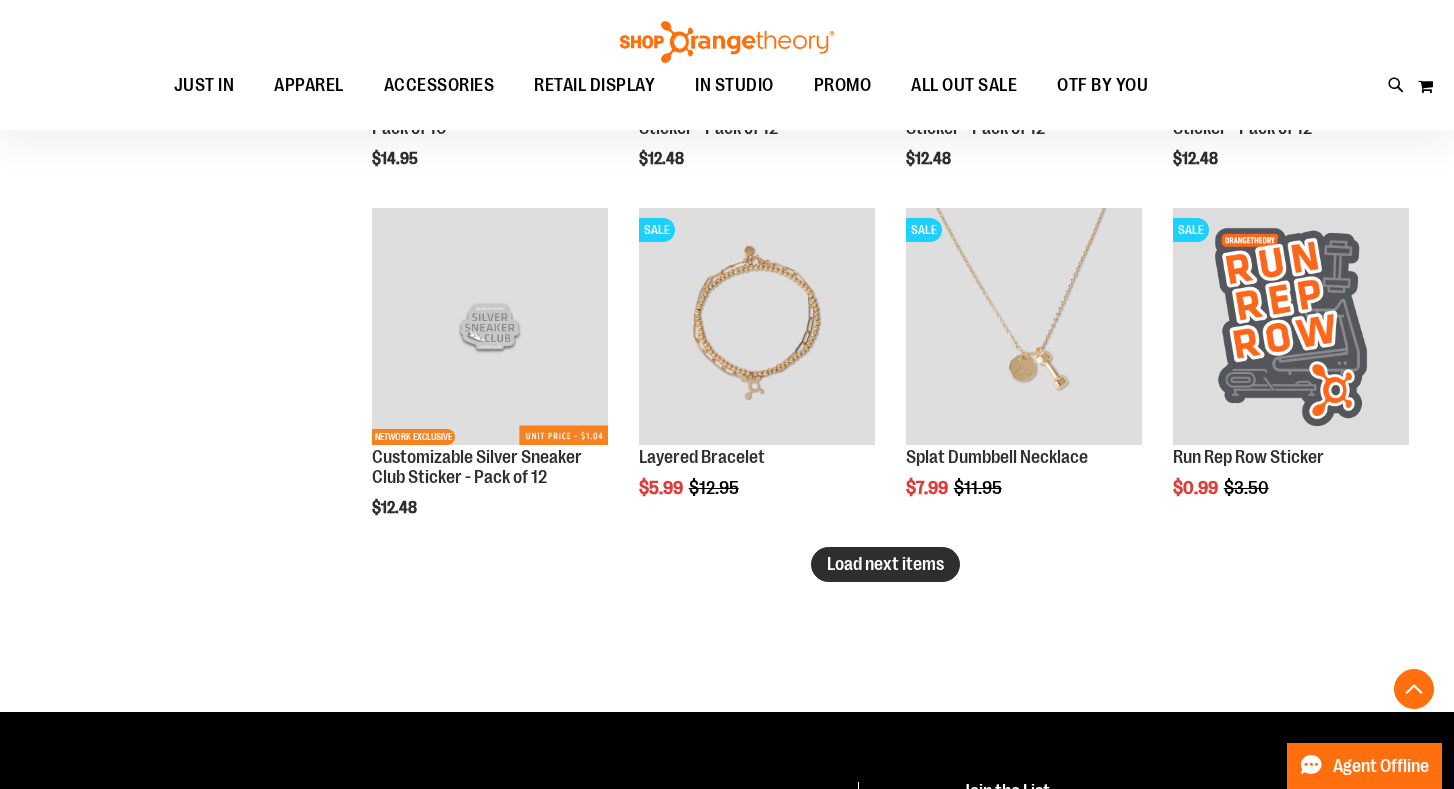 click on "Load next items" at bounding box center (885, 564) 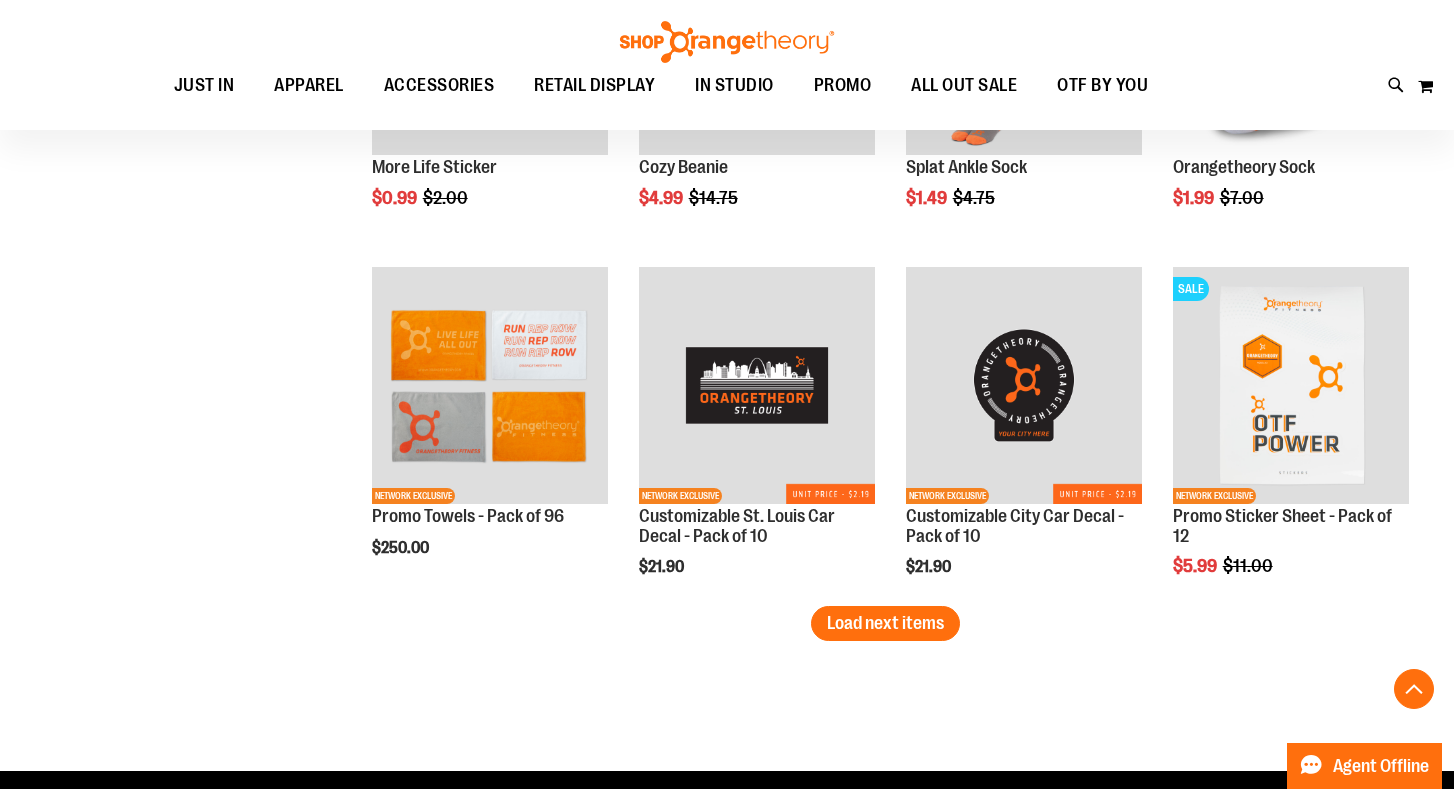 scroll, scrollTop: 3977, scrollLeft: 0, axis: vertical 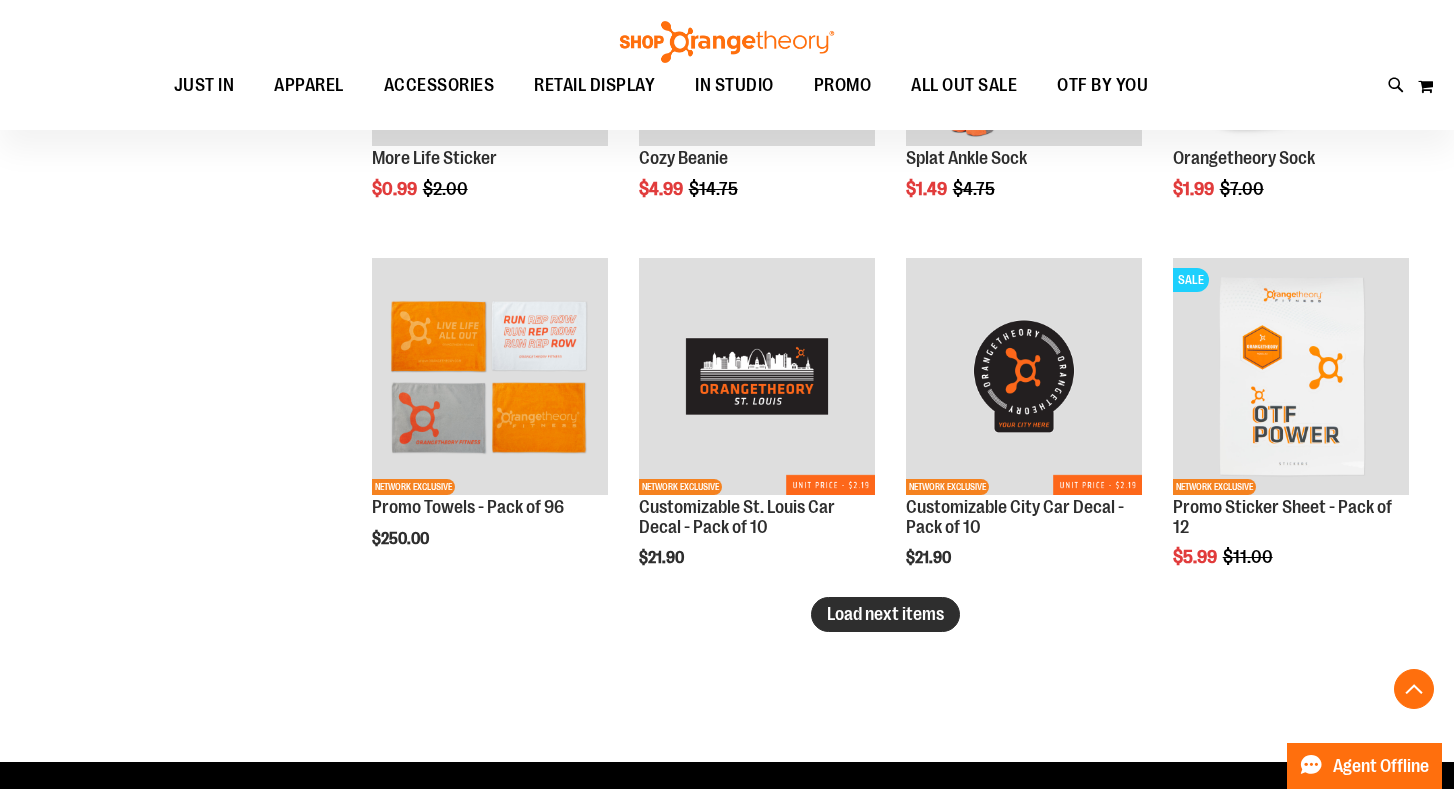 click on "Load next items" at bounding box center (885, 614) 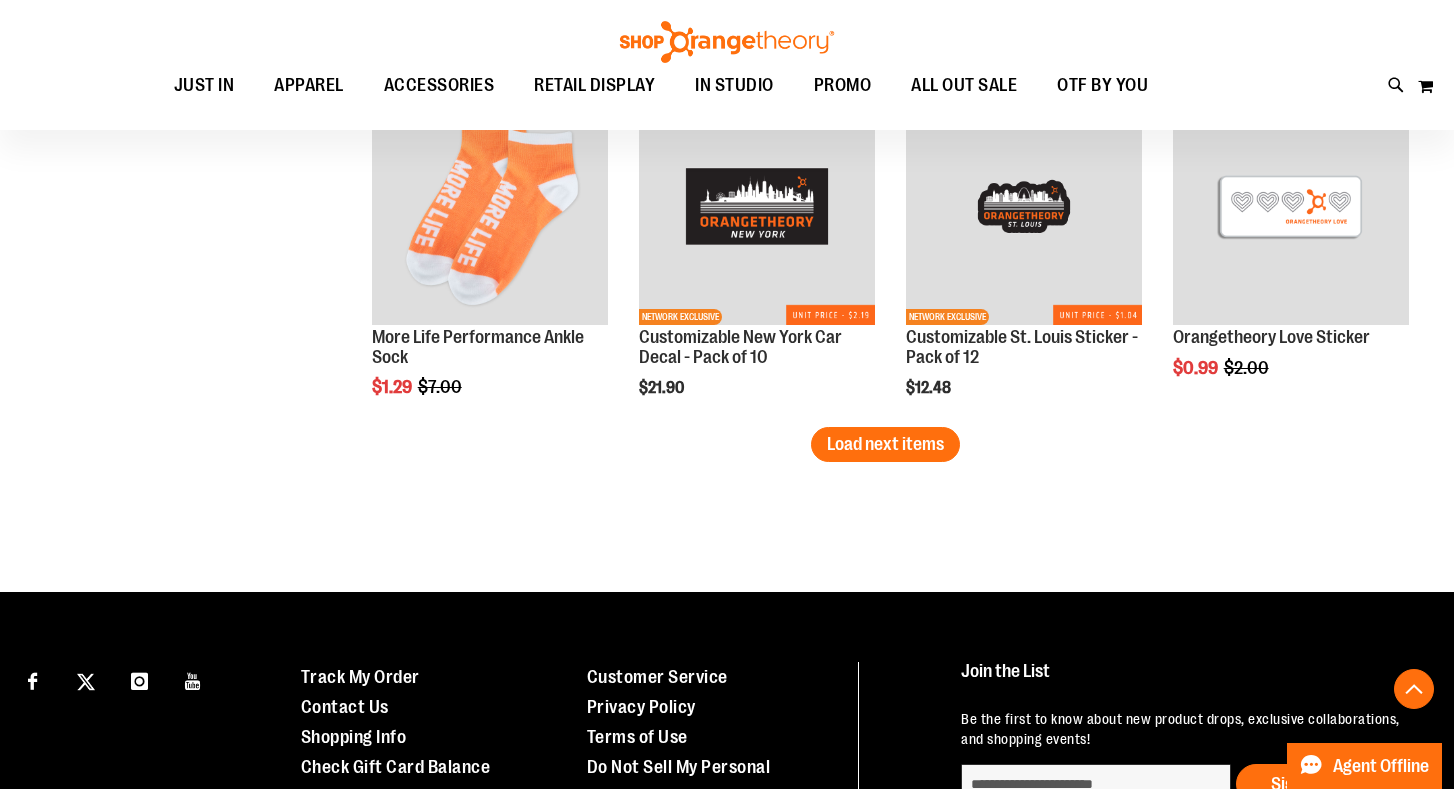 scroll, scrollTop: 5197, scrollLeft: 0, axis: vertical 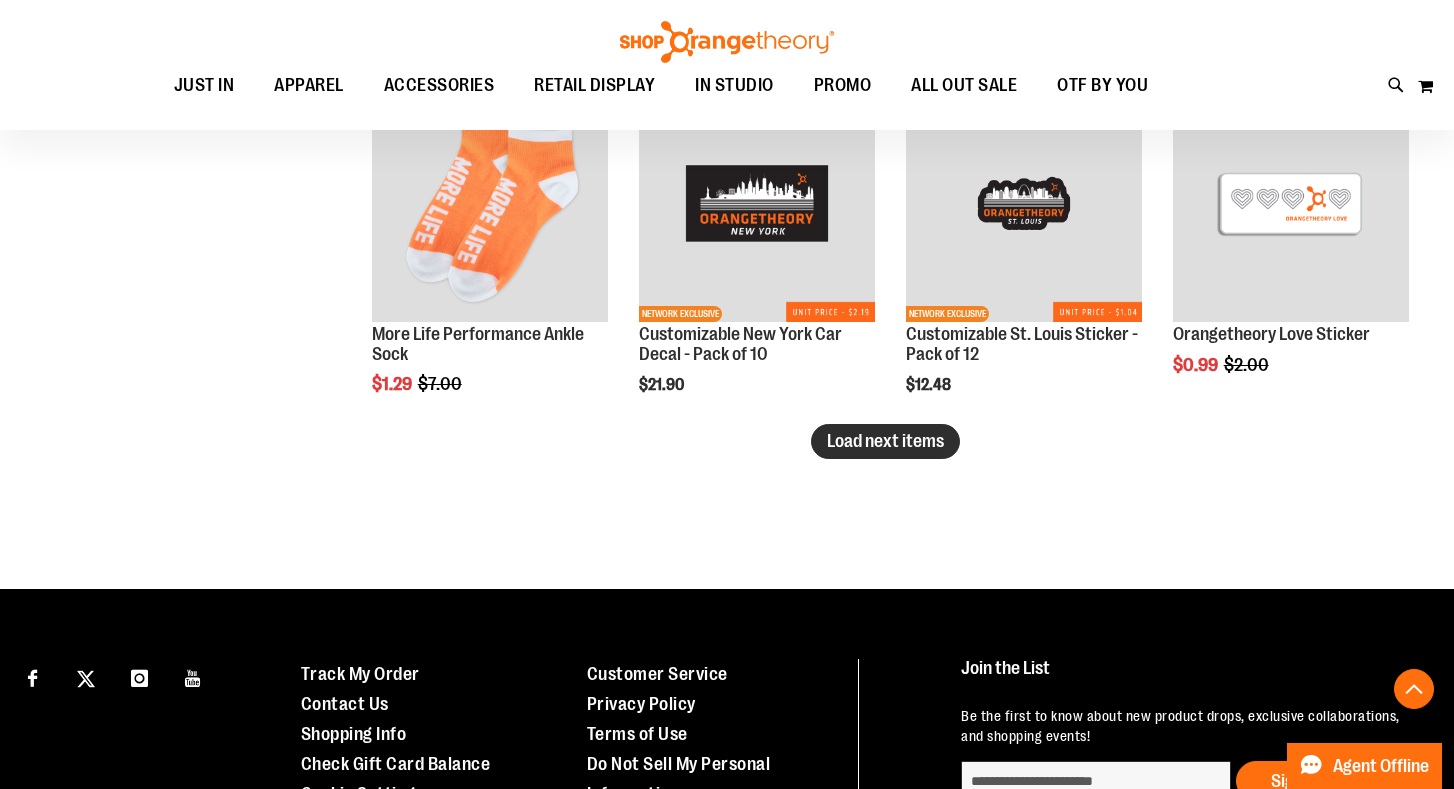 click on "Load next items" at bounding box center (885, 441) 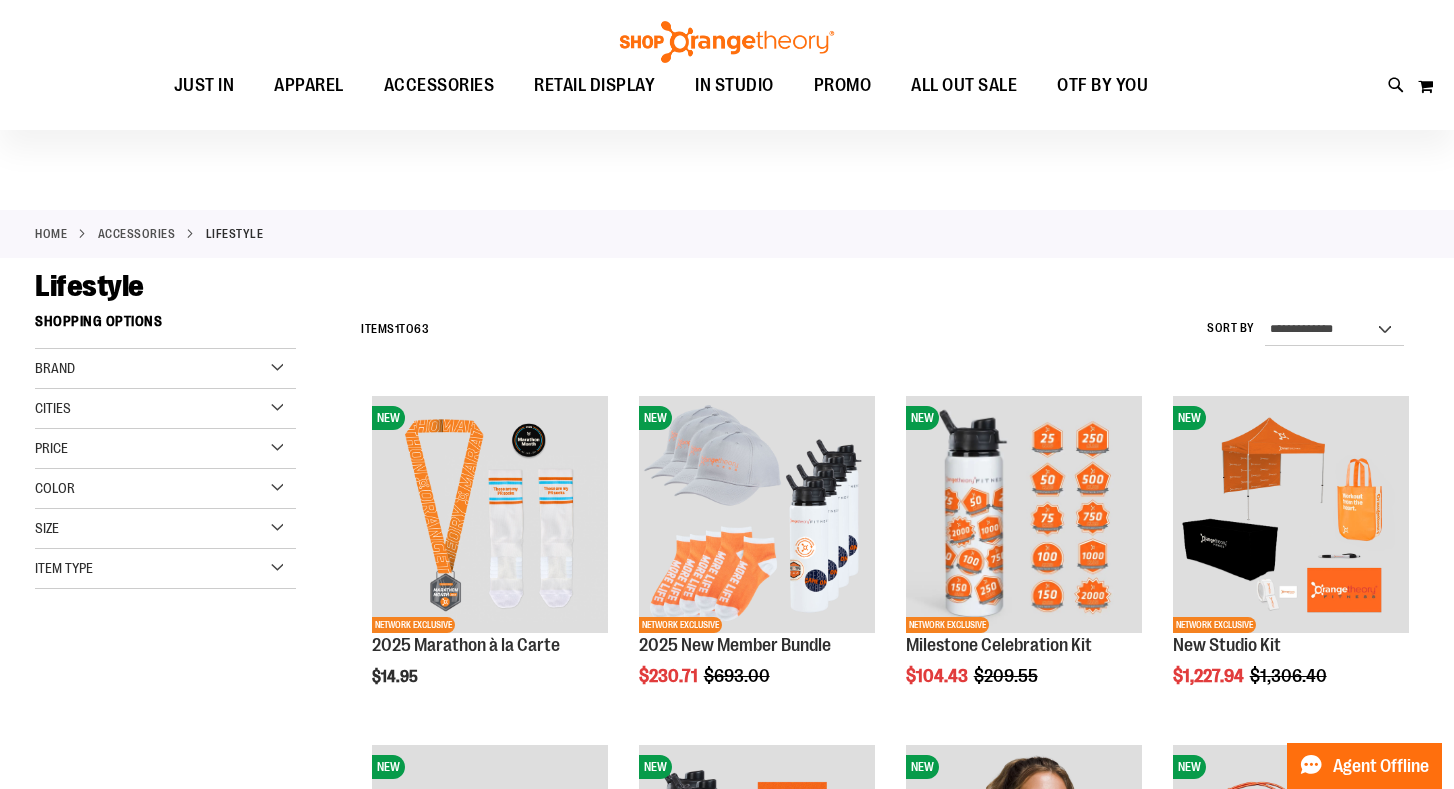 scroll, scrollTop: 0, scrollLeft: 0, axis: both 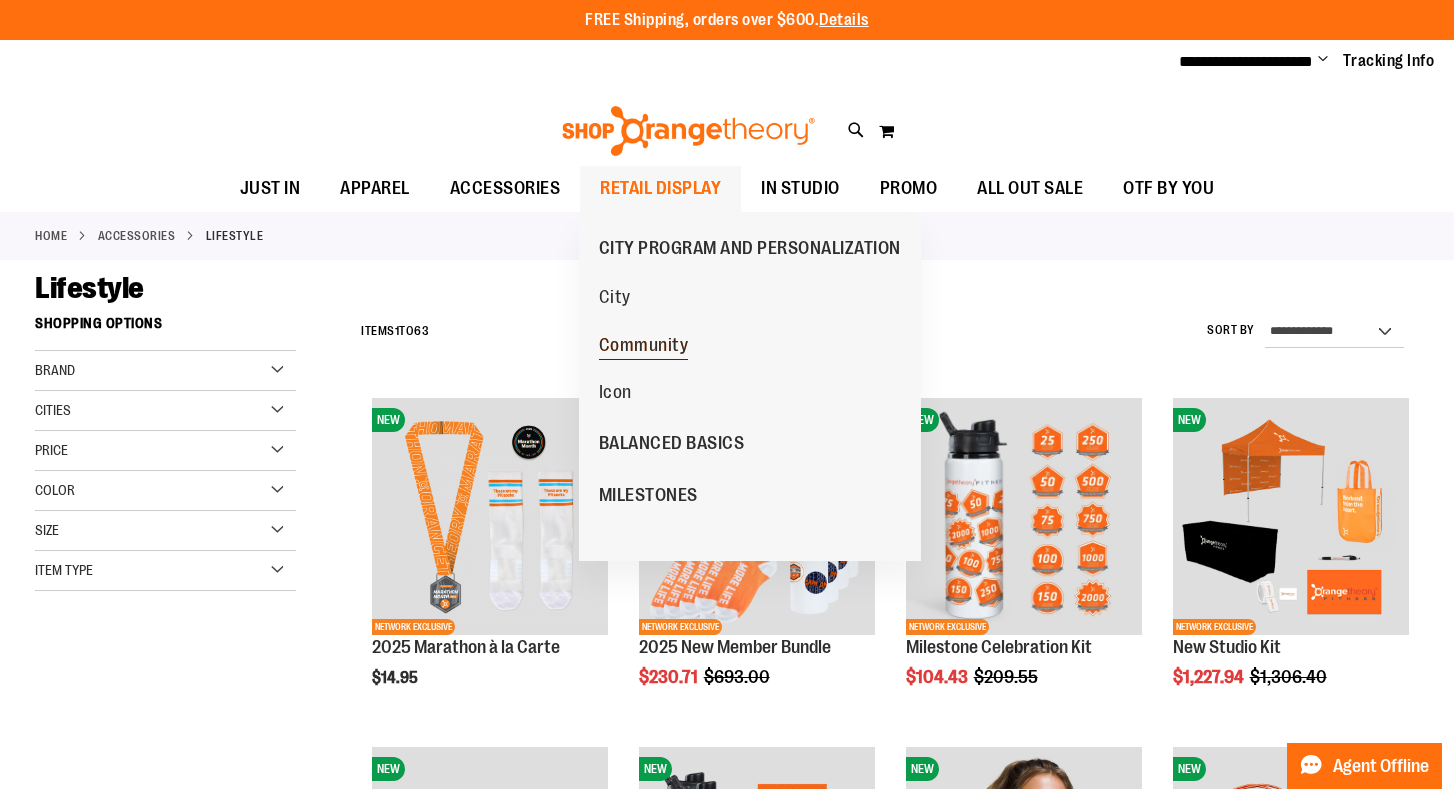 click on "Community" at bounding box center [644, 347] 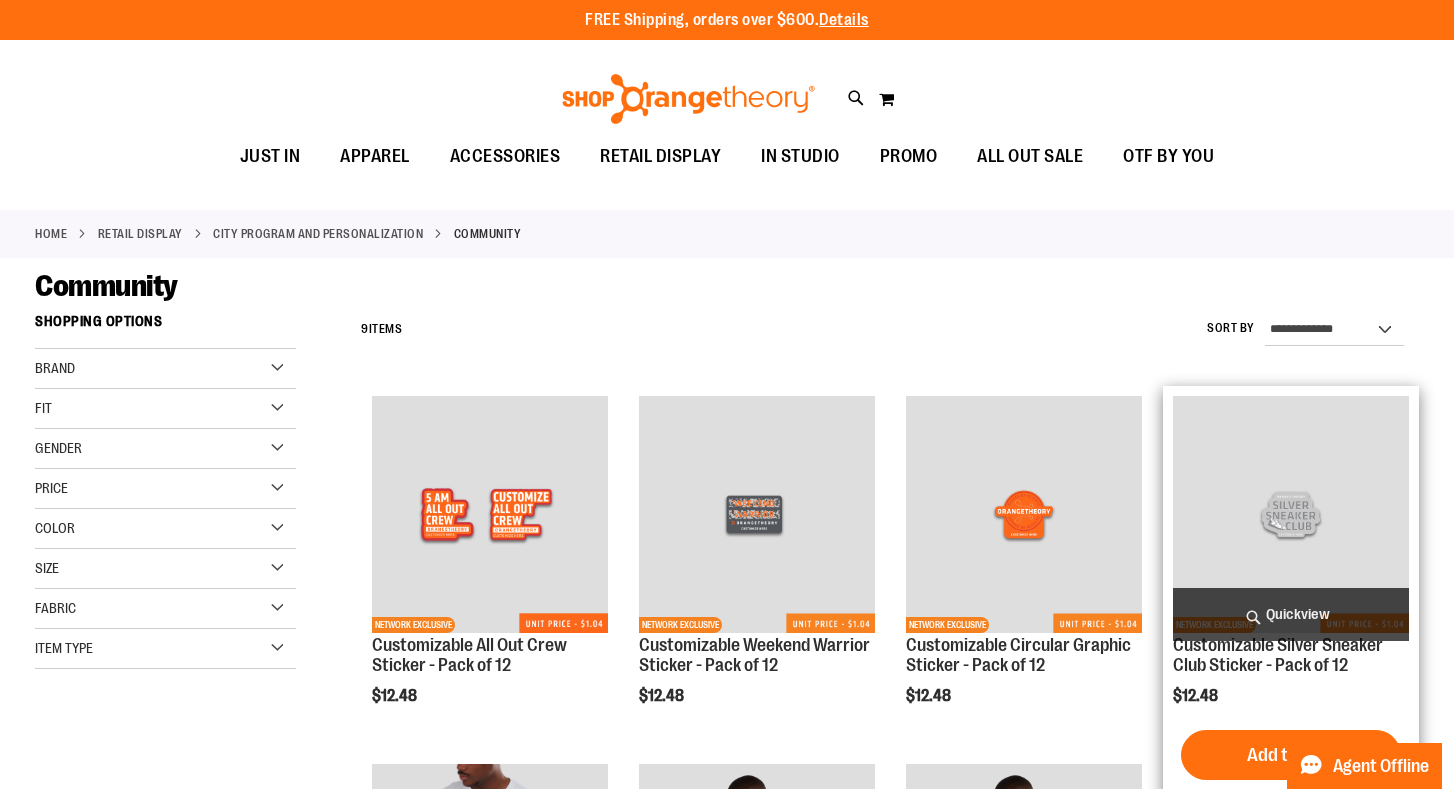 scroll, scrollTop: 0, scrollLeft: 0, axis: both 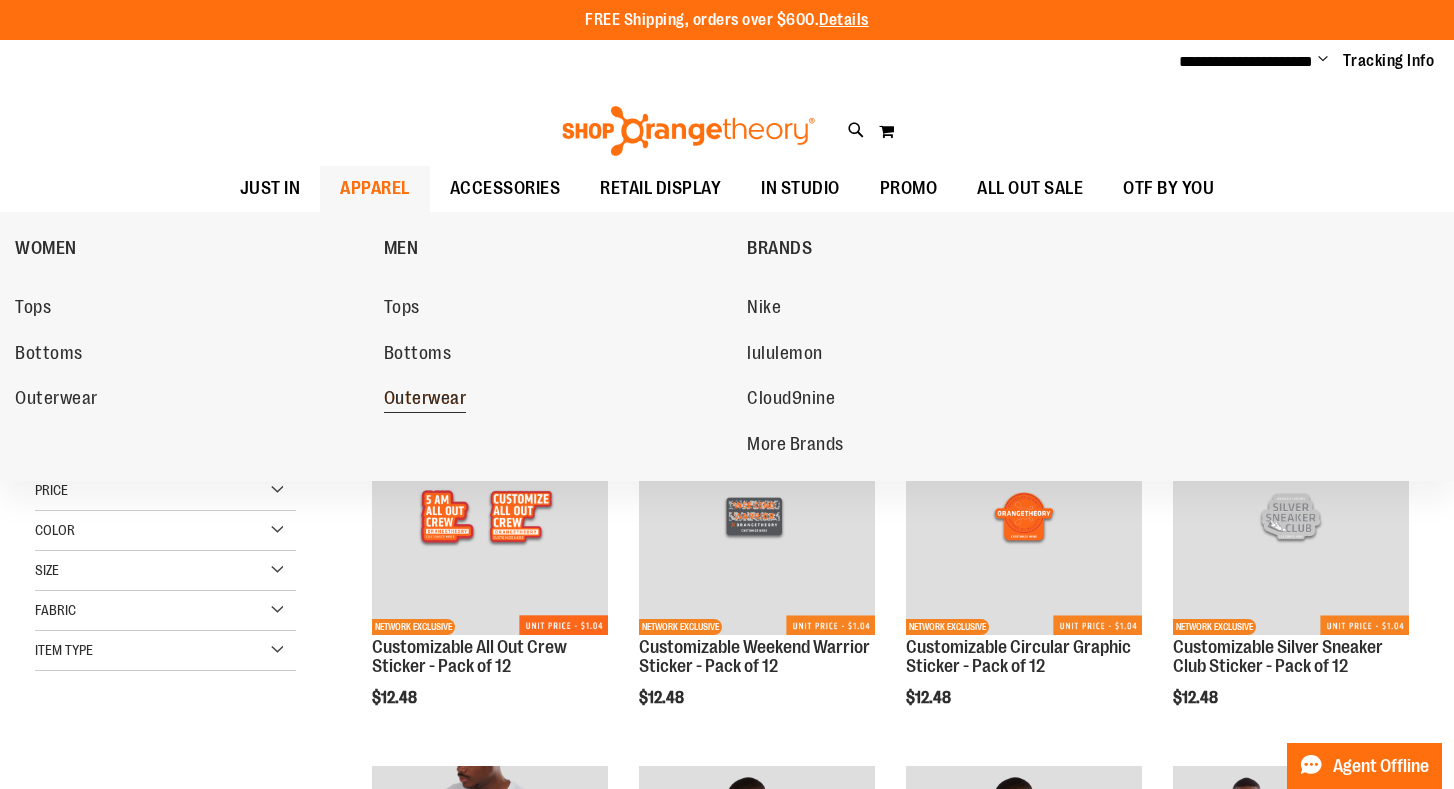 click on "Outerwear" at bounding box center [425, 400] 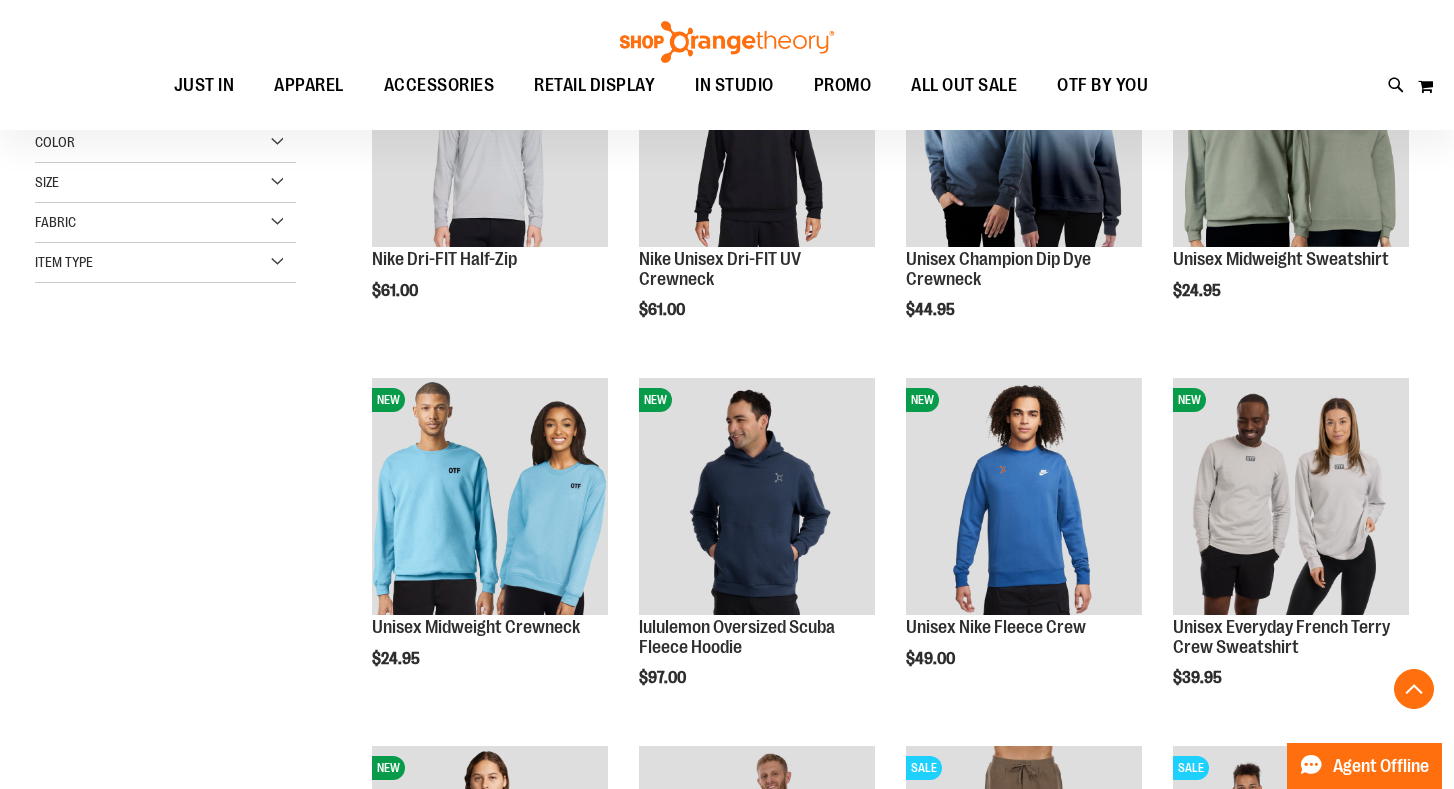 scroll, scrollTop: 410, scrollLeft: 0, axis: vertical 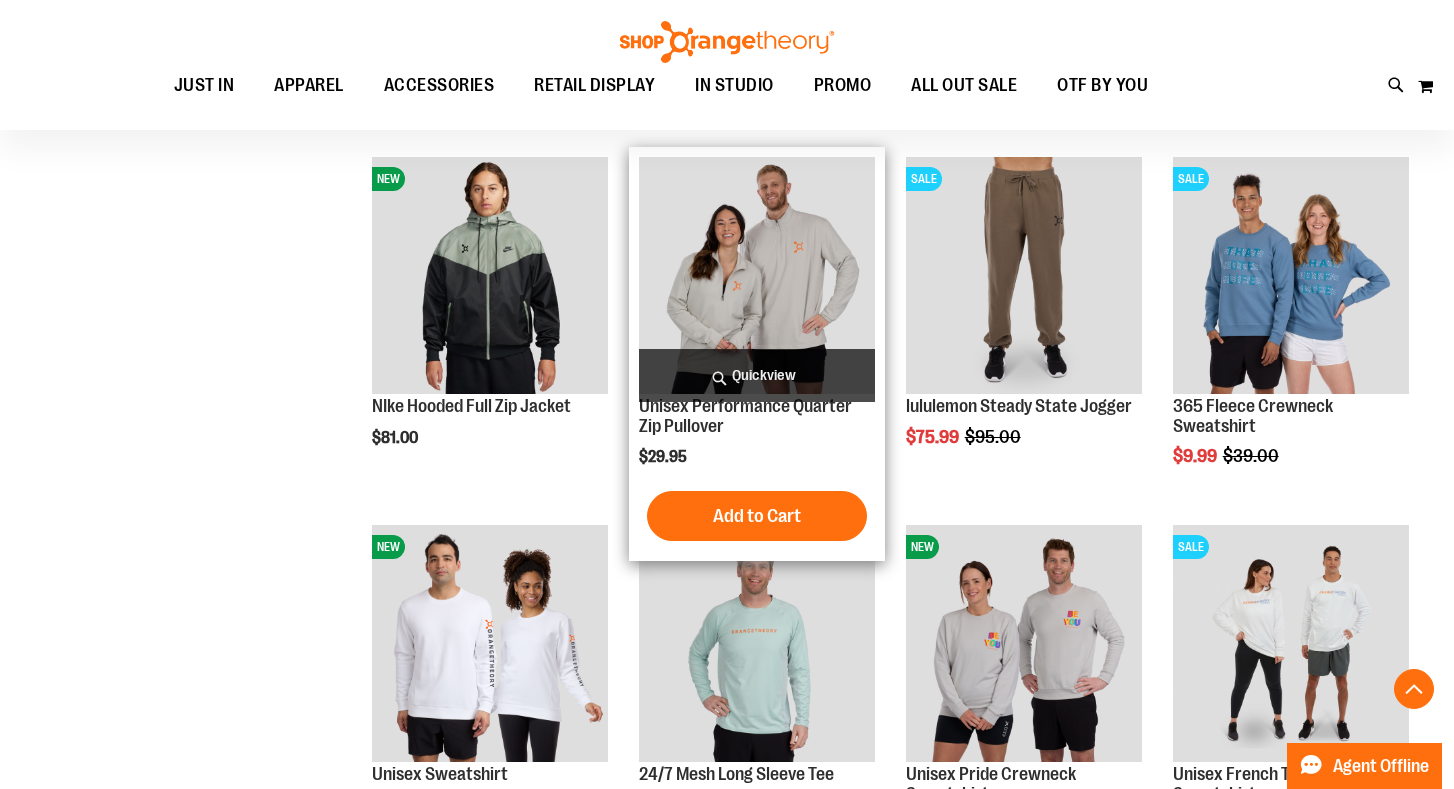 click at bounding box center [757, 275] 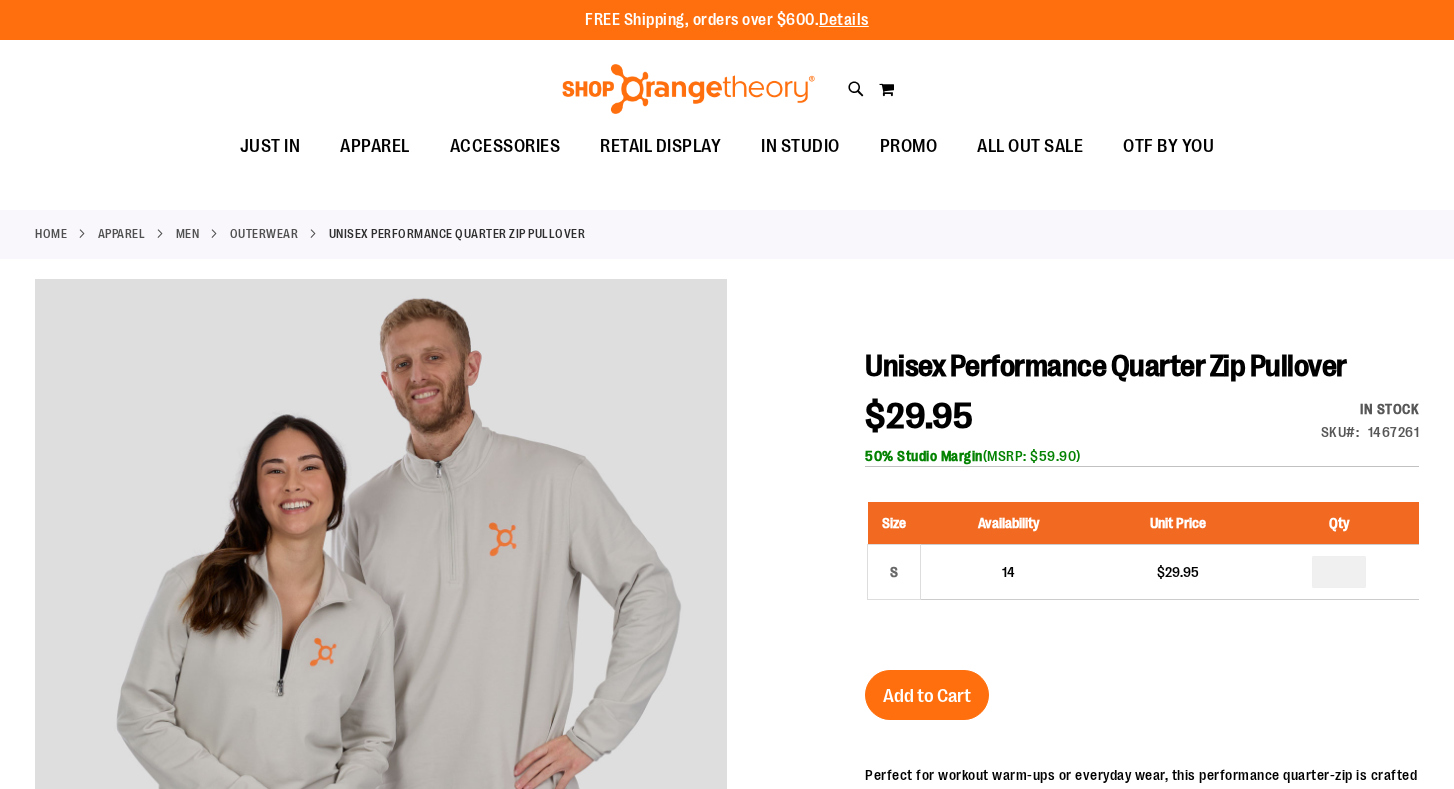 scroll, scrollTop: 0, scrollLeft: 0, axis: both 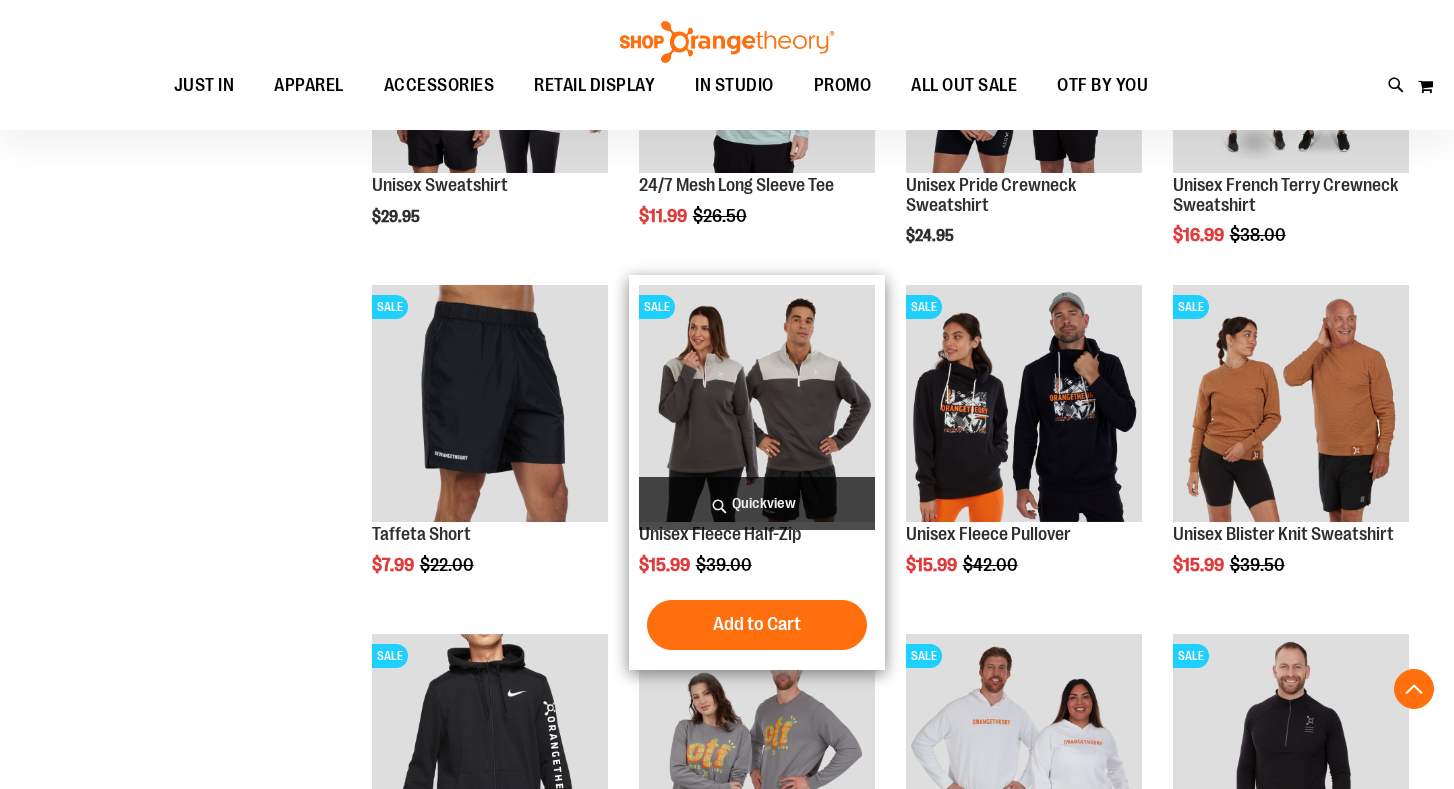 click at bounding box center (757, 403) 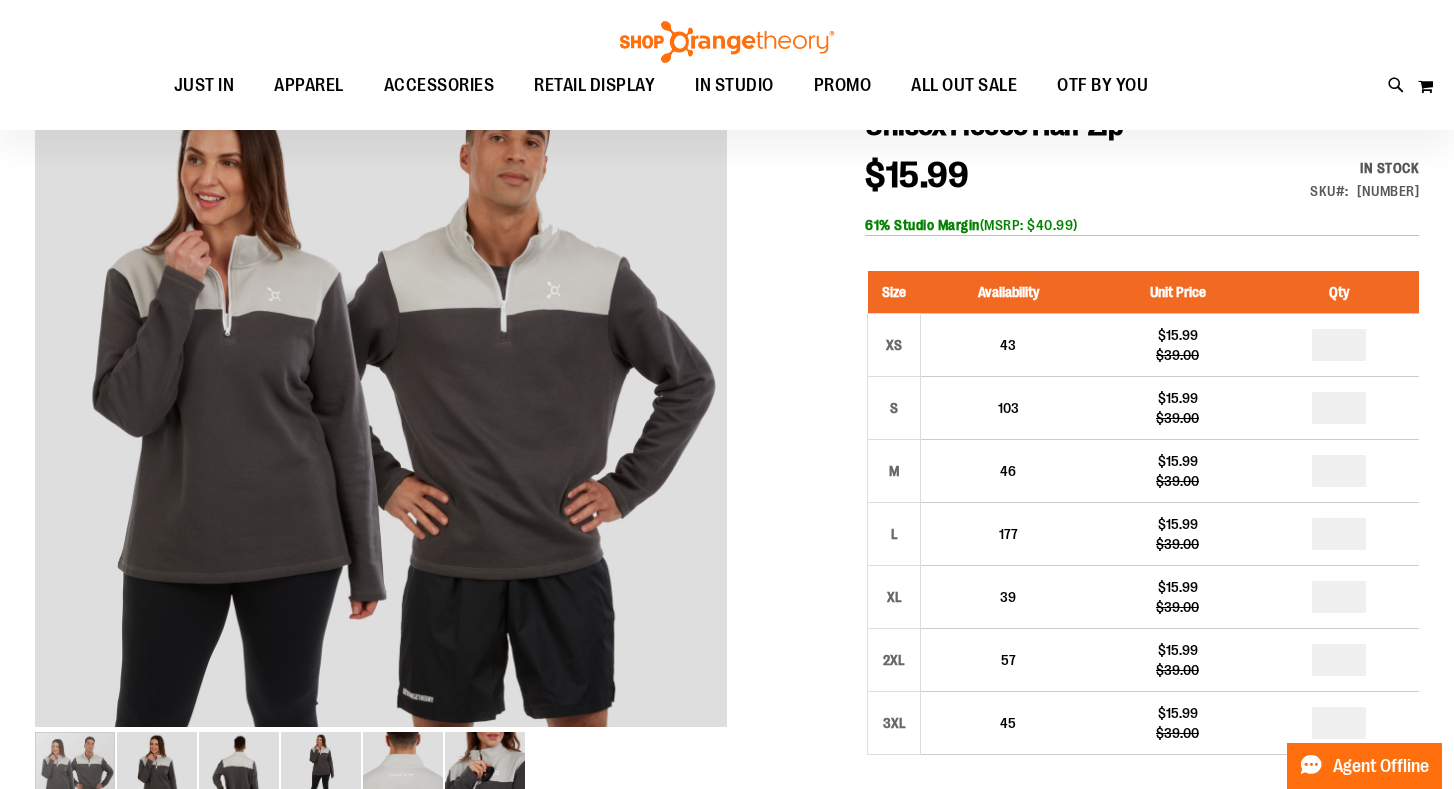scroll, scrollTop: 243, scrollLeft: 0, axis: vertical 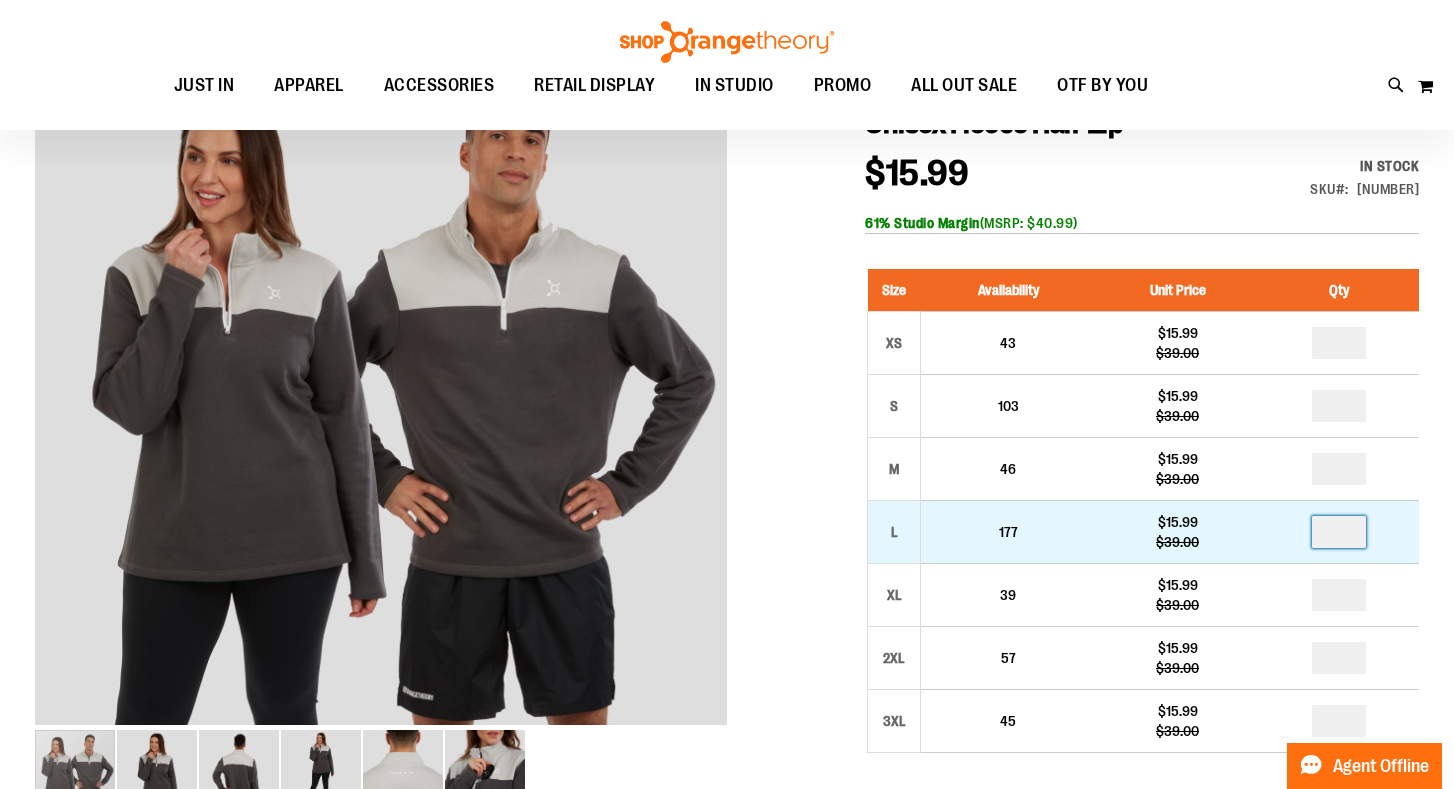 click at bounding box center (1339, 532) 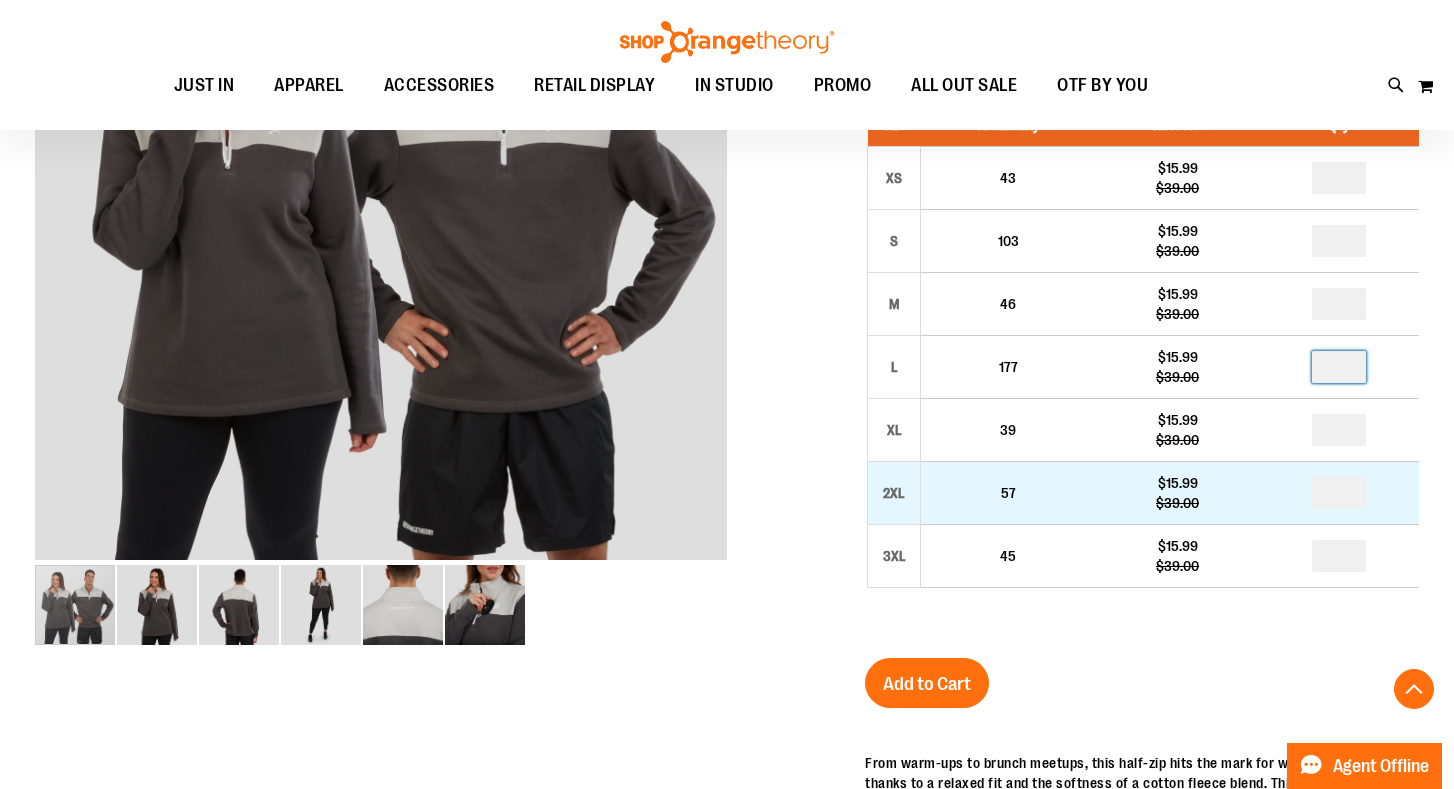 scroll, scrollTop: 414, scrollLeft: 0, axis: vertical 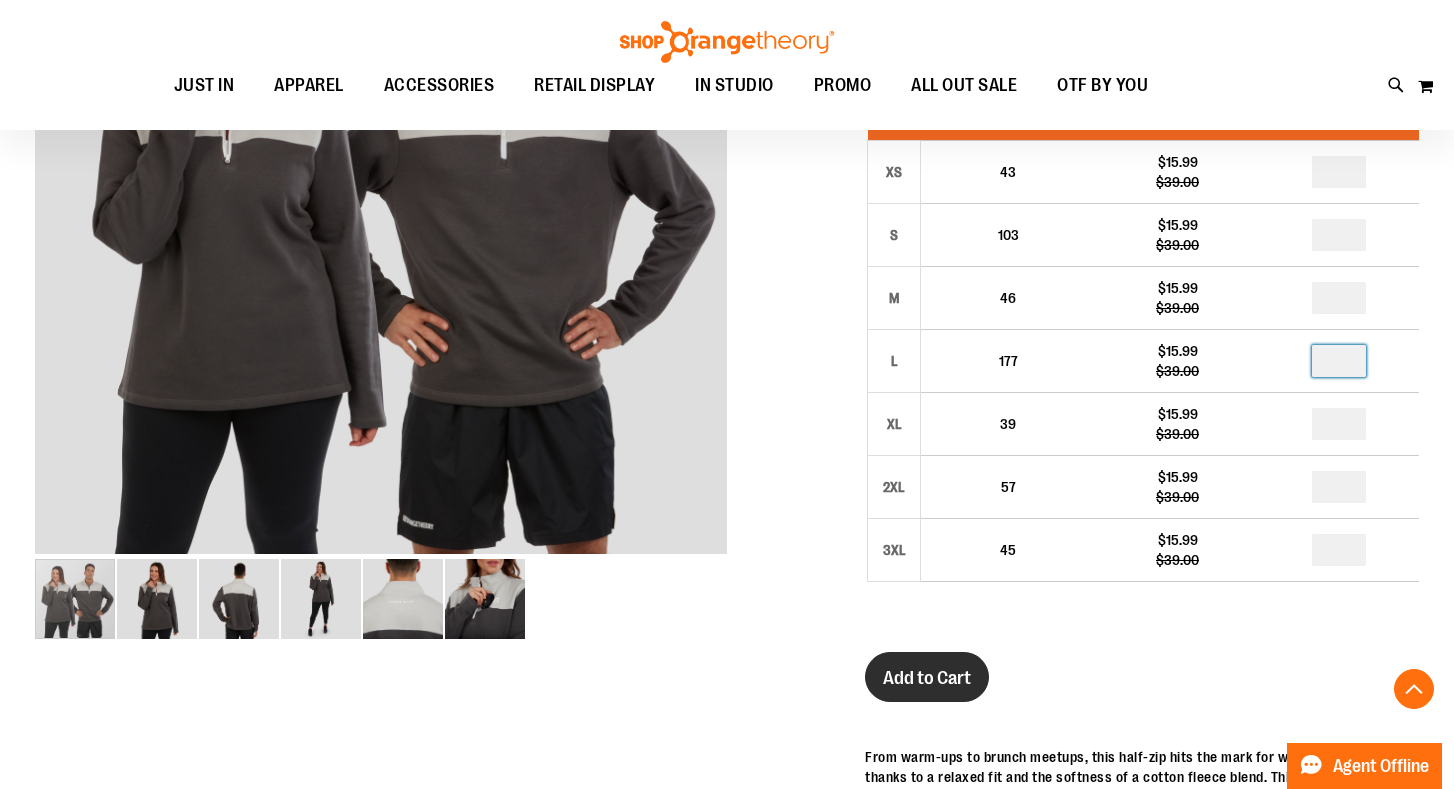 click on "Add to Cart" at bounding box center [927, 678] 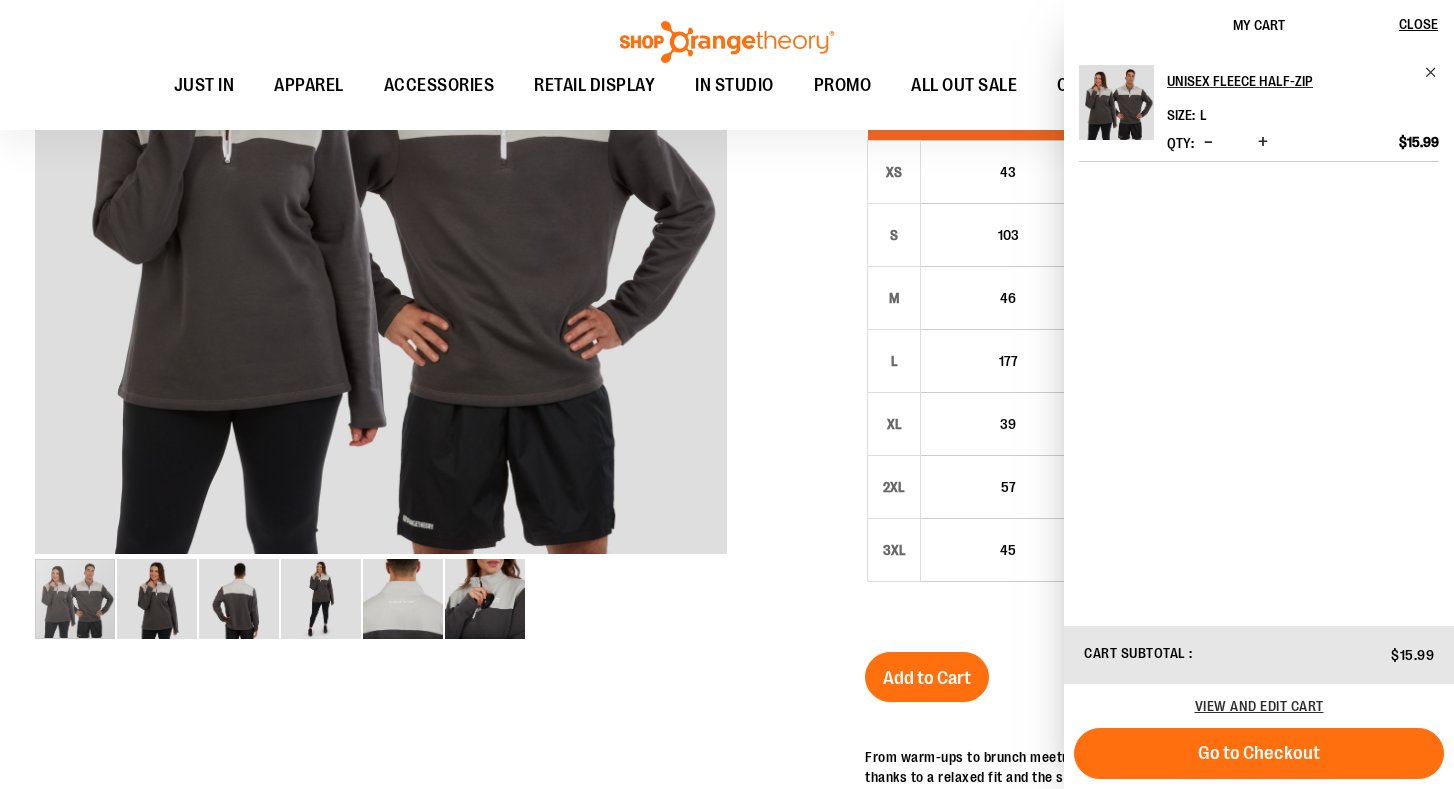 click at bounding box center [727, 491] 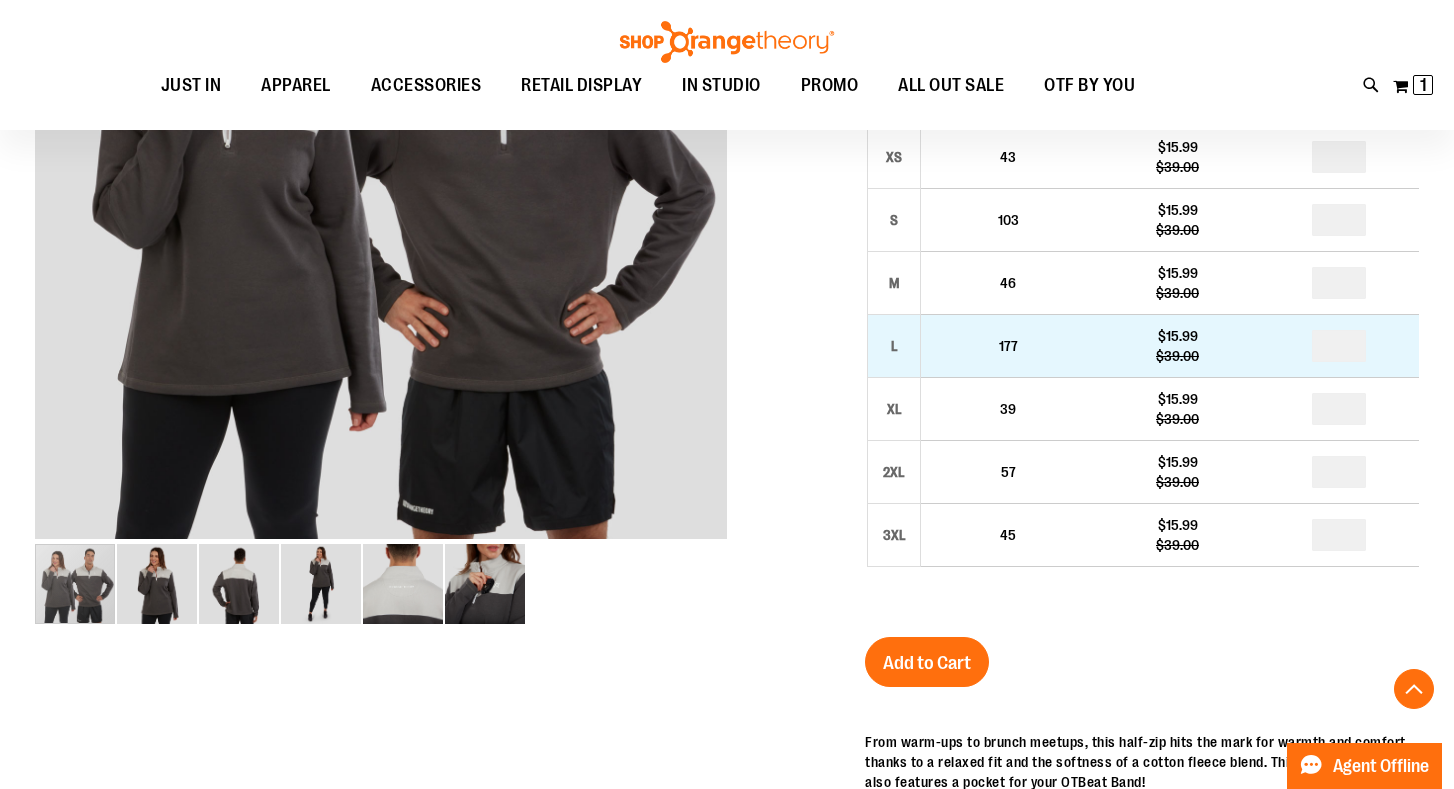 scroll, scrollTop: 457, scrollLeft: 0, axis: vertical 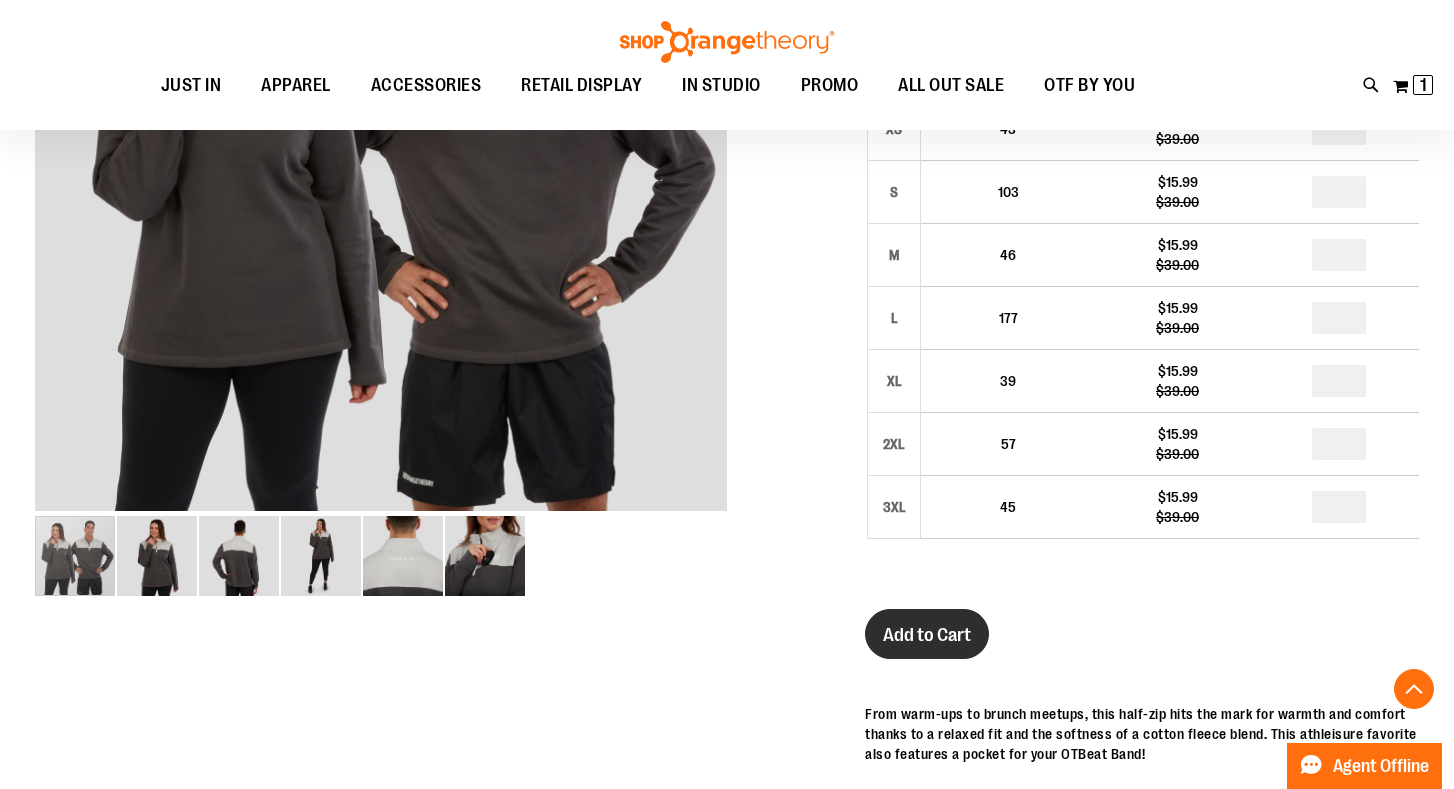 click on "Add to Cart" at bounding box center (927, 635) 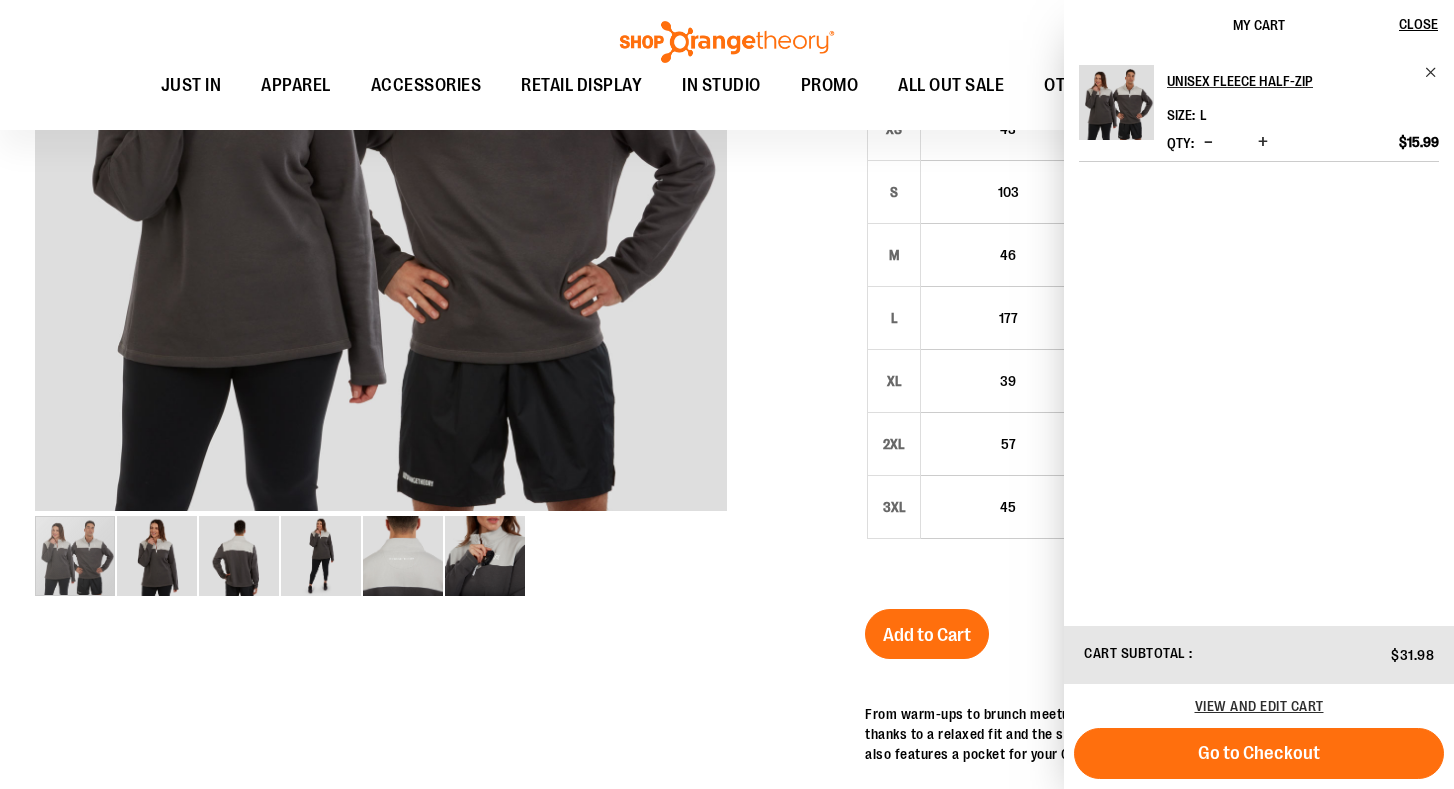 click at bounding box center (727, 448) 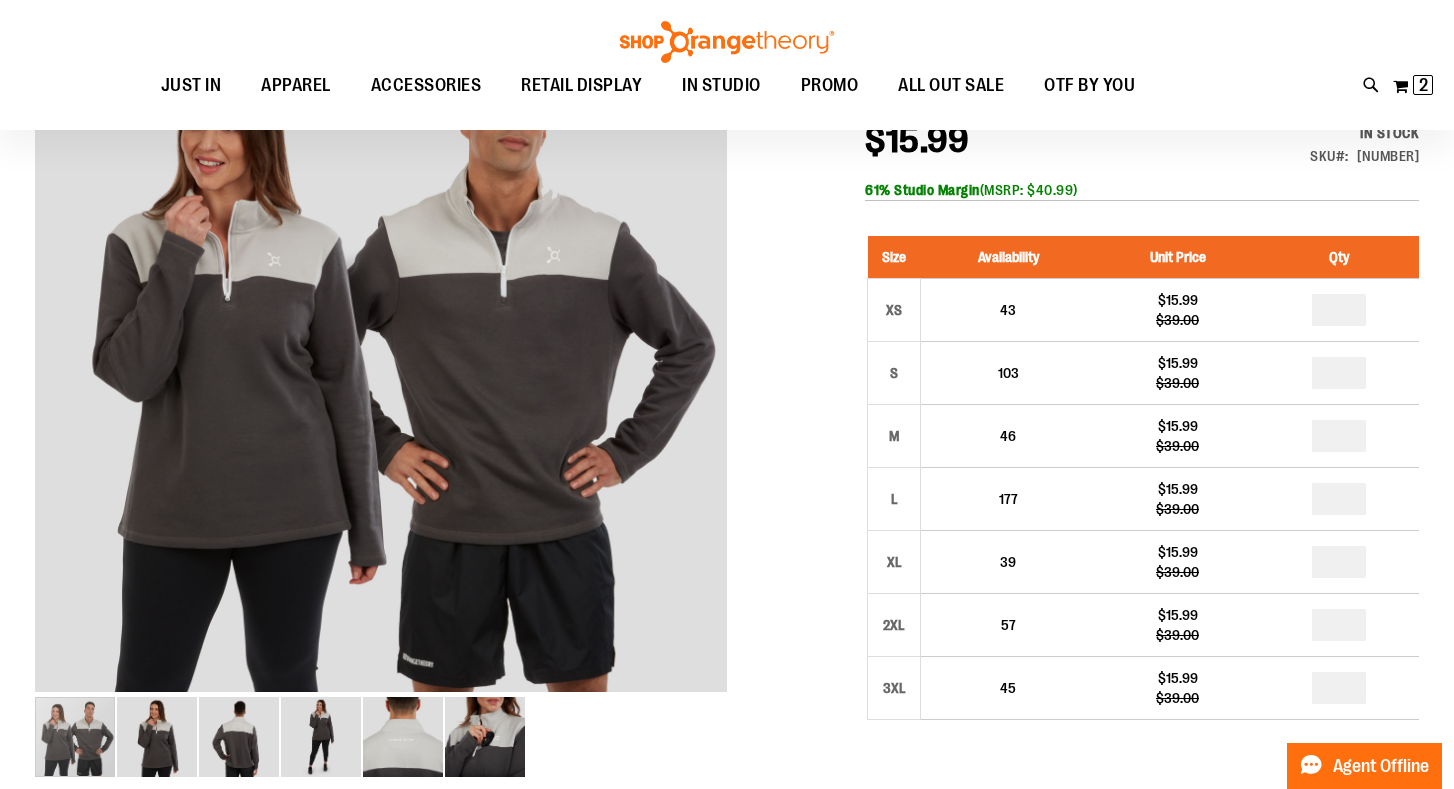 scroll, scrollTop: 274, scrollLeft: 0, axis: vertical 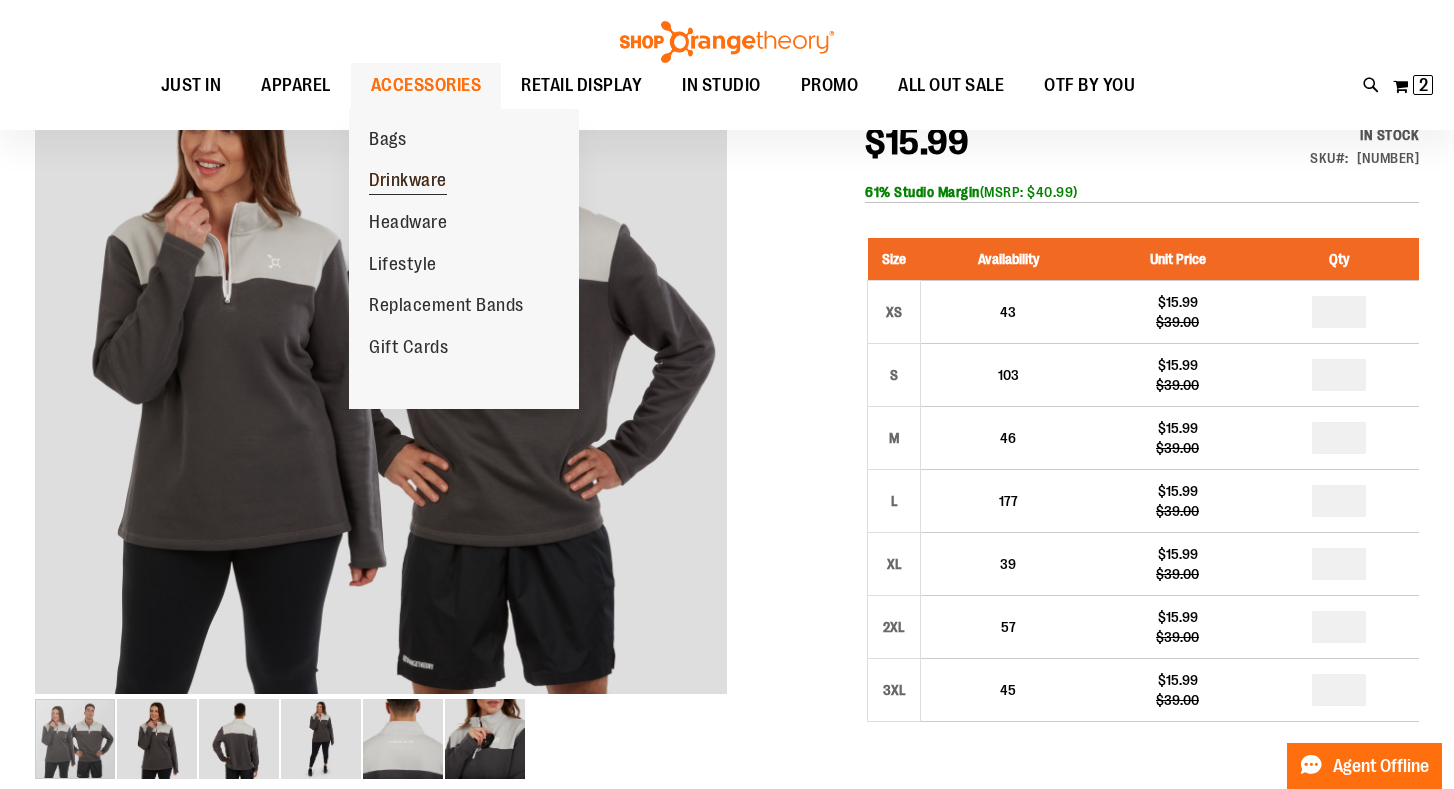 click on "Drinkware" at bounding box center [408, 182] 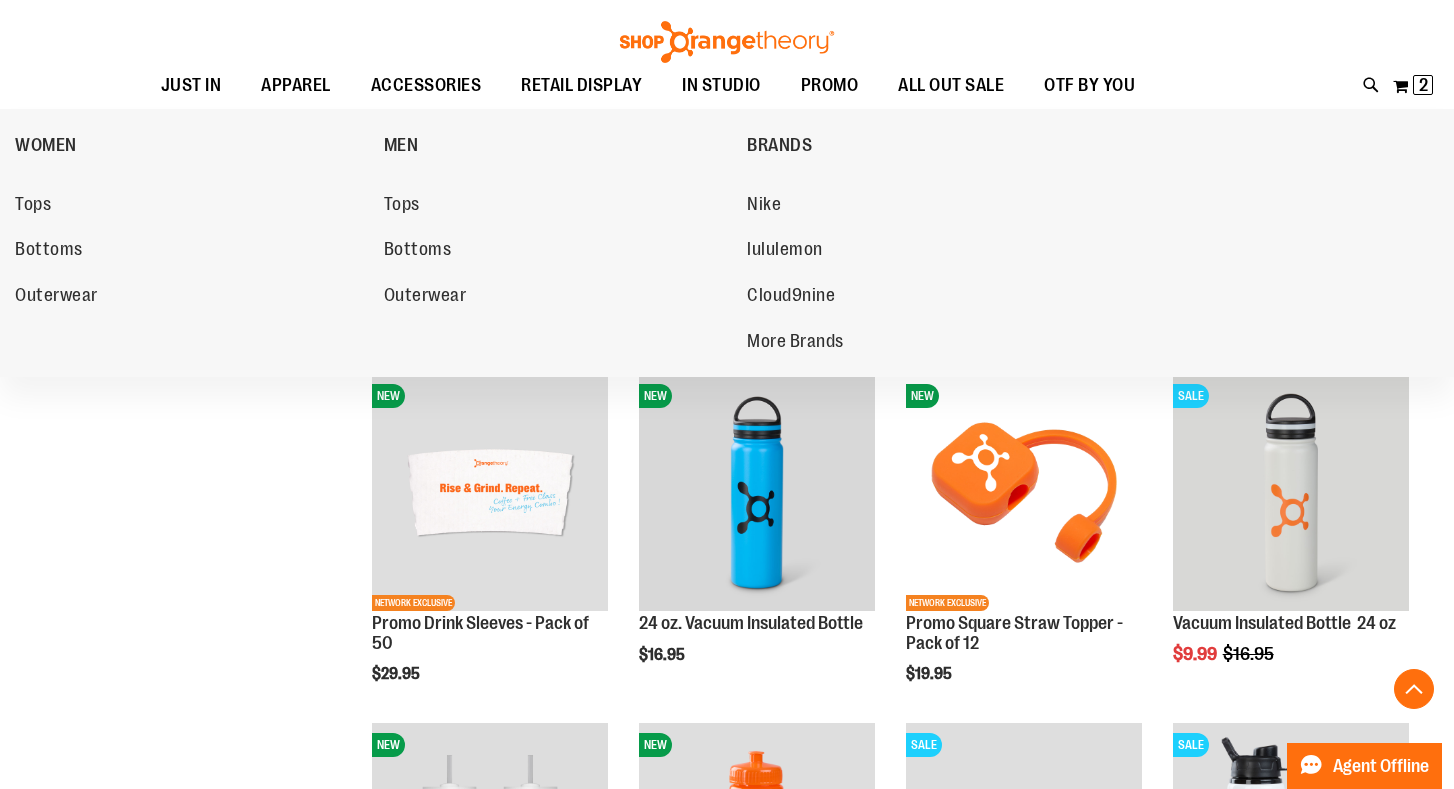 scroll, scrollTop: 413, scrollLeft: 0, axis: vertical 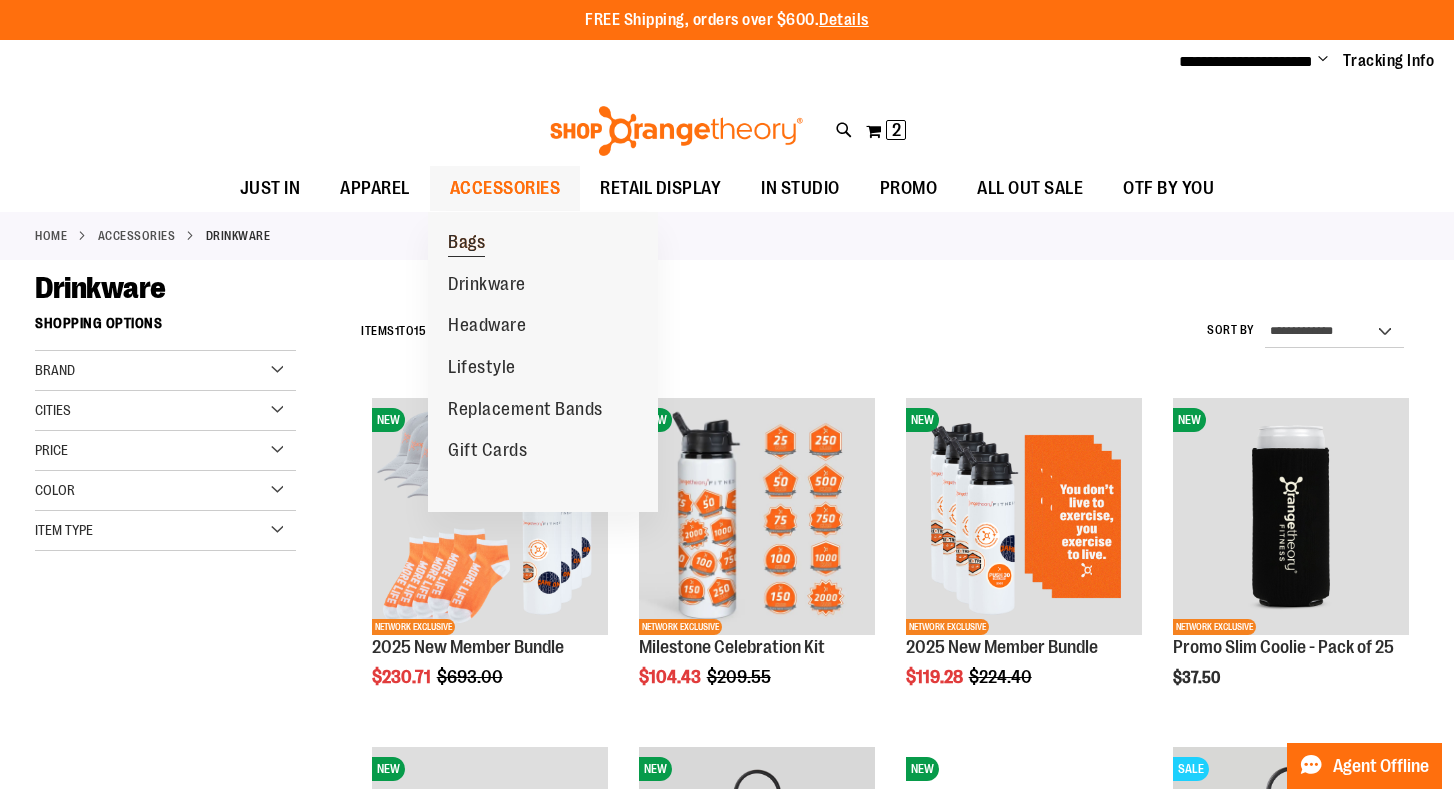 click on "Bags" at bounding box center [466, 244] 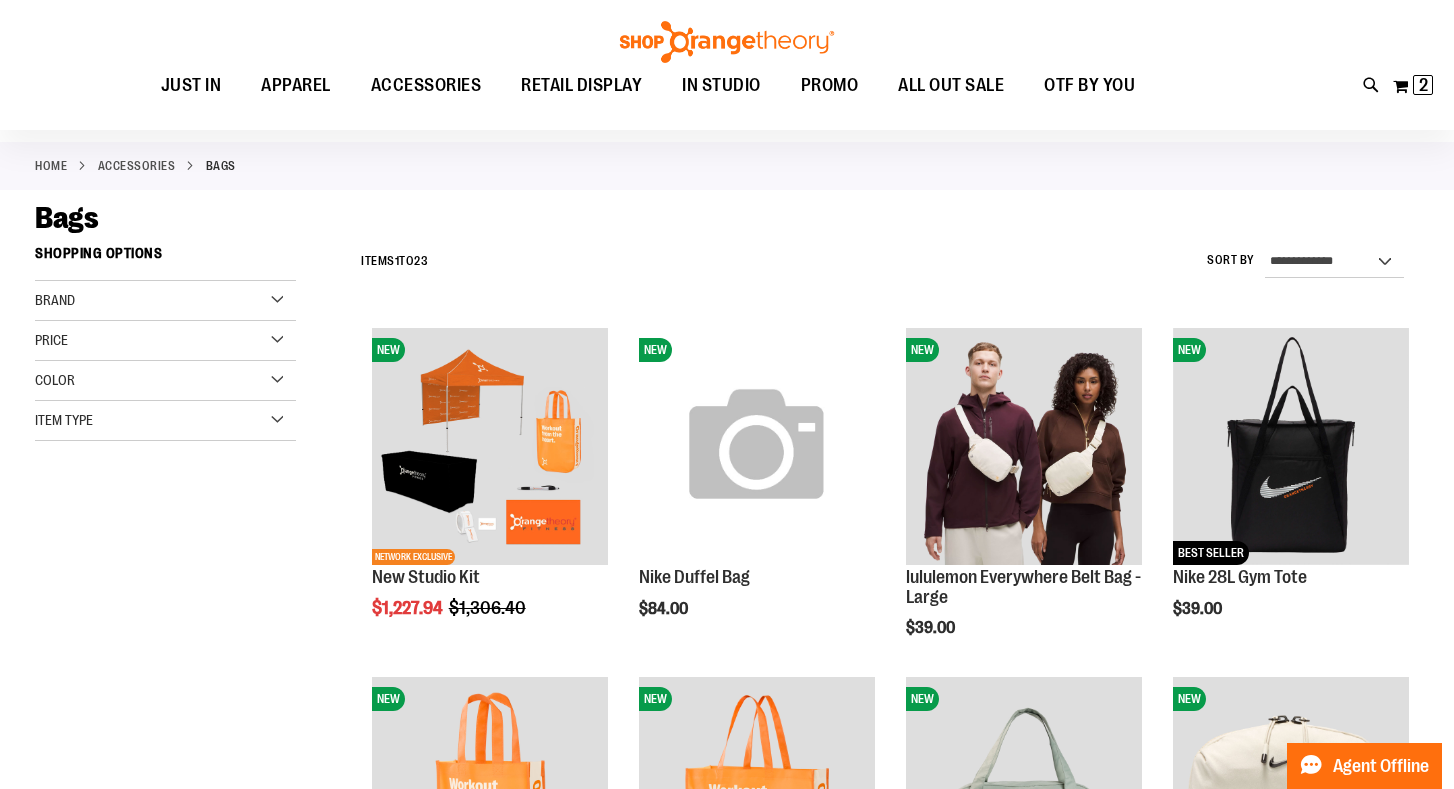 scroll, scrollTop: 70, scrollLeft: 0, axis: vertical 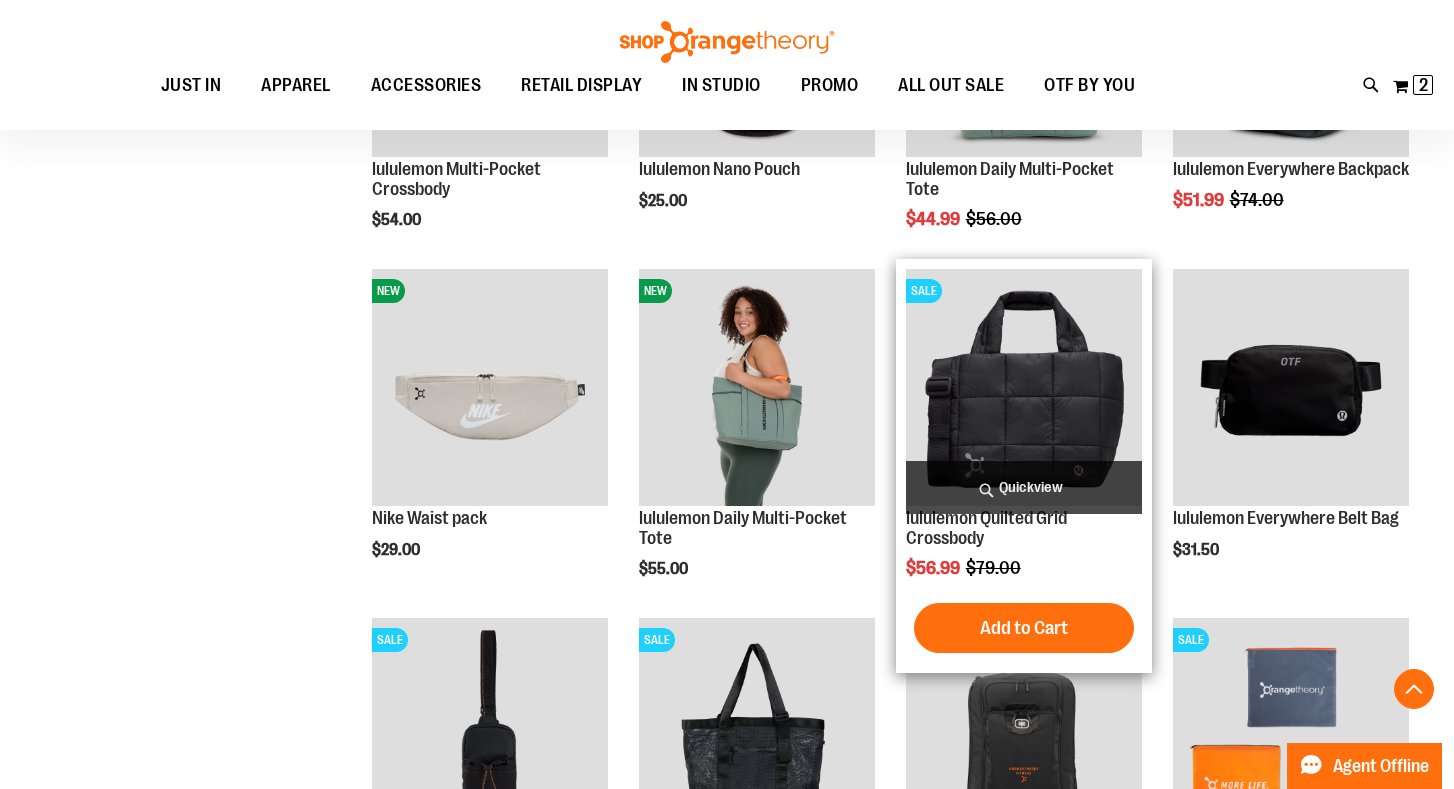 click at bounding box center (1024, 387) 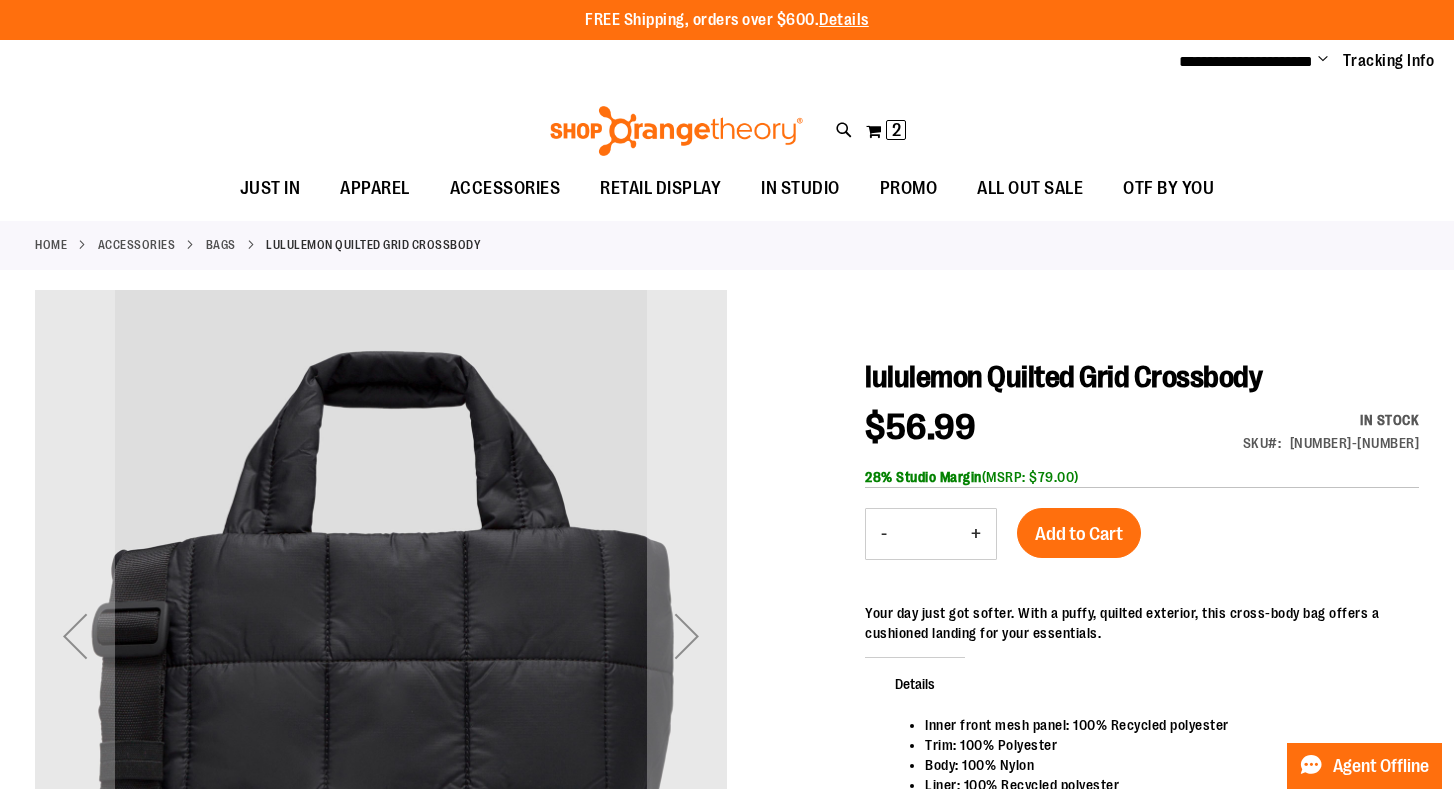 scroll, scrollTop: 0, scrollLeft: 0, axis: both 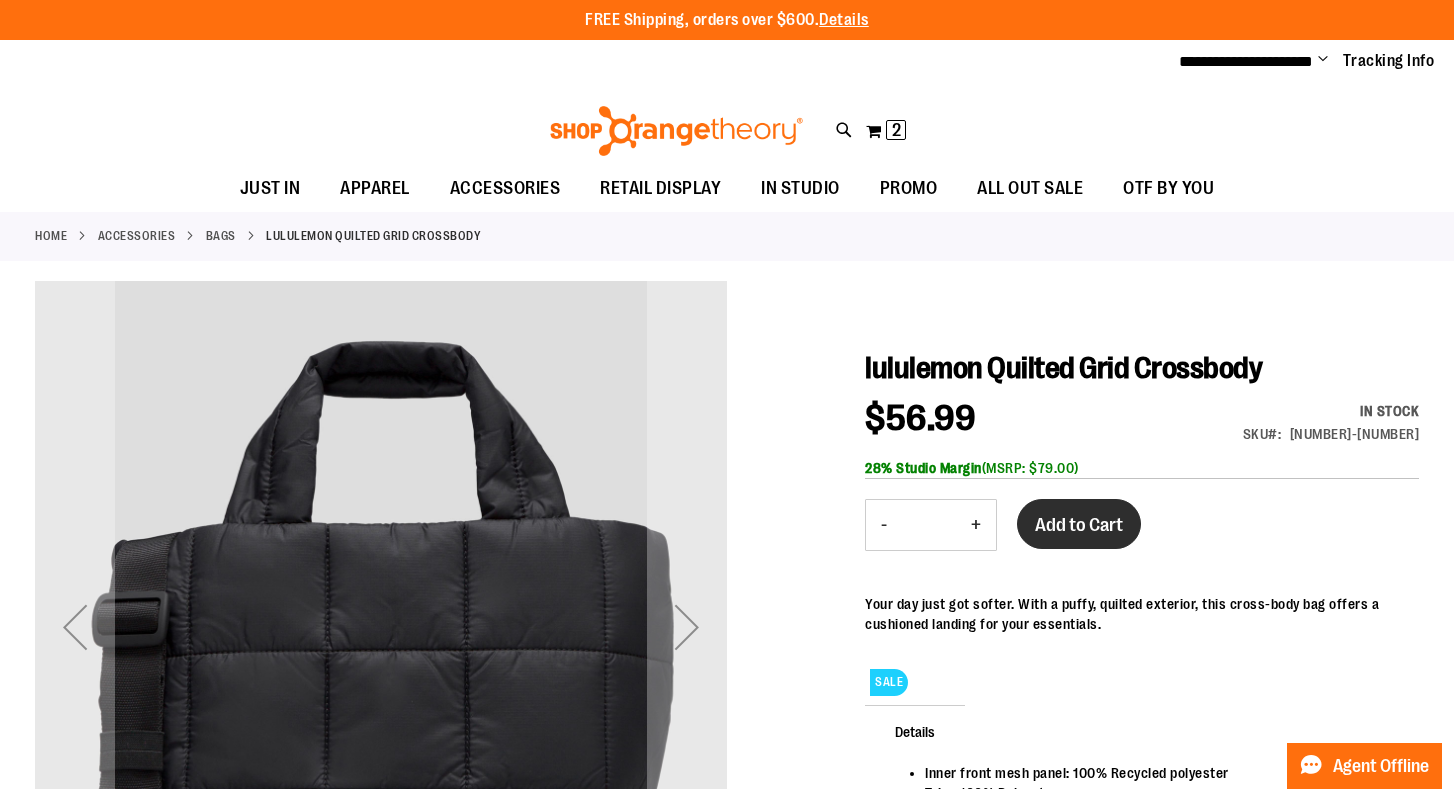 click on "Add to Cart" at bounding box center [1079, 525] 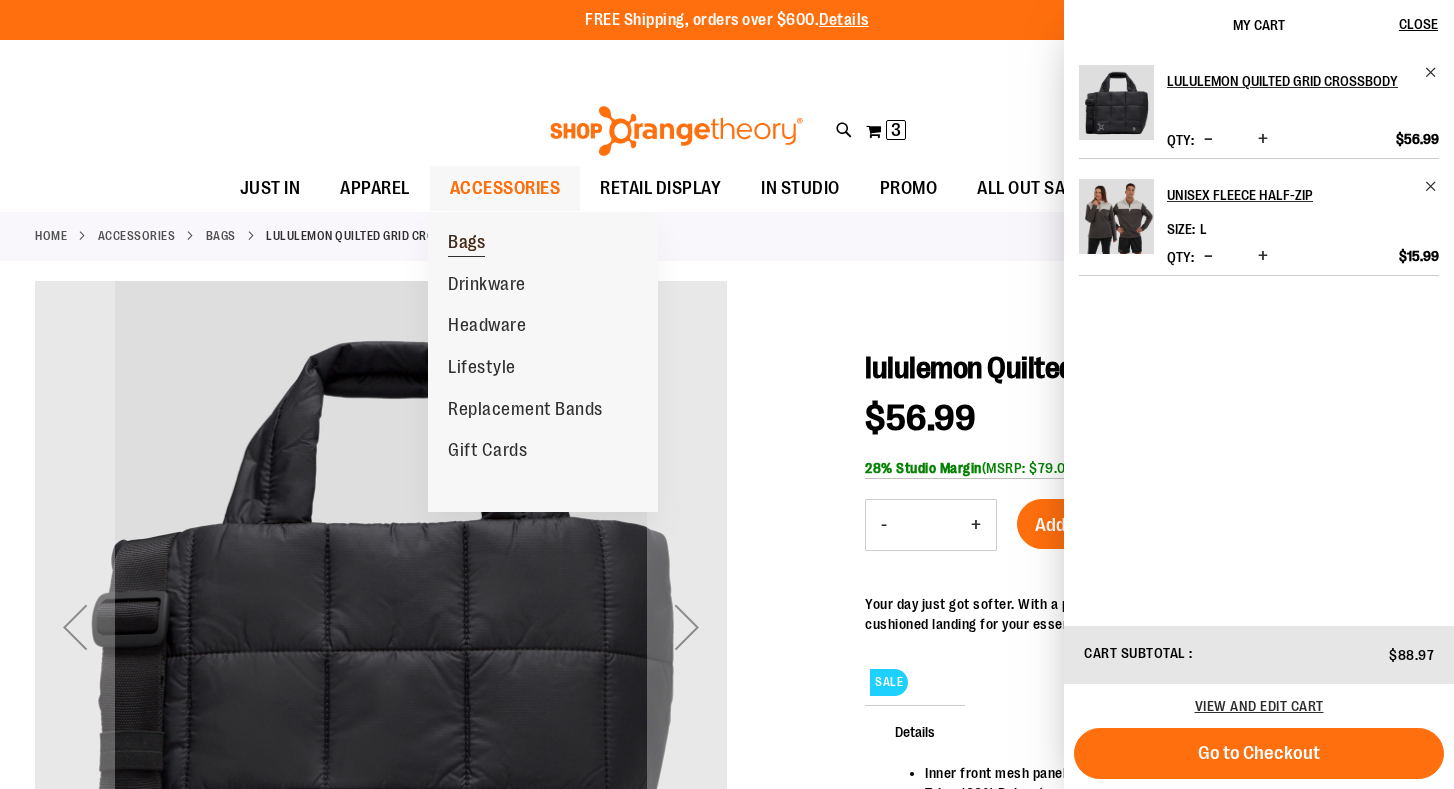 click on "Bags" at bounding box center (466, 244) 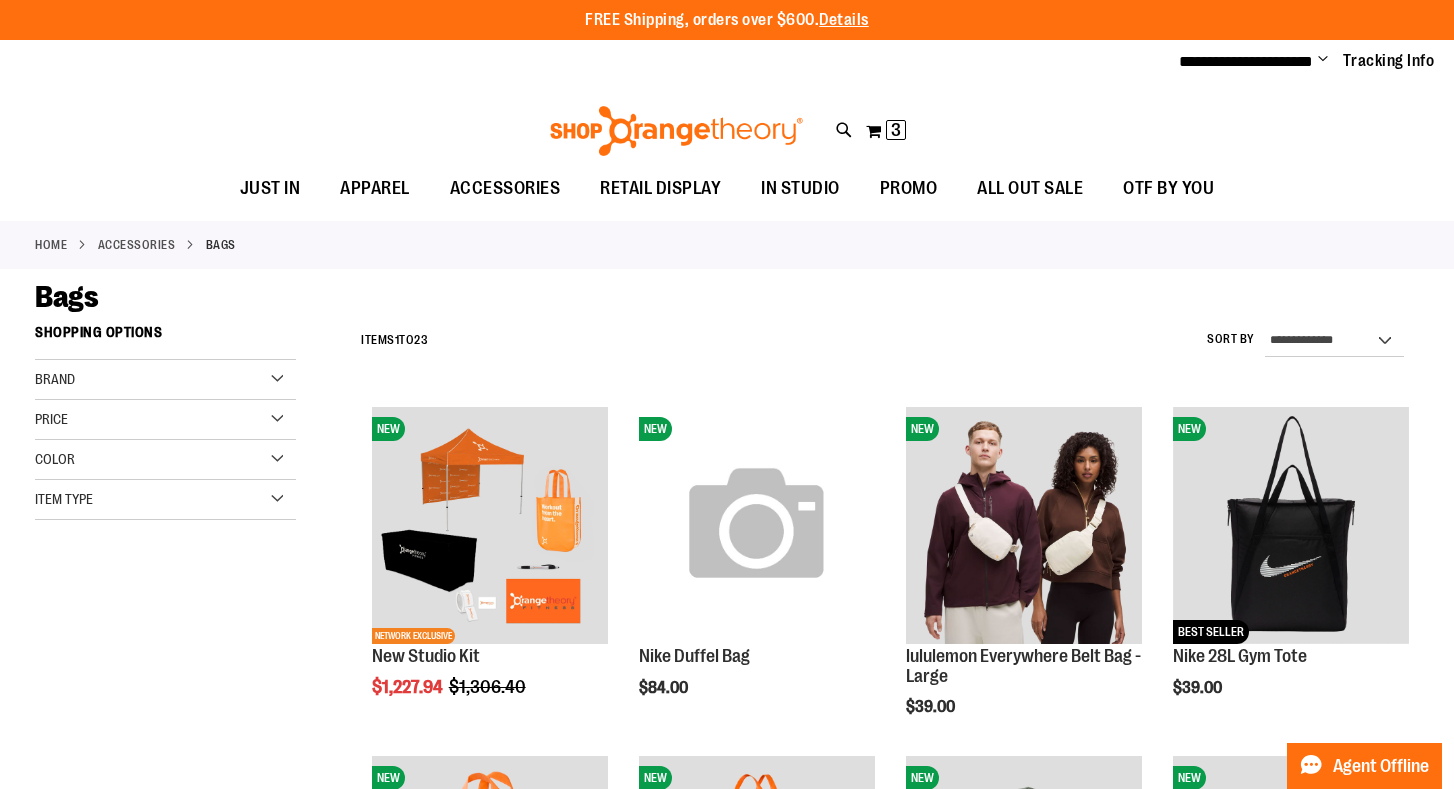 scroll, scrollTop: 0, scrollLeft: 0, axis: both 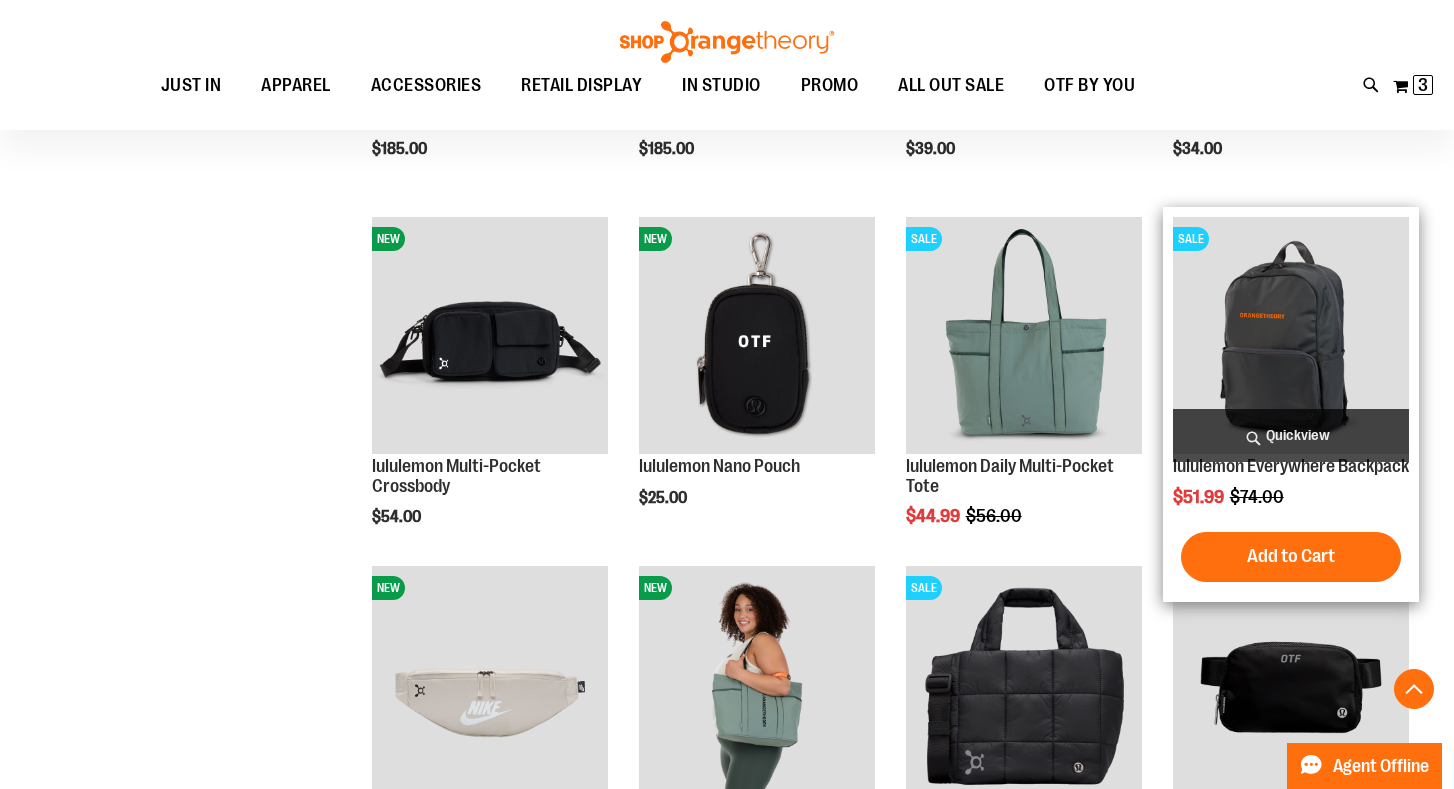 click at bounding box center (1291, 335) 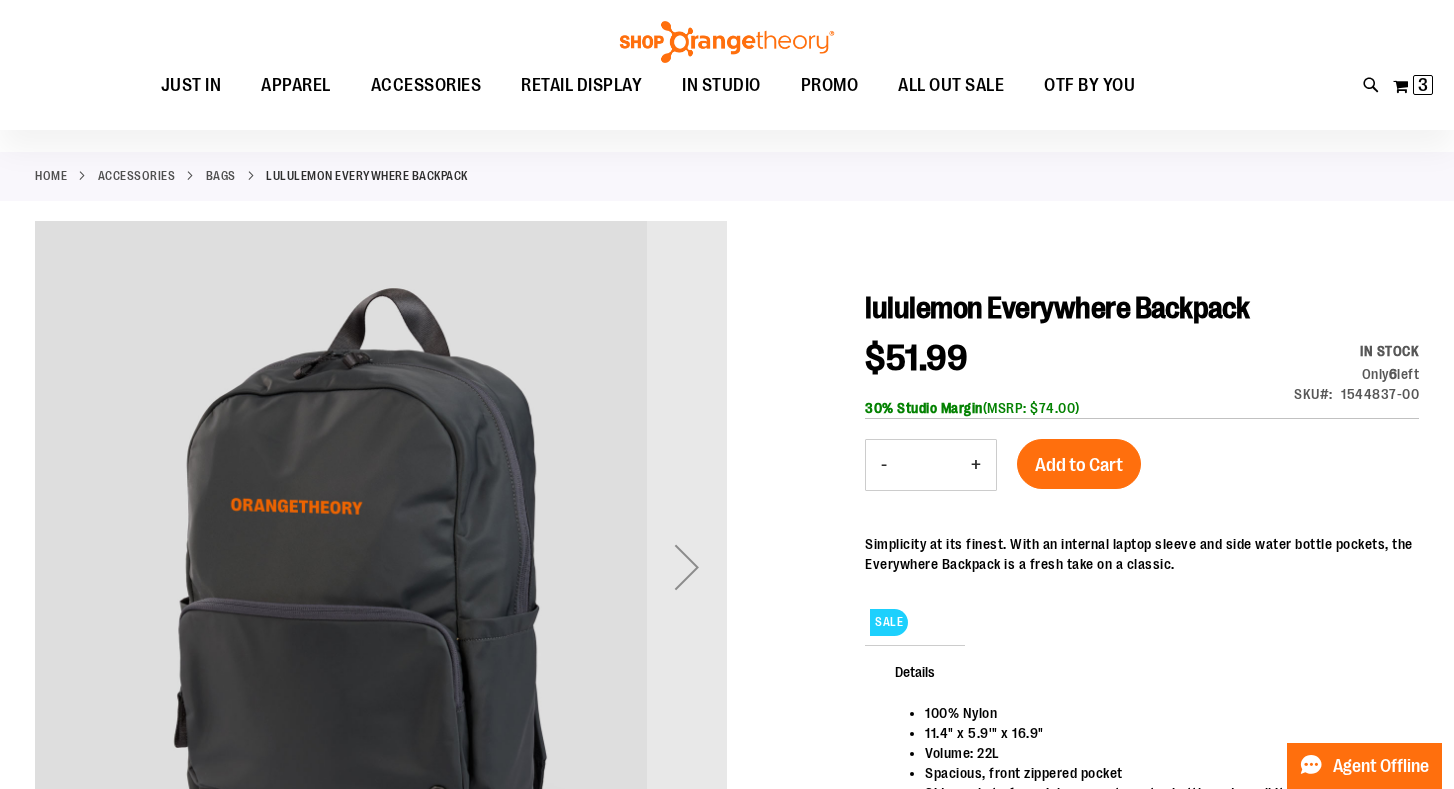 scroll, scrollTop: 69, scrollLeft: 0, axis: vertical 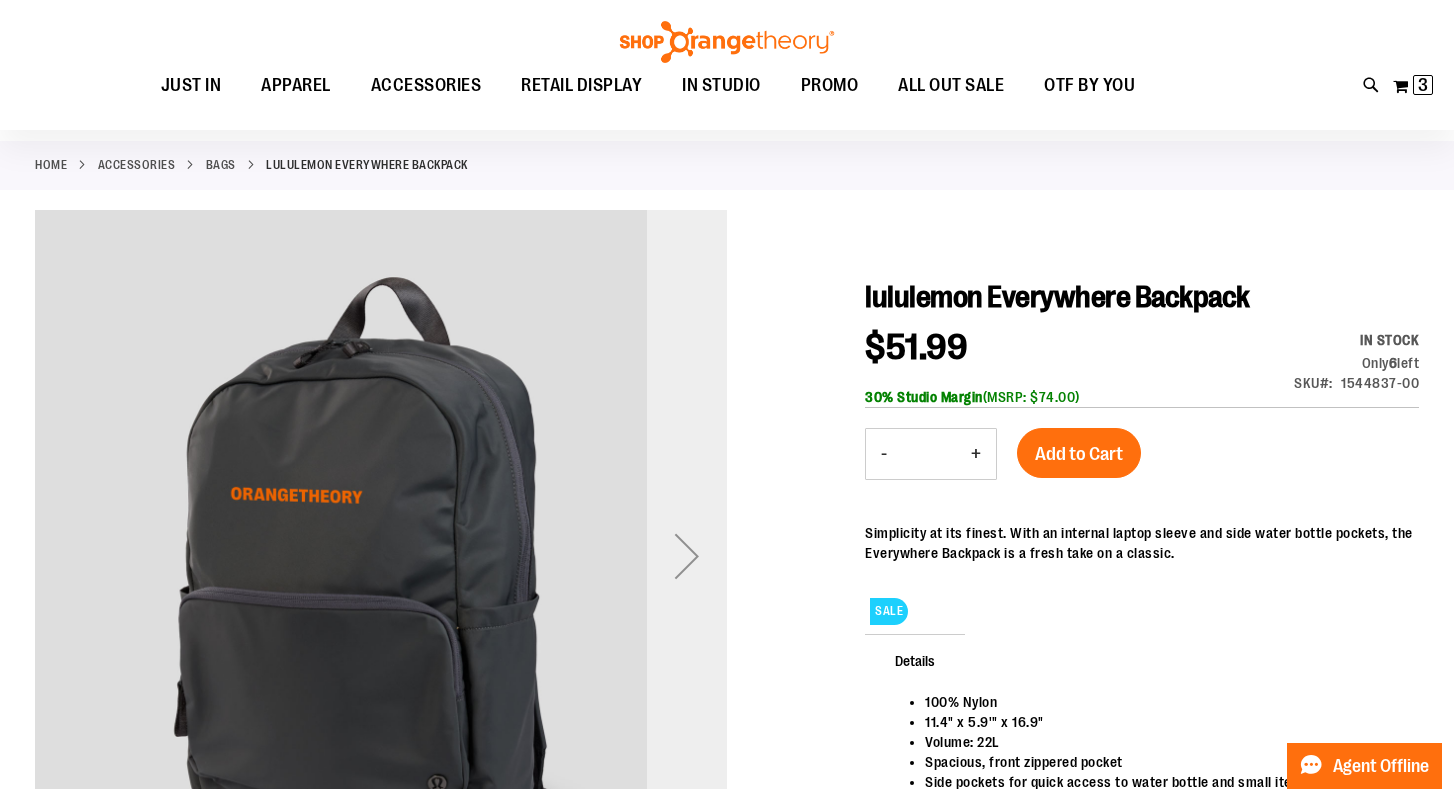 click at bounding box center (687, 556) 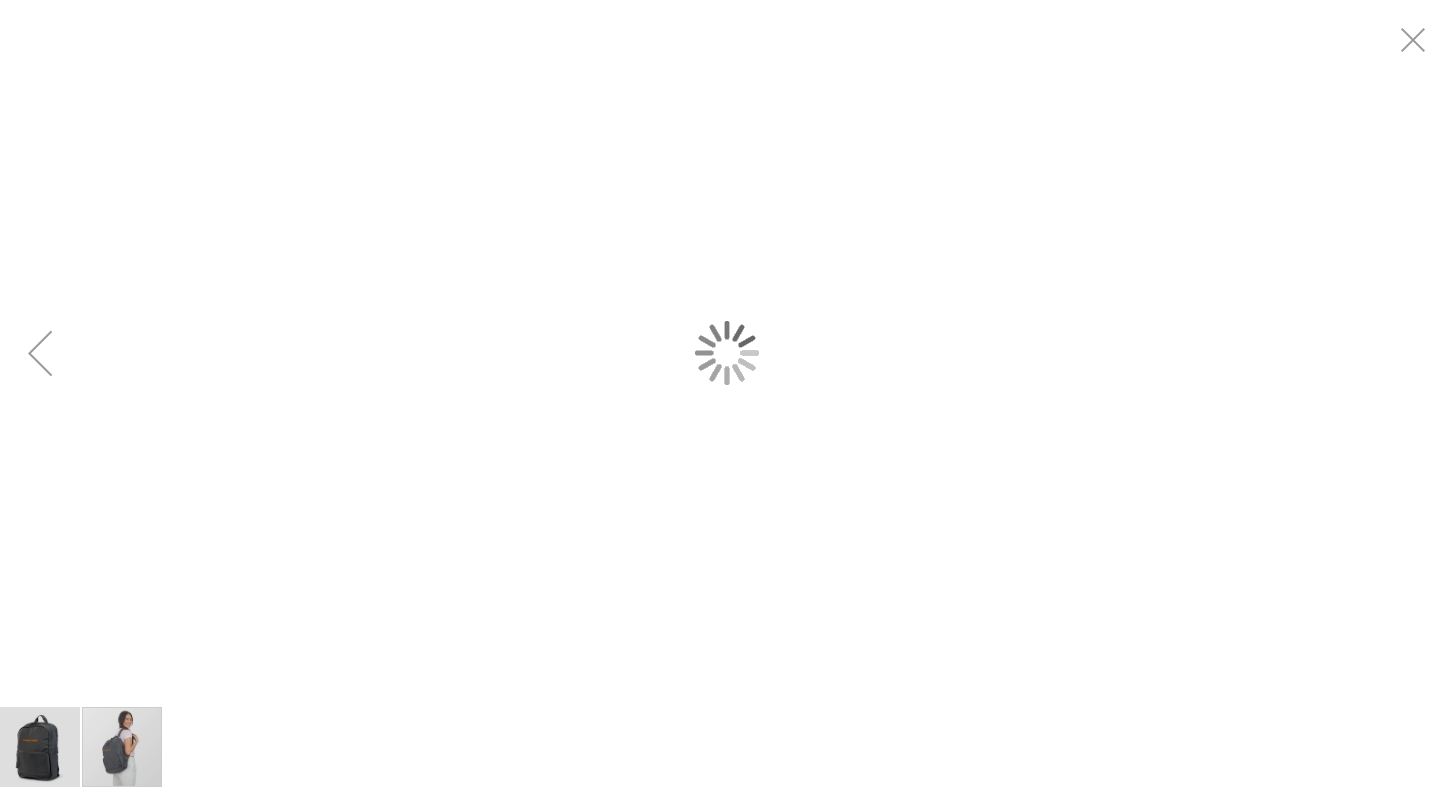 scroll, scrollTop: 0, scrollLeft: 0, axis: both 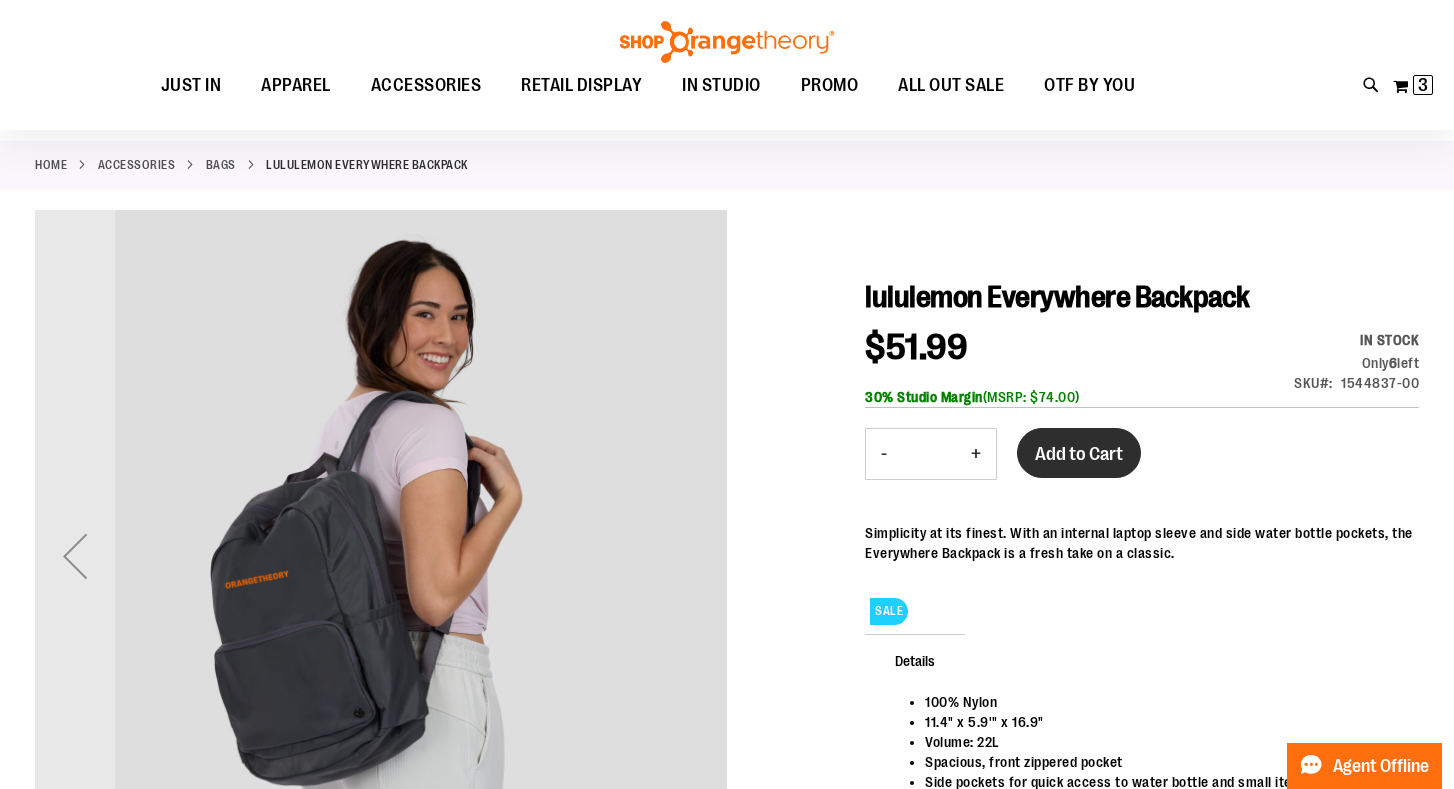 click on "Add to Cart" at bounding box center (1079, 454) 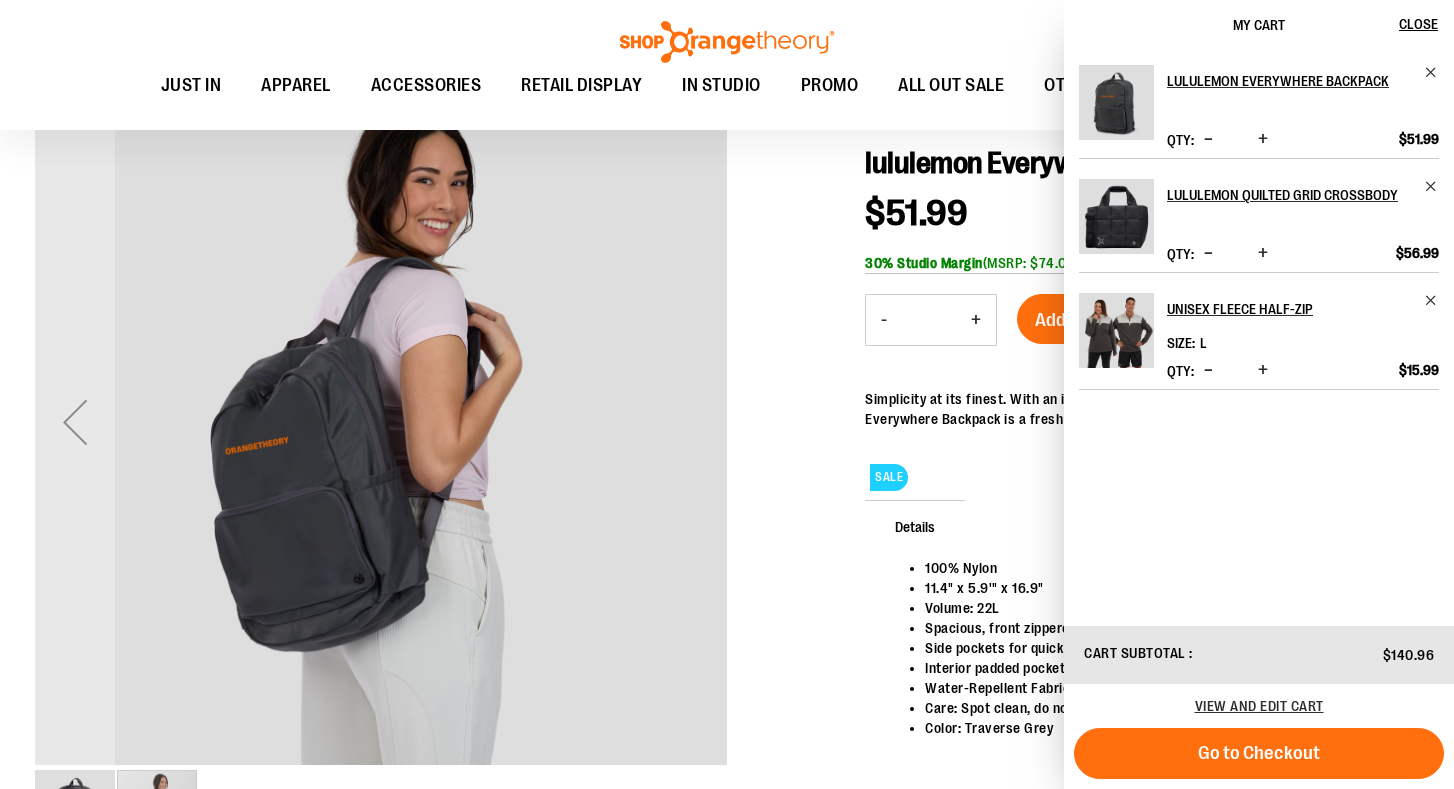 scroll, scrollTop: 218, scrollLeft: 0, axis: vertical 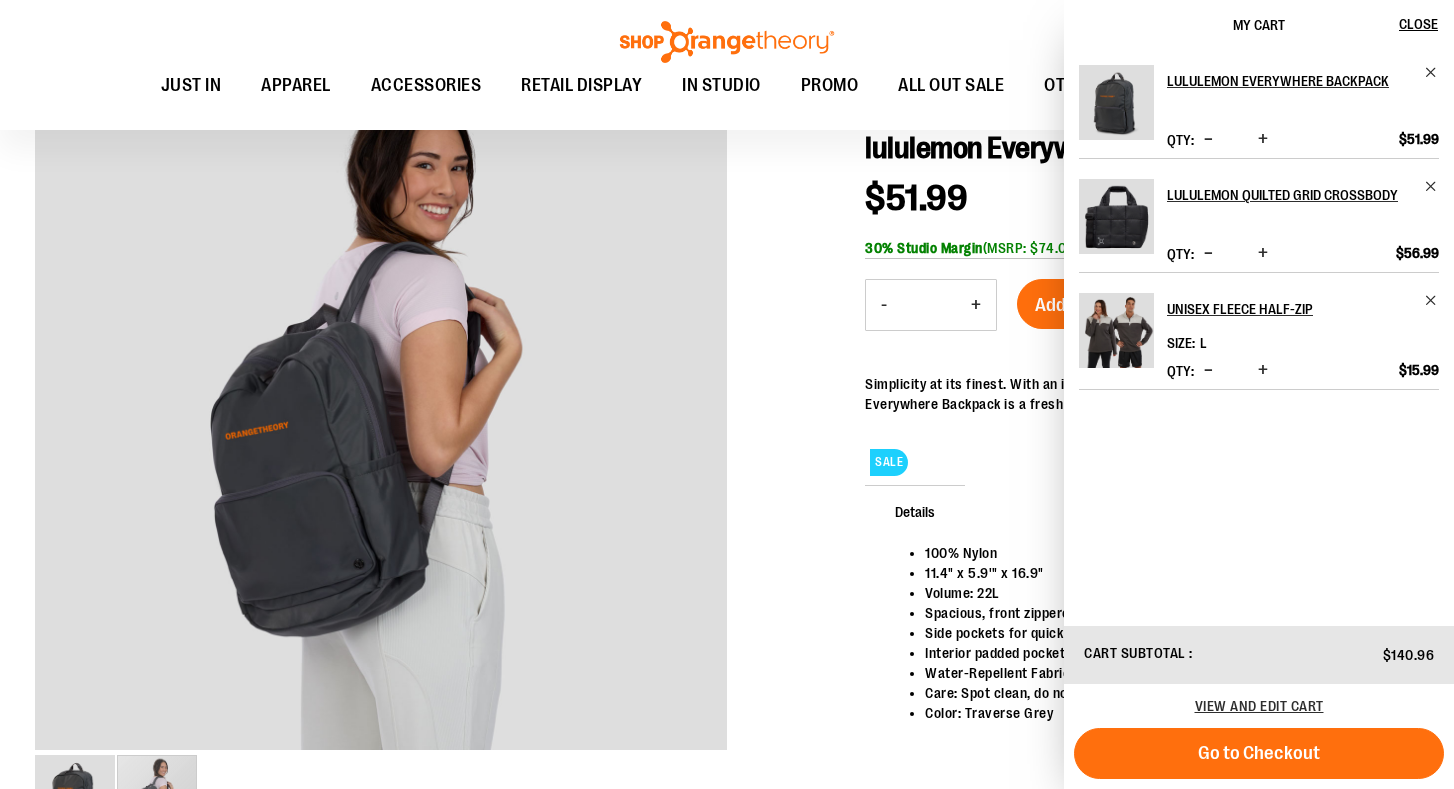 click on "lululemon Everywhere Backpack
Qty
*
Update
$51.99" at bounding box center (1259, 337) 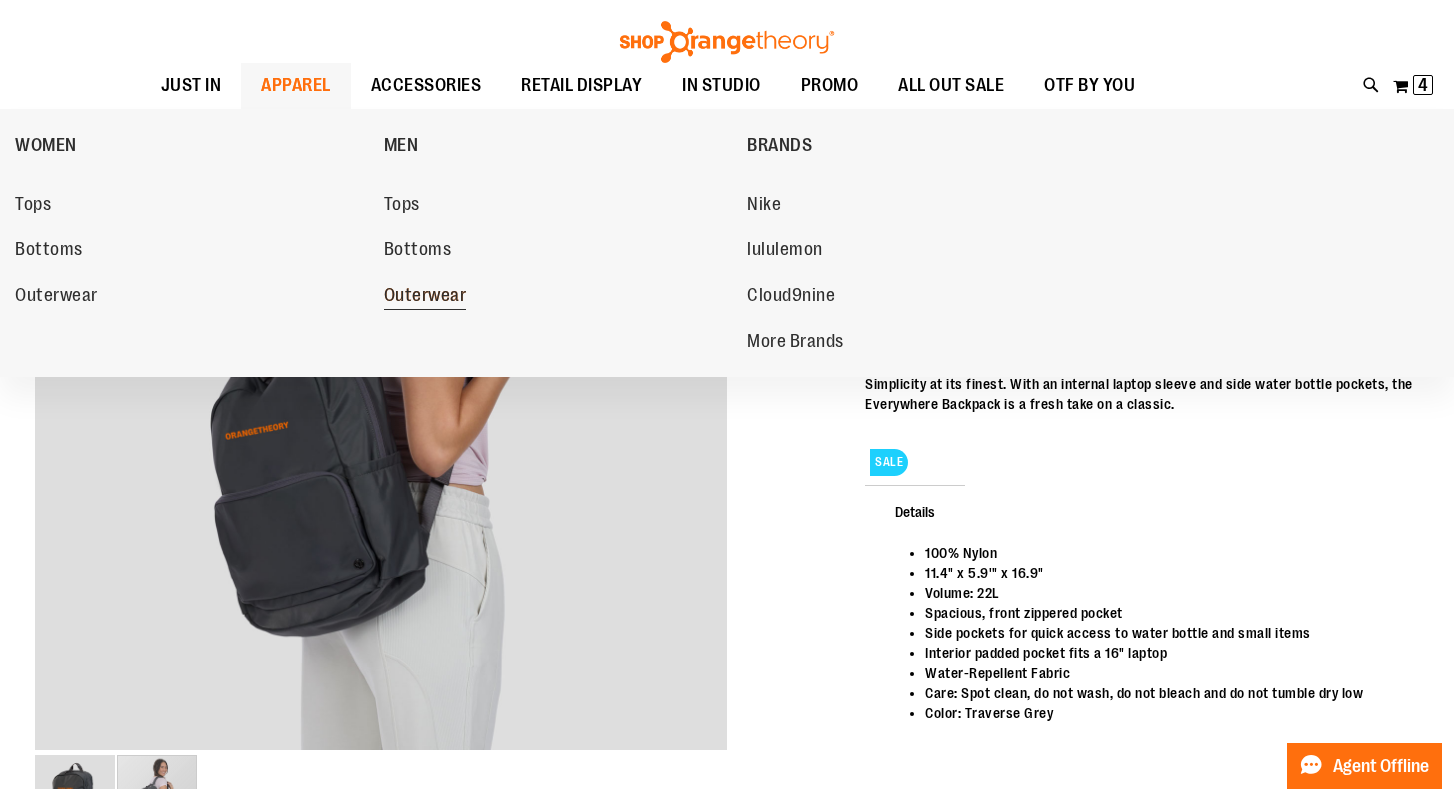 click on "Outerwear" at bounding box center (425, 297) 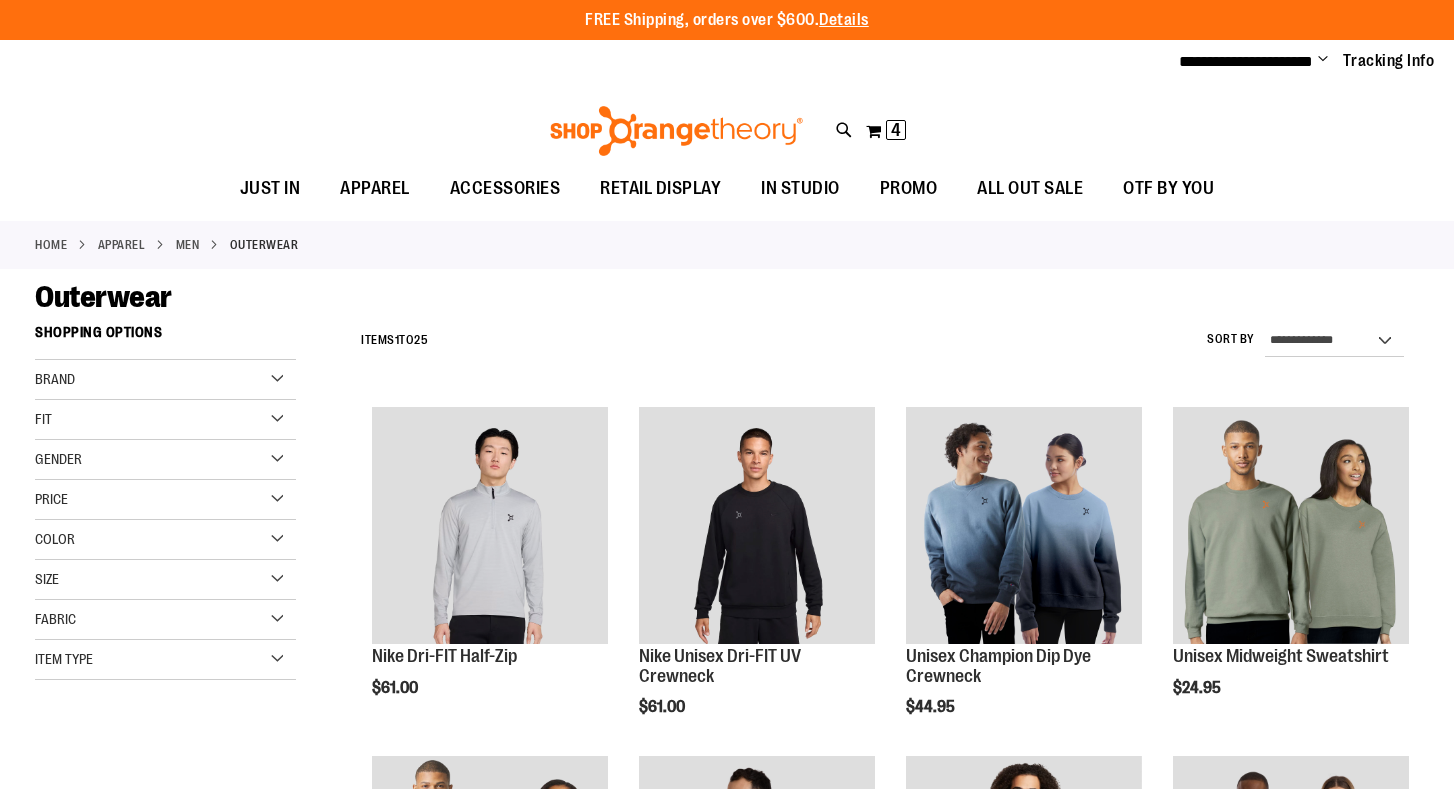 scroll, scrollTop: 0, scrollLeft: 0, axis: both 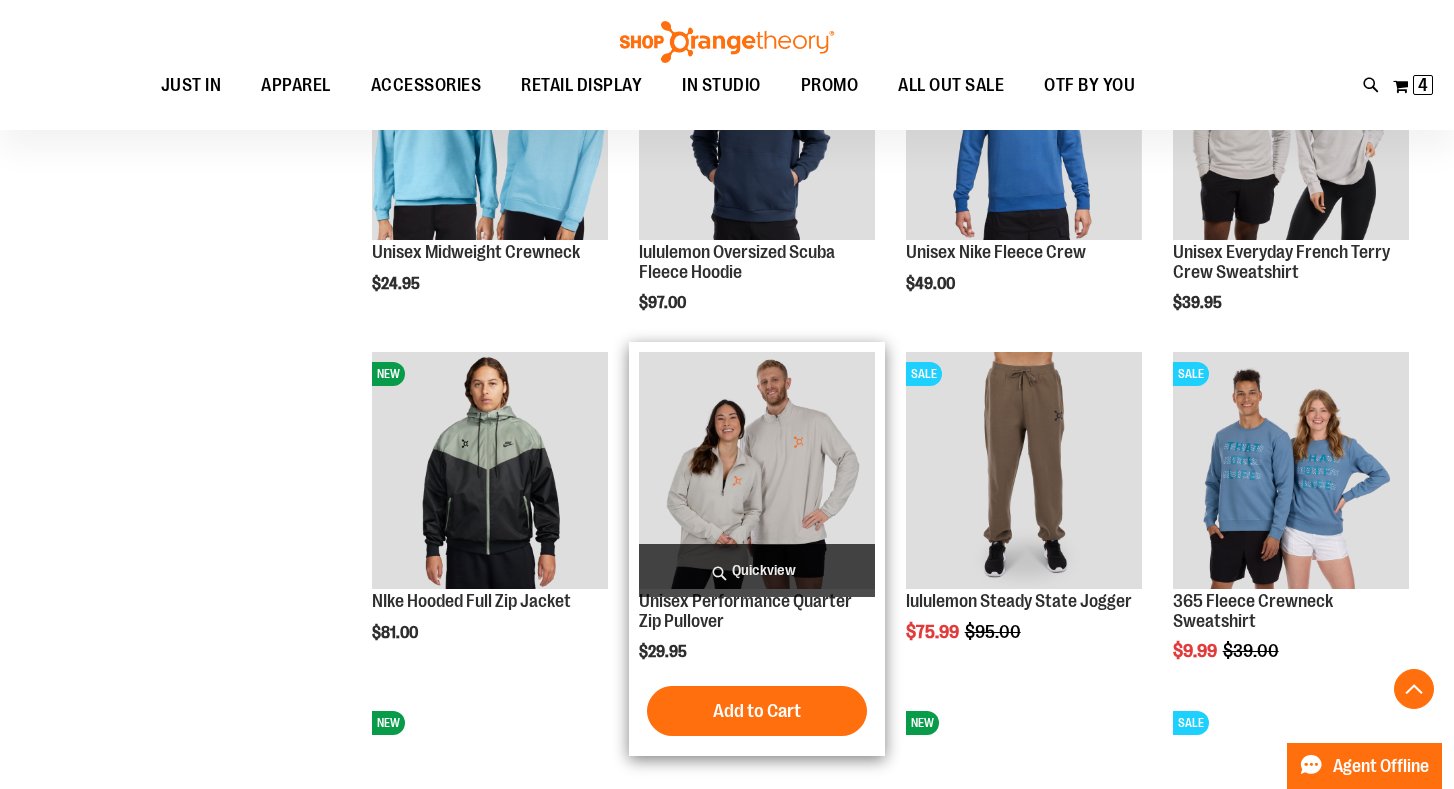 click at bounding box center [757, 470] 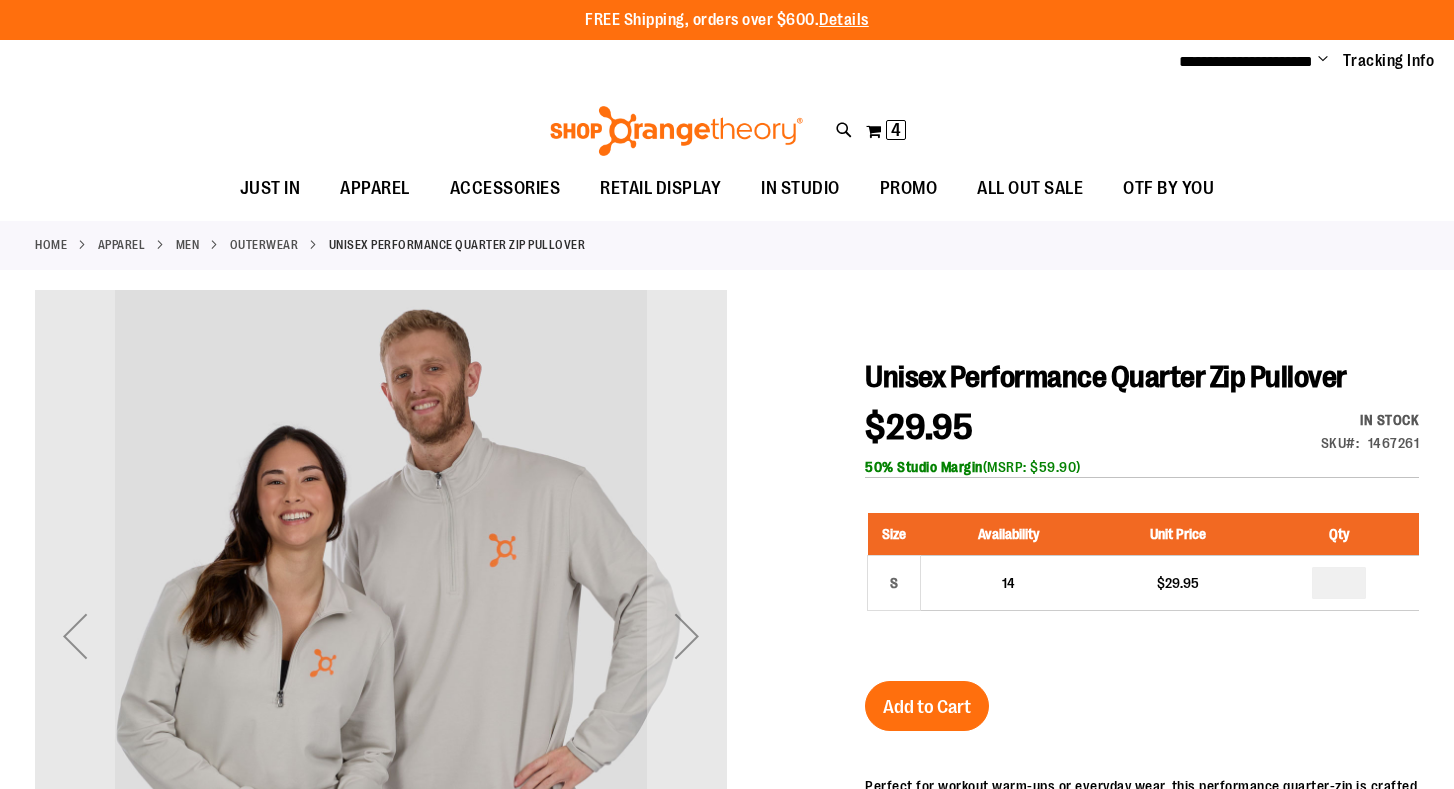 scroll, scrollTop: 0, scrollLeft: 0, axis: both 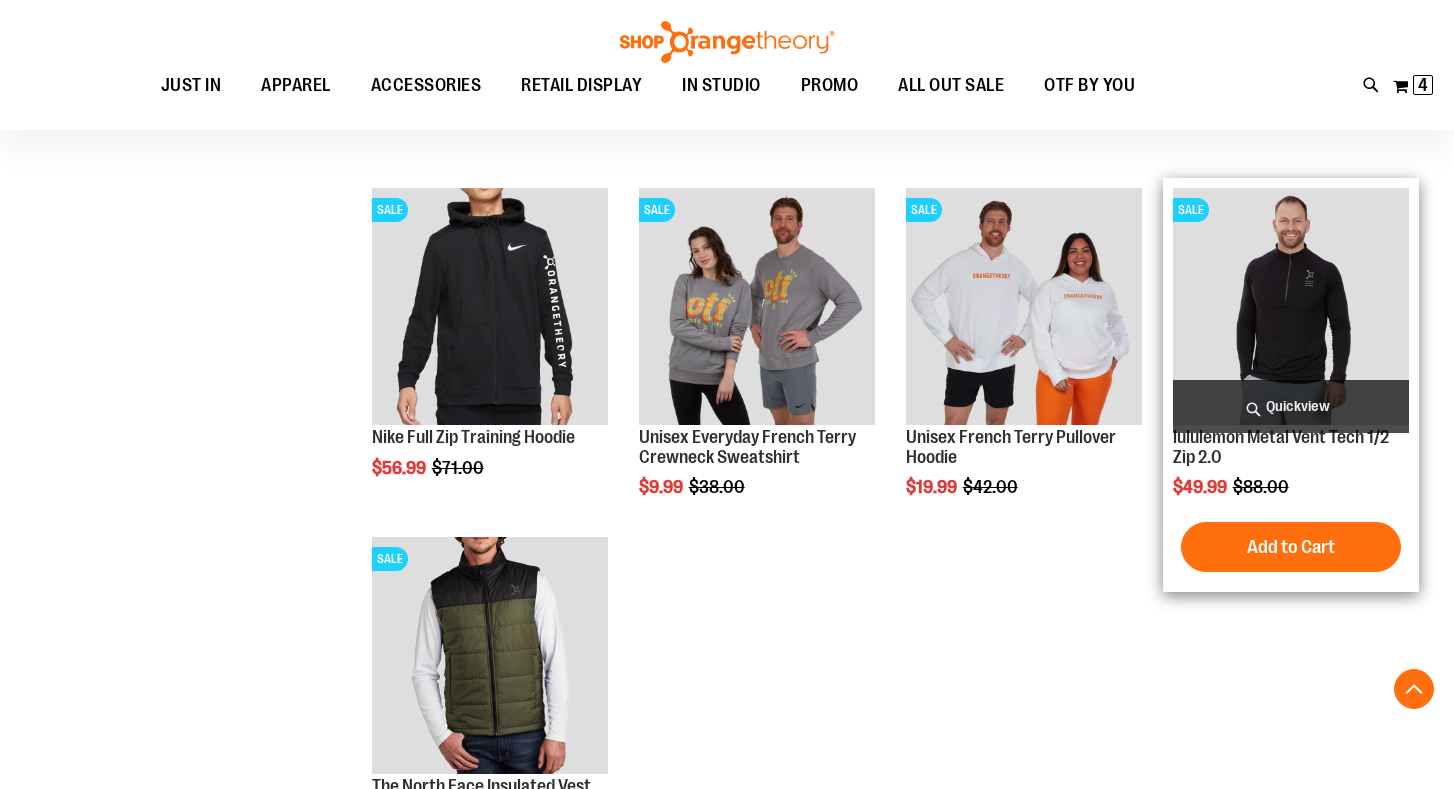 click at bounding box center [1291, 306] 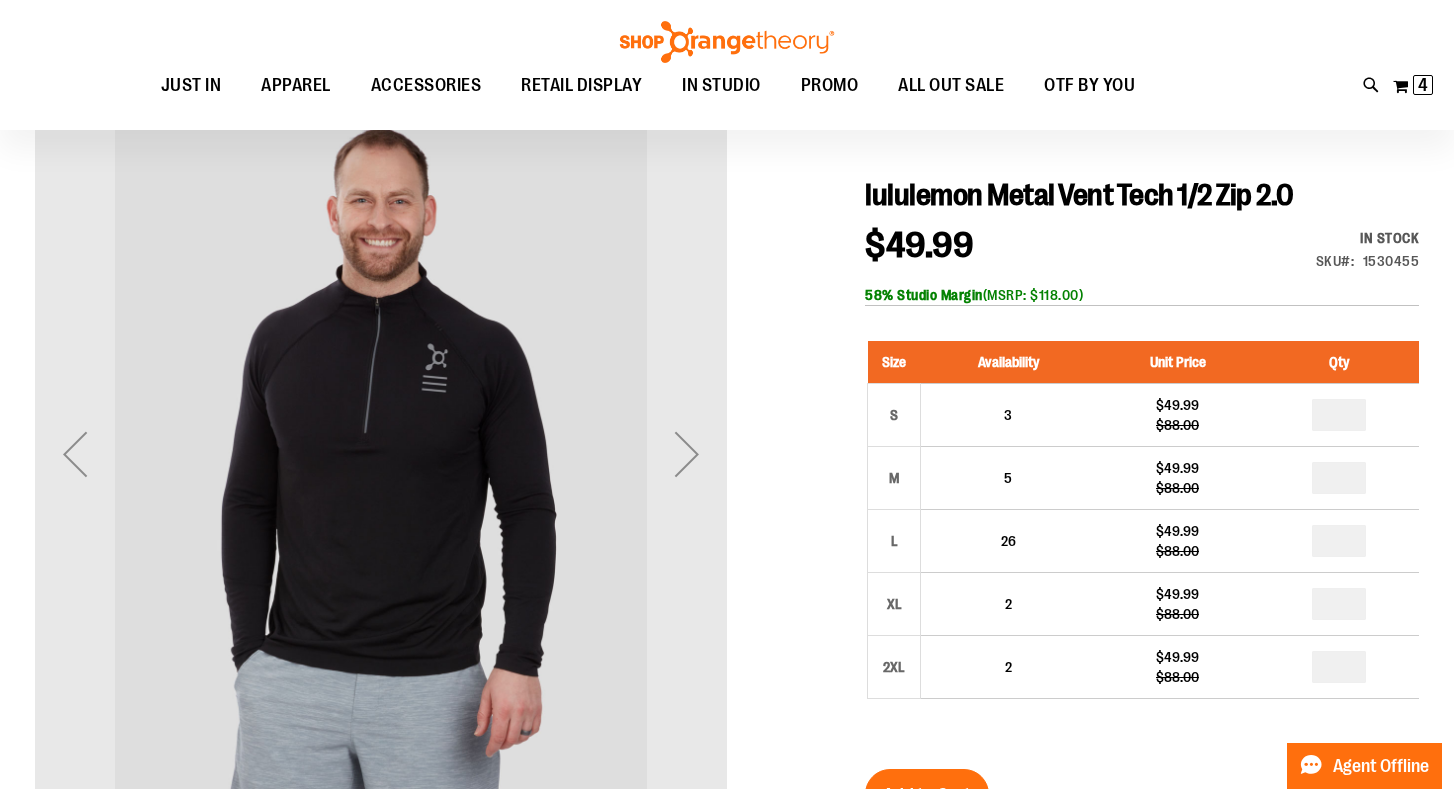 scroll, scrollTop: 202, scrollLeft: 0, axis: vertical 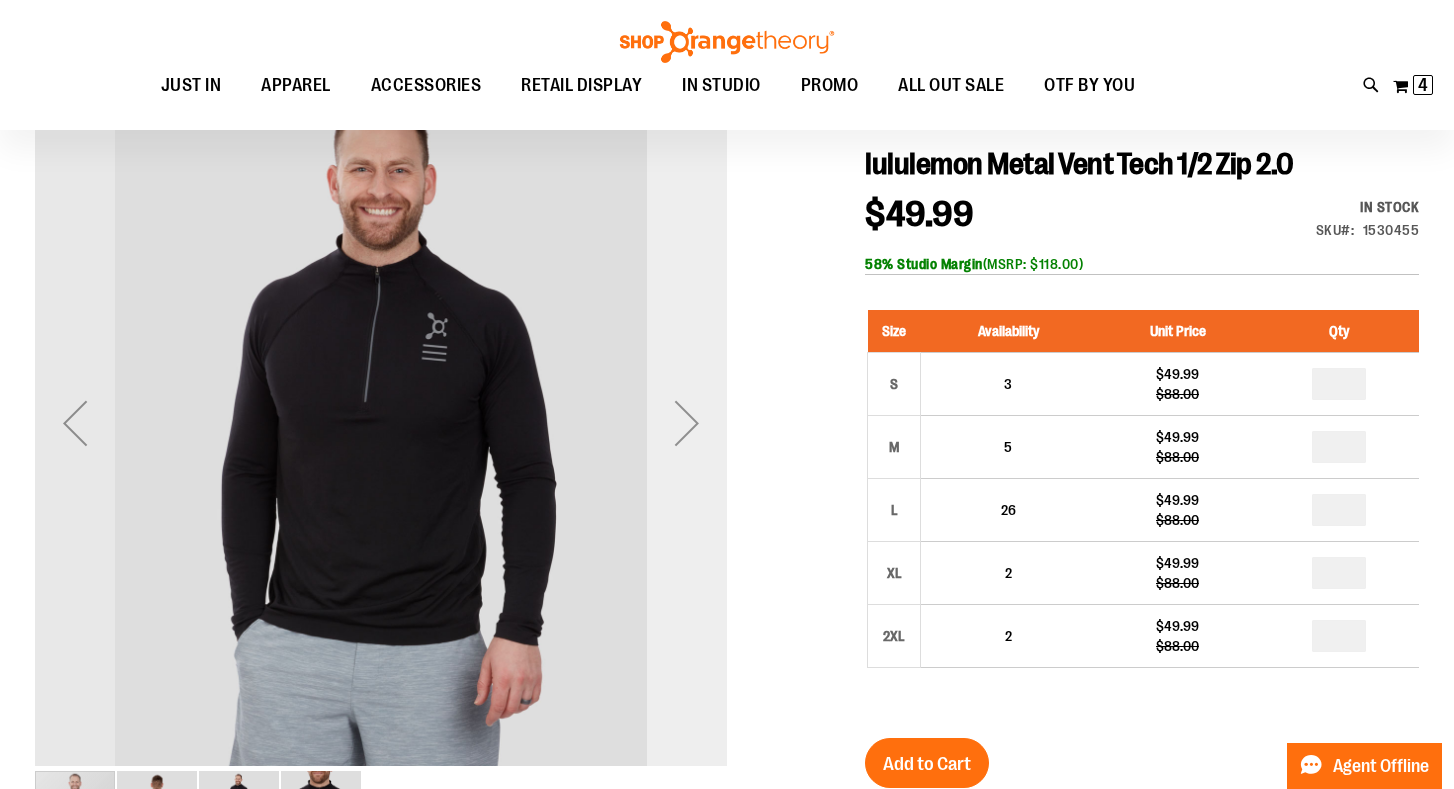 click at bounding box center [687, 423] 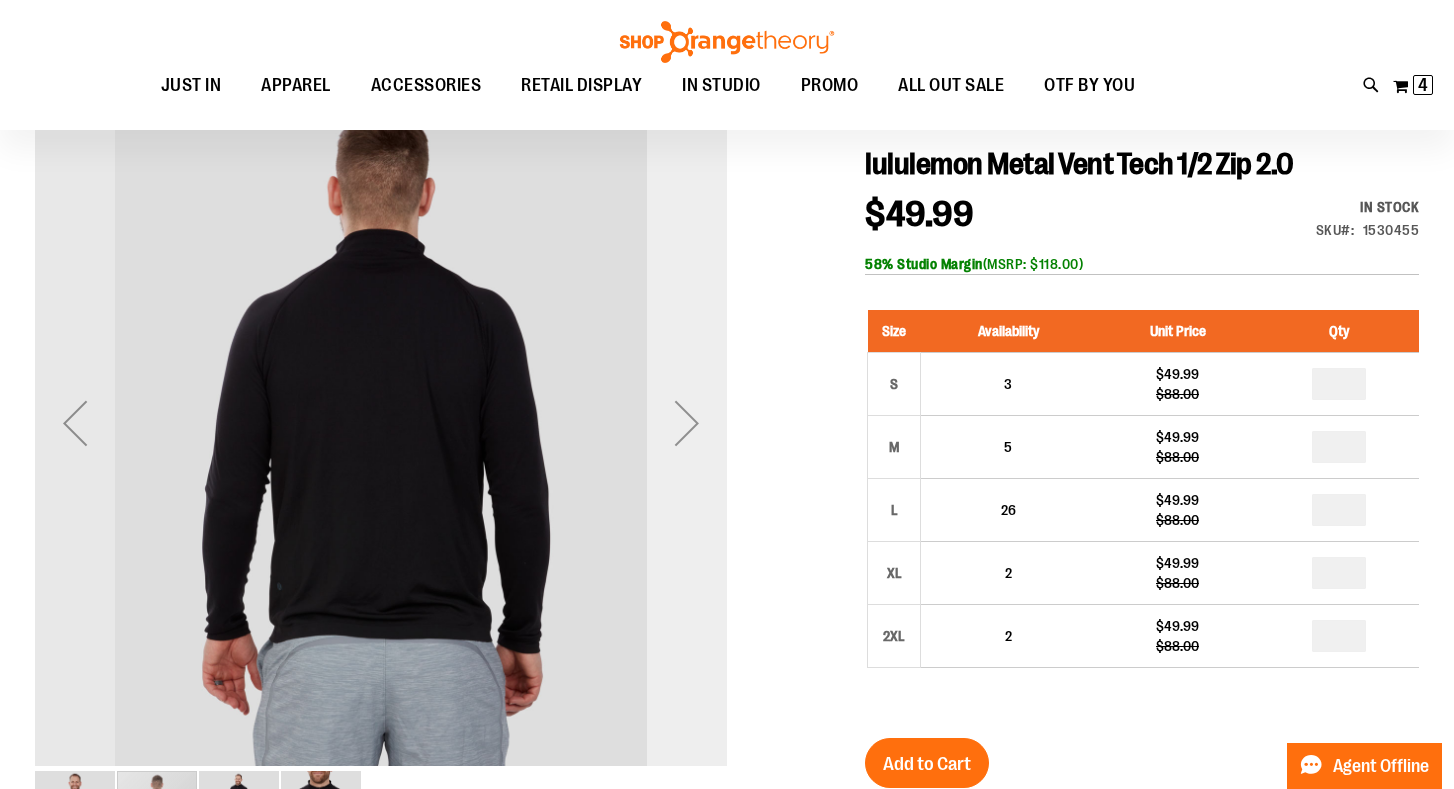 click at bounding box center [687, 423] 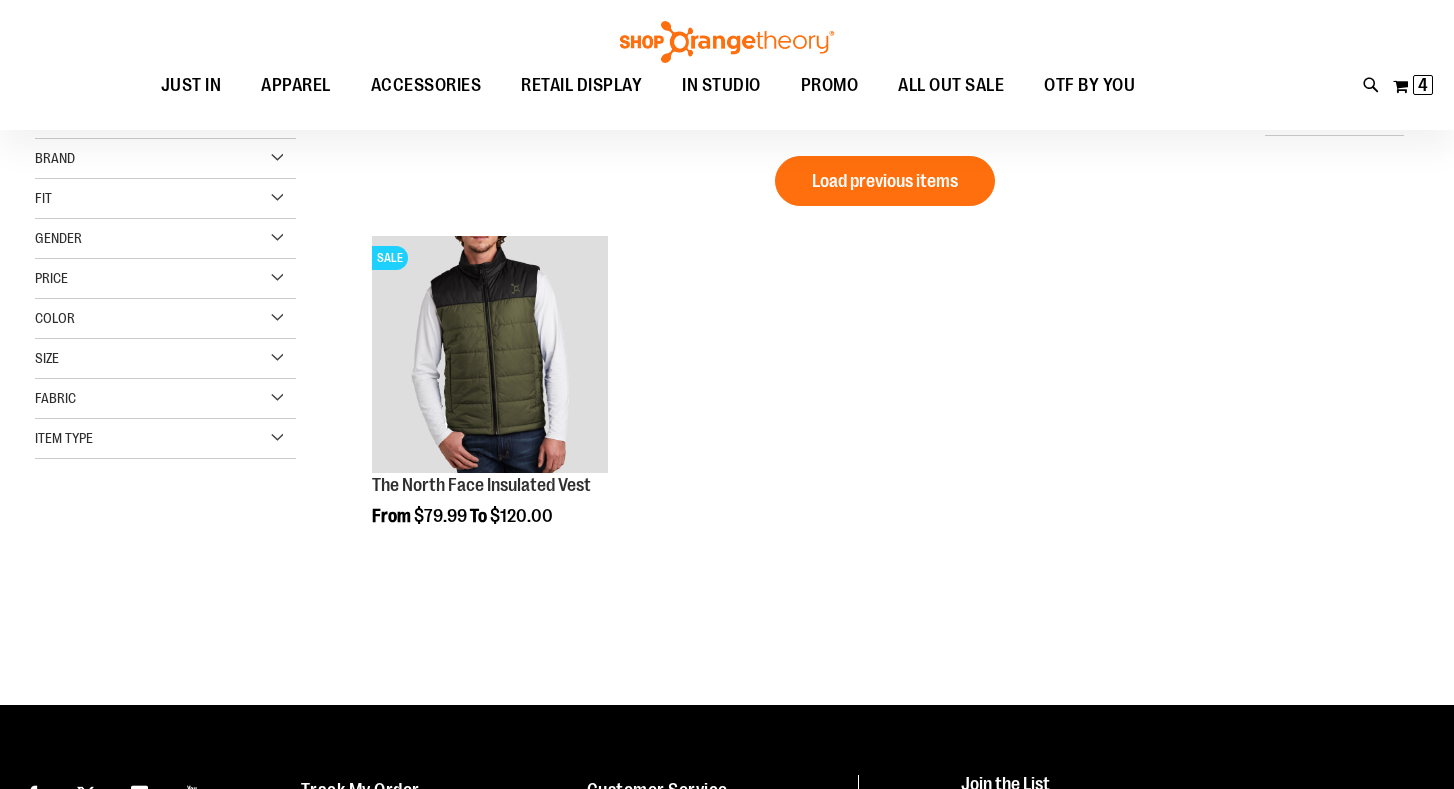scroll, scrollTop: 0, scrollLeft: 0, axis: both 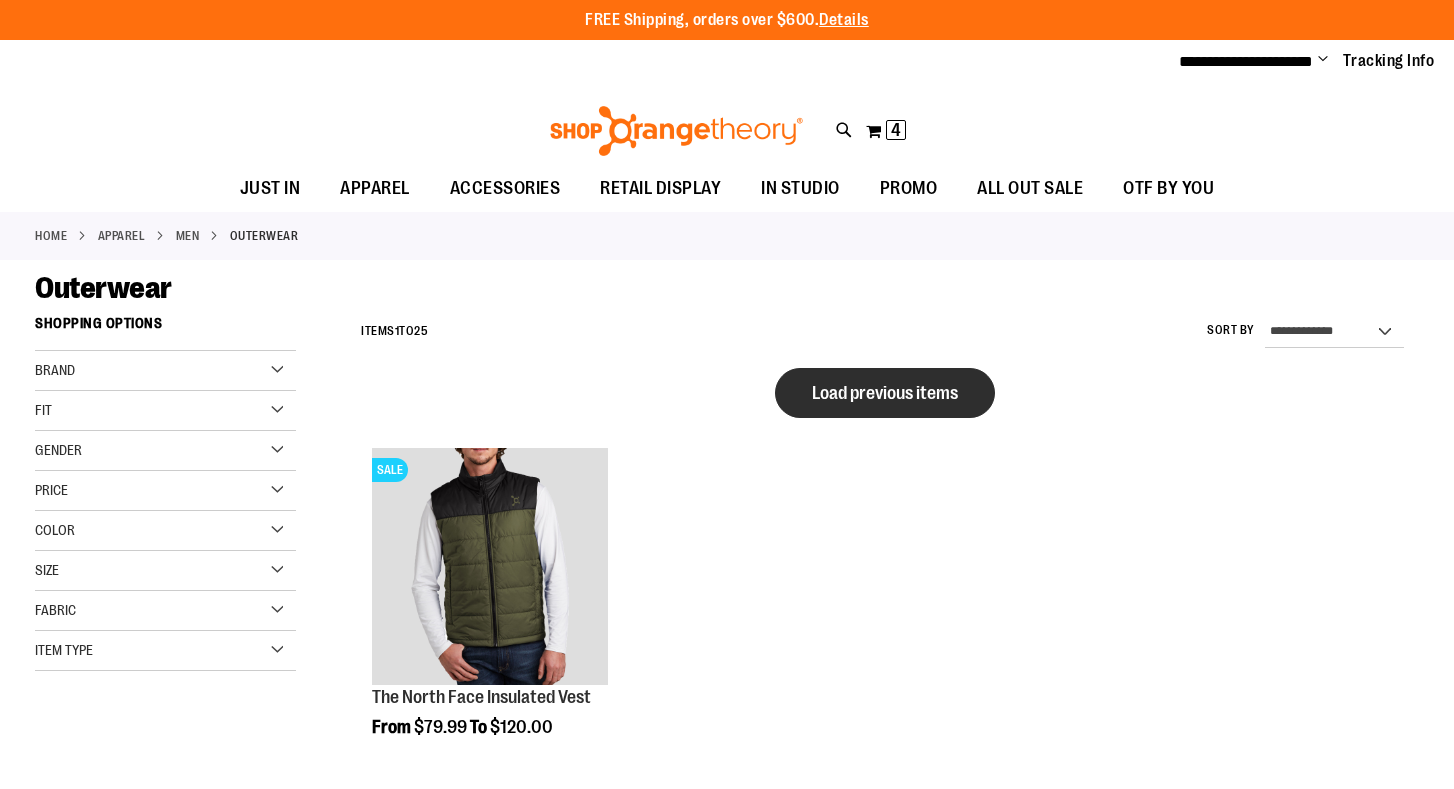 click on "Load previous items" at bounding box center [885, 393] 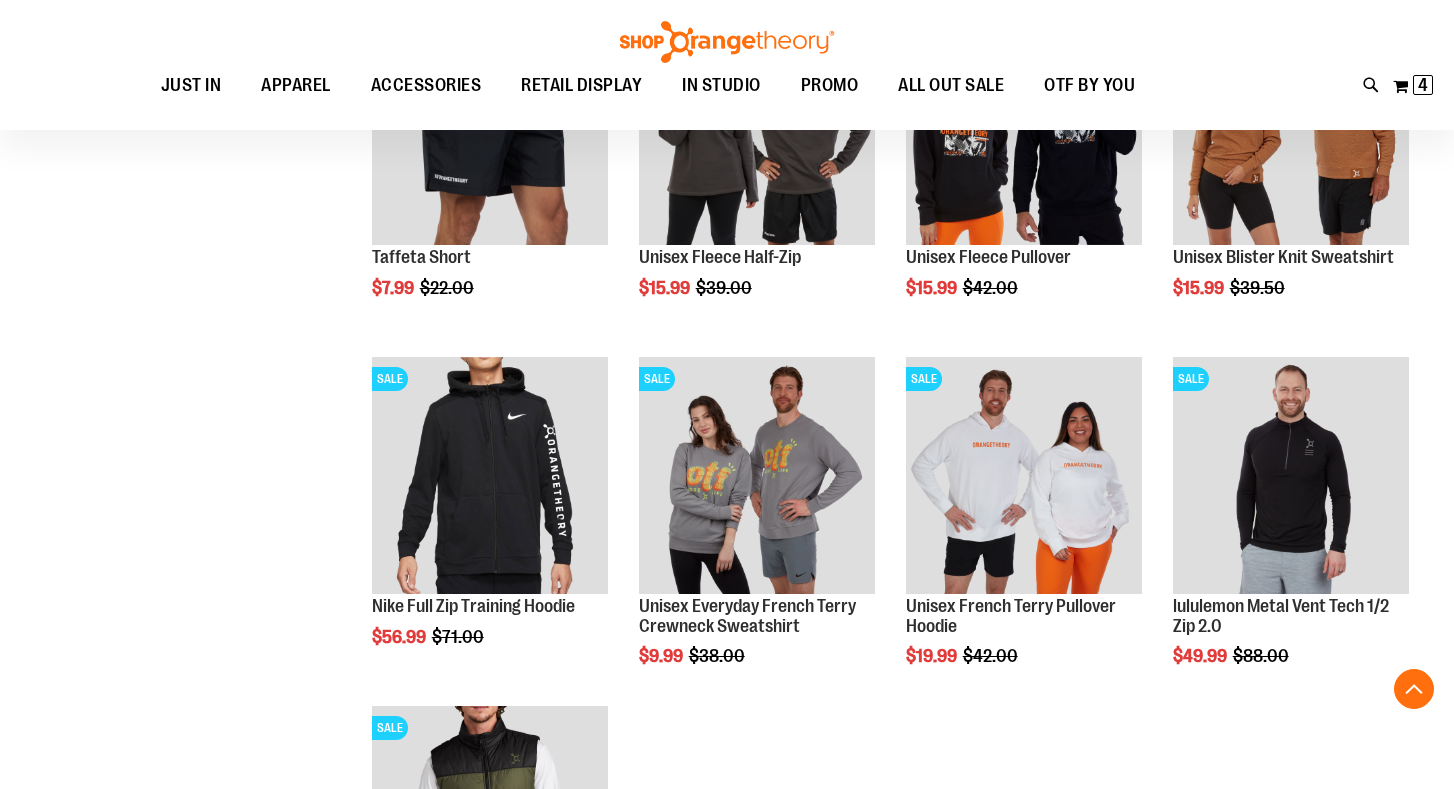 scroll, scrollTop: 581, scrollLeft: 0, axis: vertical 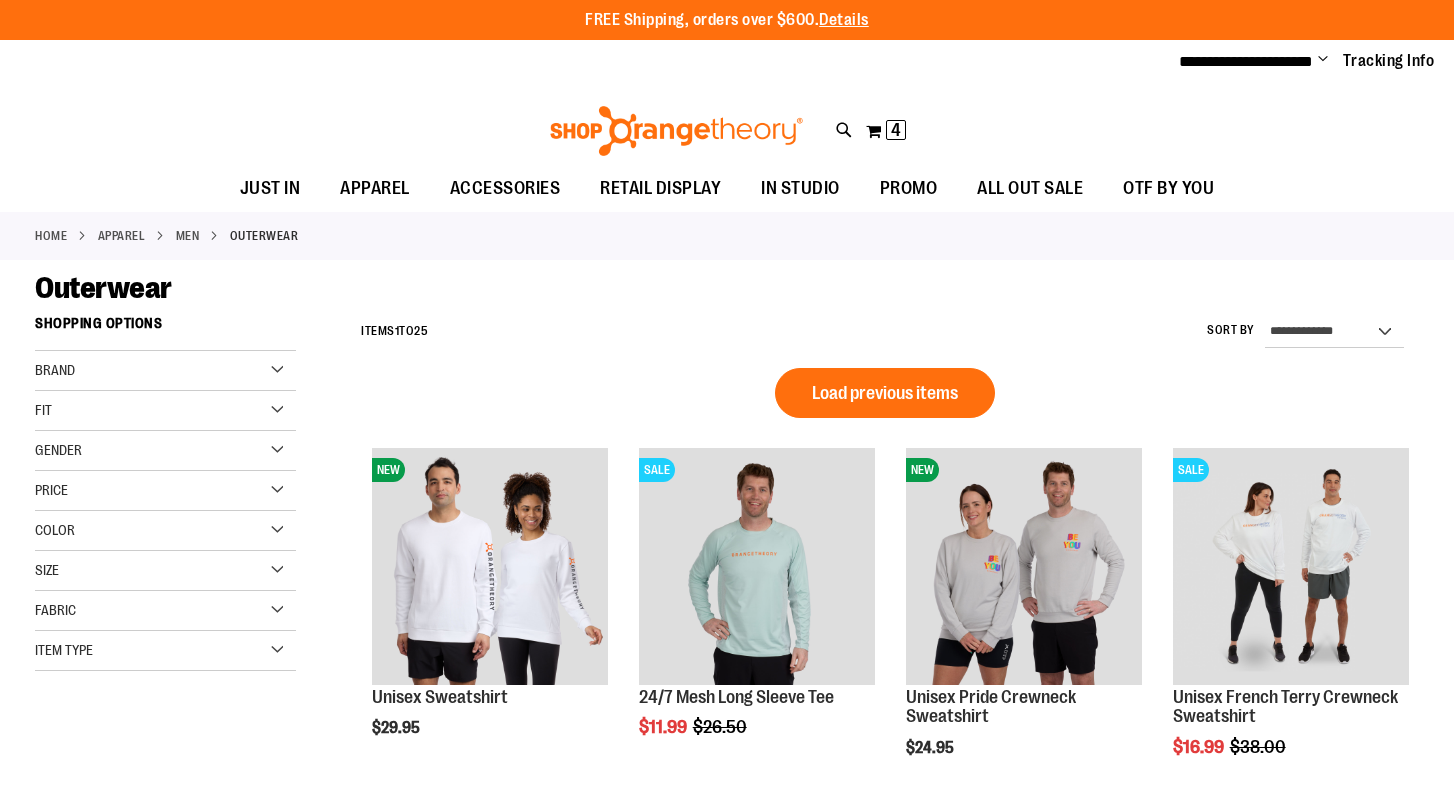 click on "Toggle Nav
Search
Popular Suggestions
Advanced Search" at bounding box center (727, 125) 